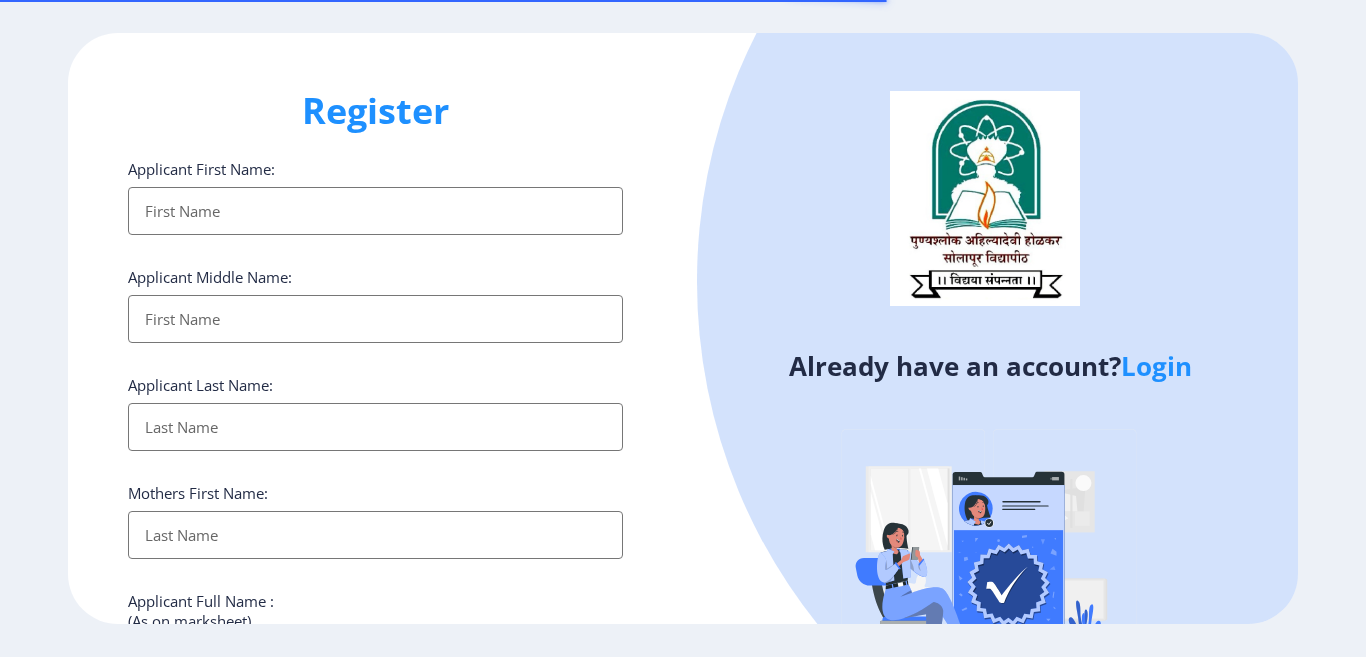 select 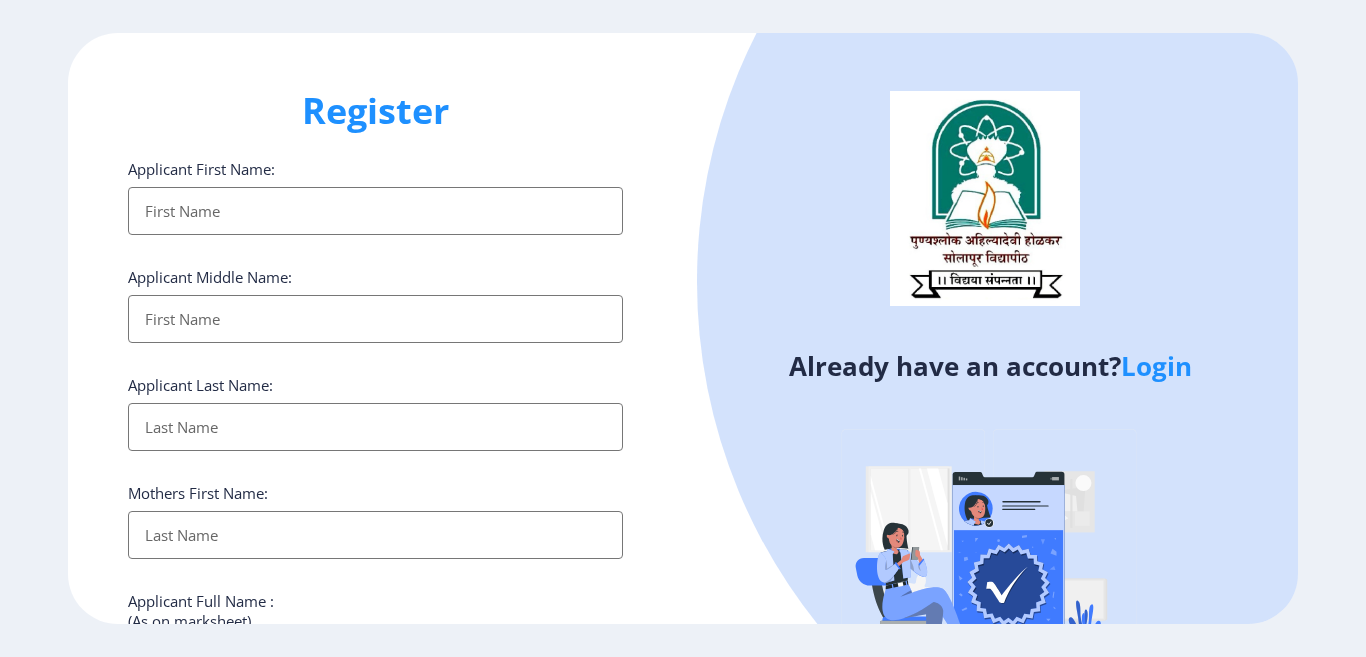 click on "Applicant First Name:" at bounding box center (375, 211) 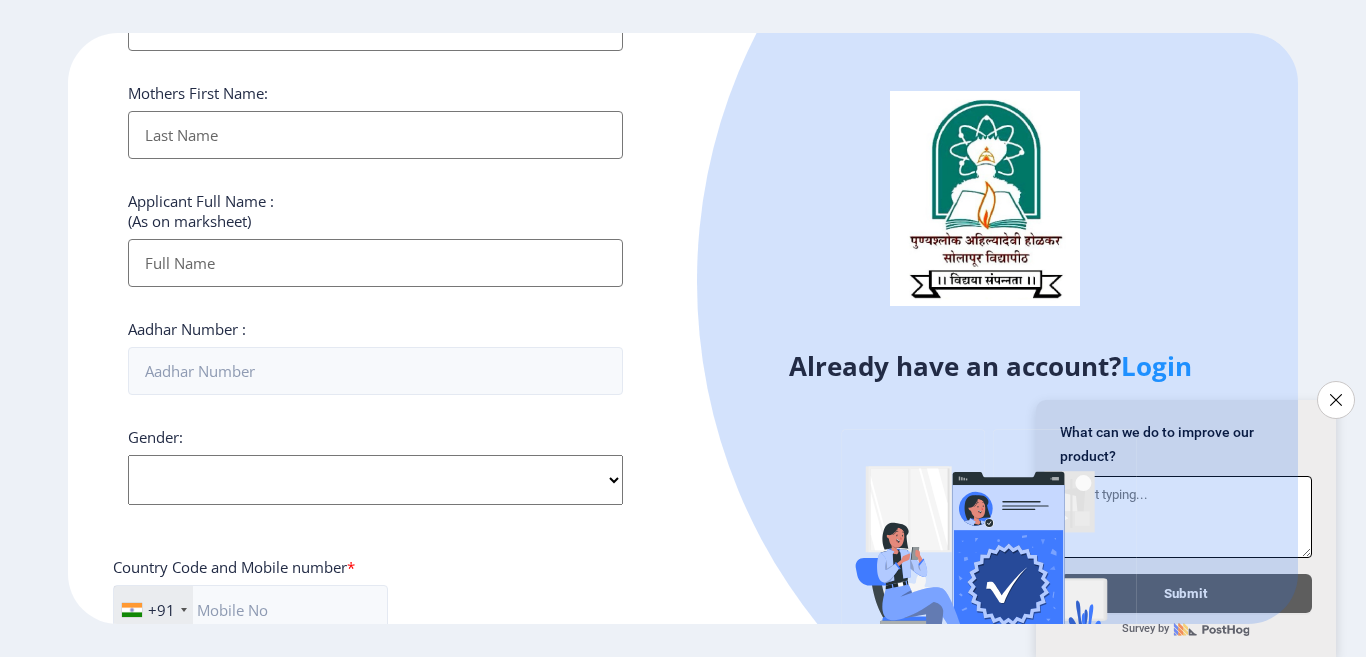 scroll, scrollTop: 500, scrollLeft: 0, axis: vertical 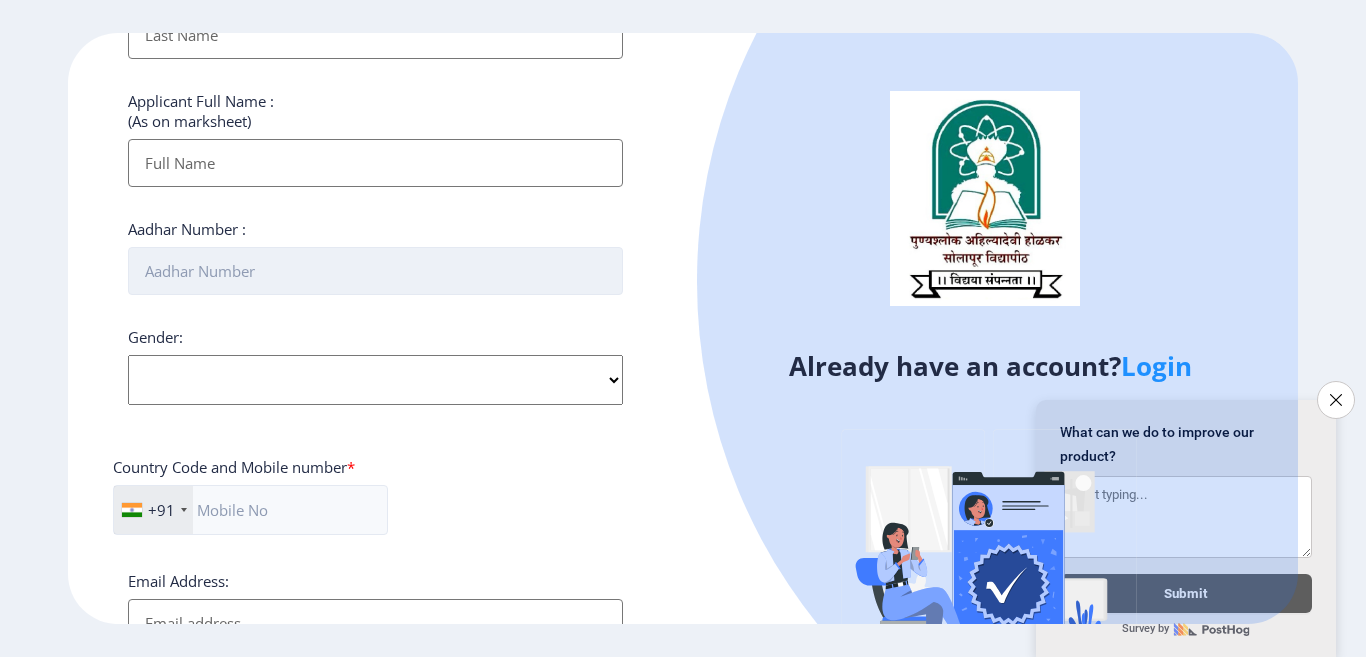 click on "Aadhar Number :" at bounding box center [375, 271] 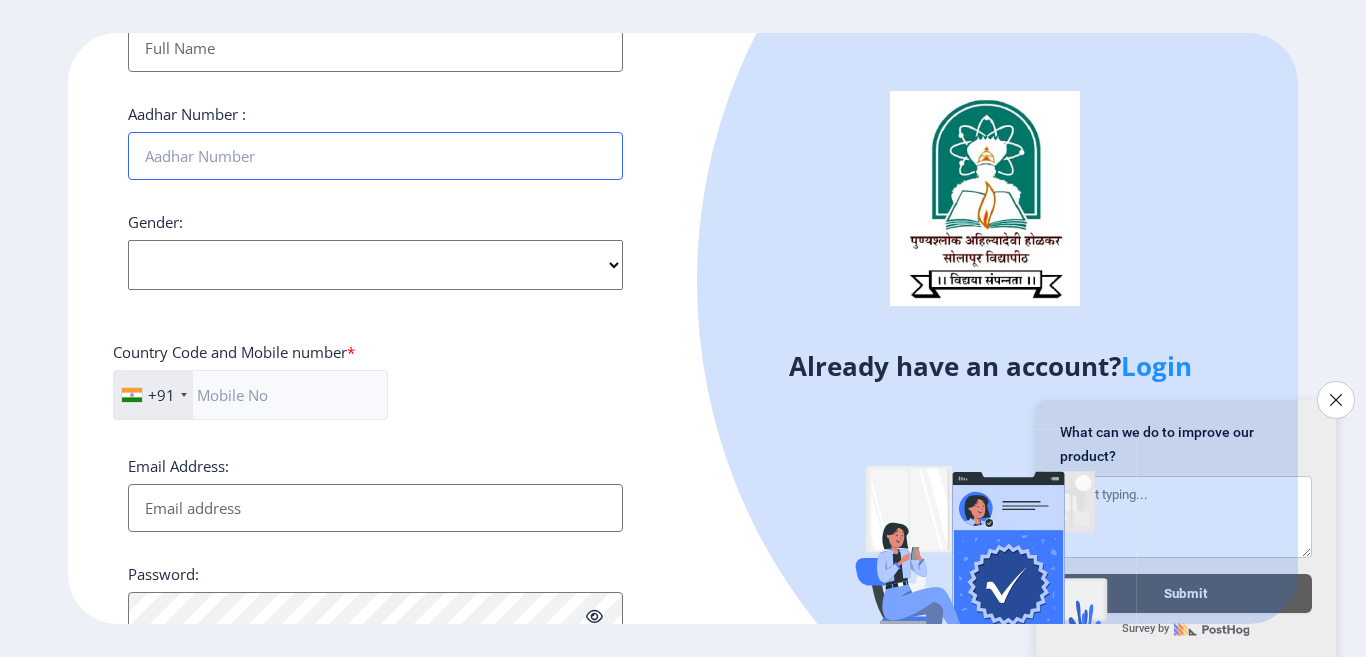 scroll, scrollTop: 800, scrollLeft: 0, axis: vertical 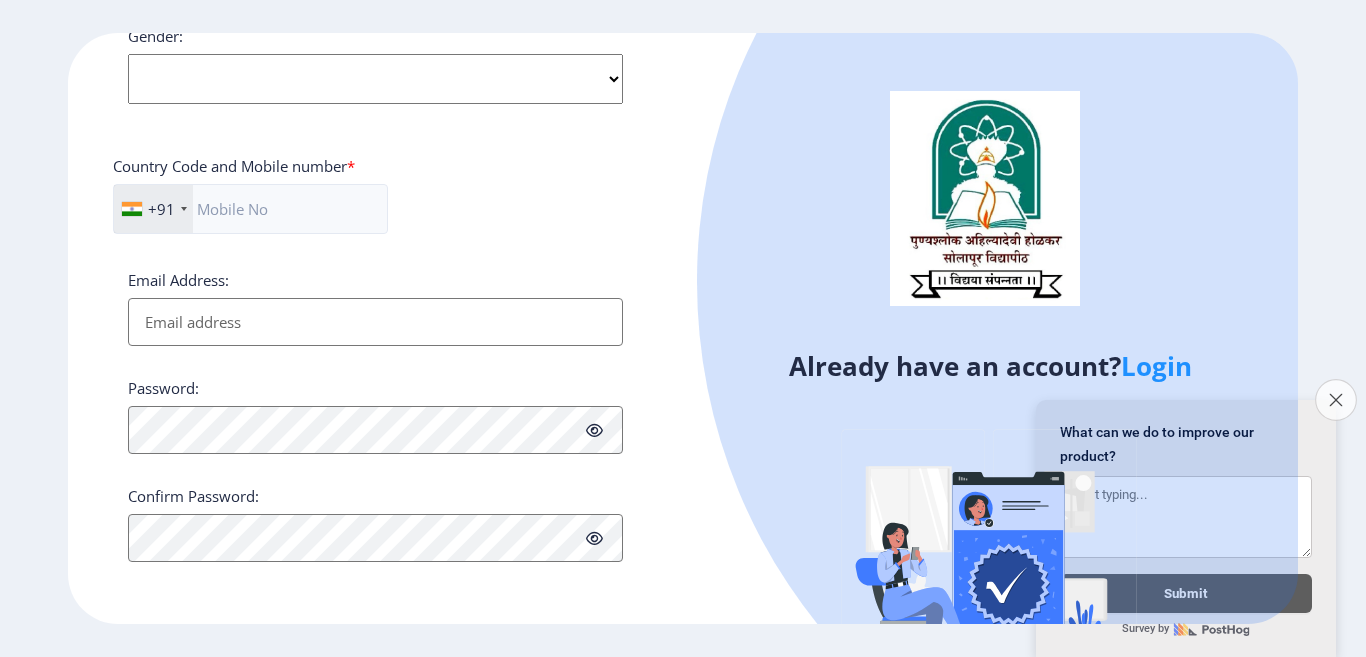 click on "Close survey" at bounding box center (1336, 400) 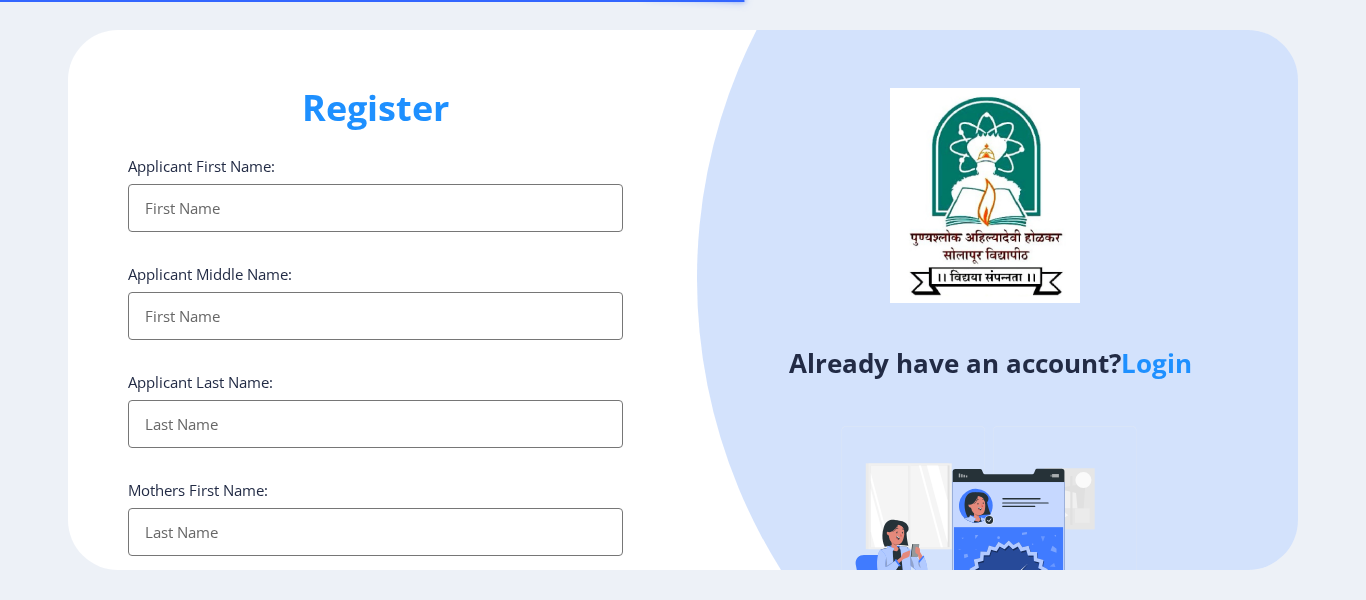 select 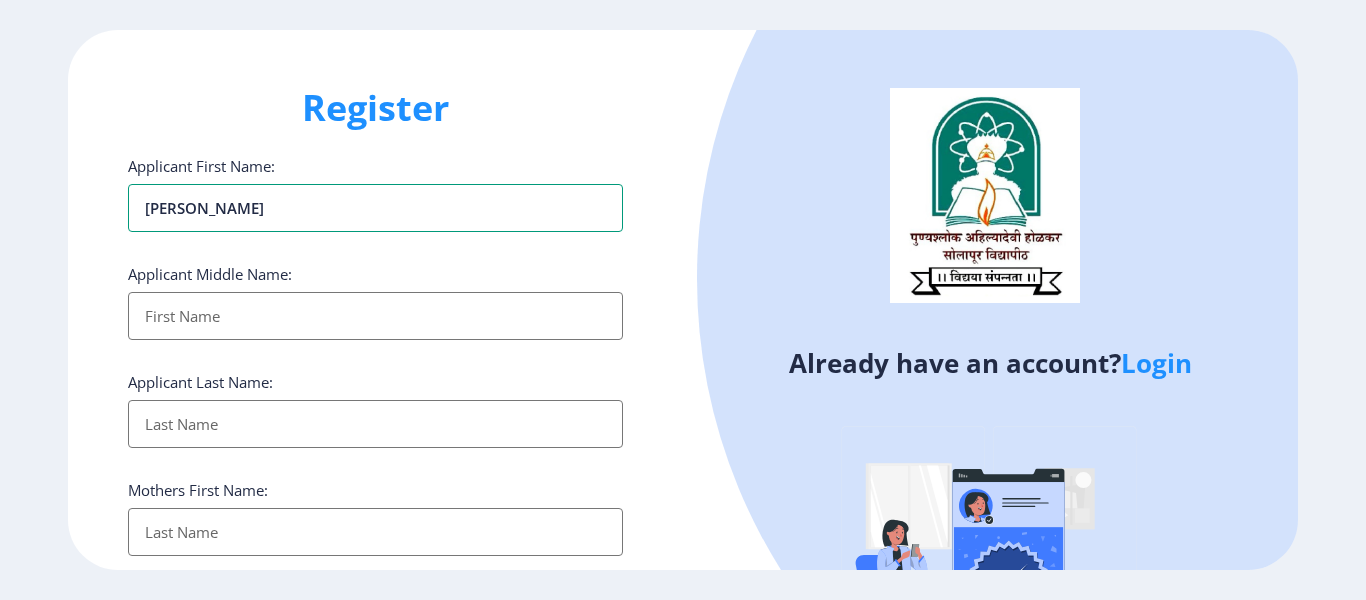 type on "[PERSON_NAME]" 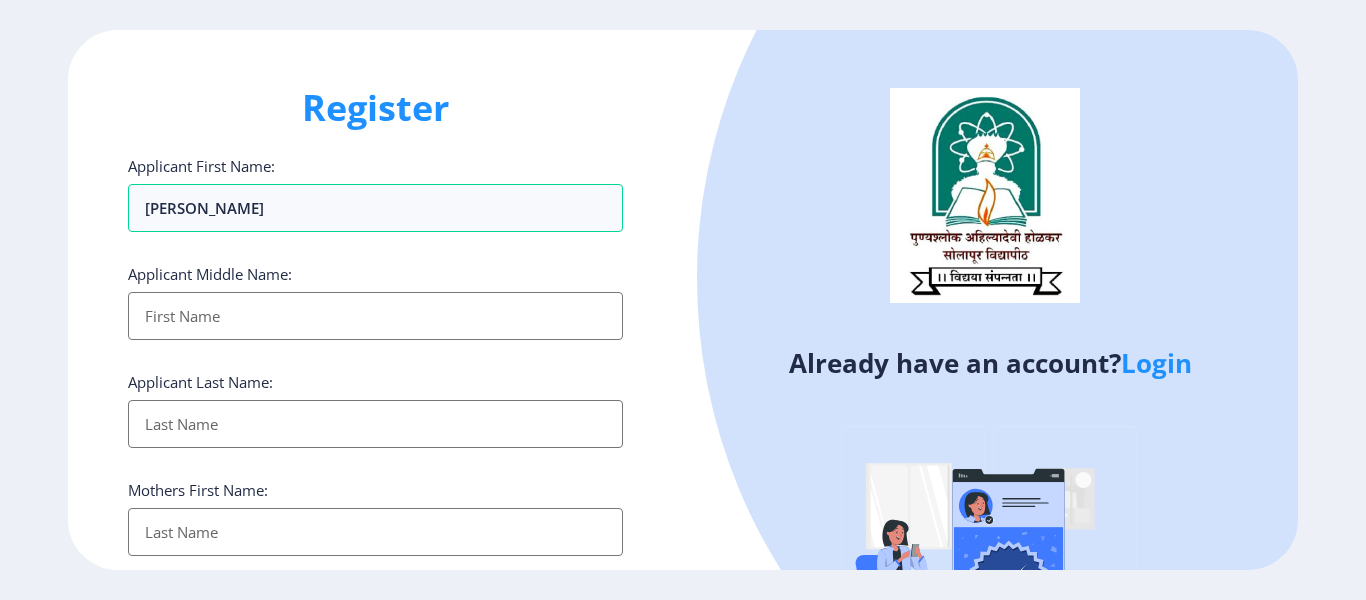 click on "Applicant First Name:" at bounding box center [375, 316] 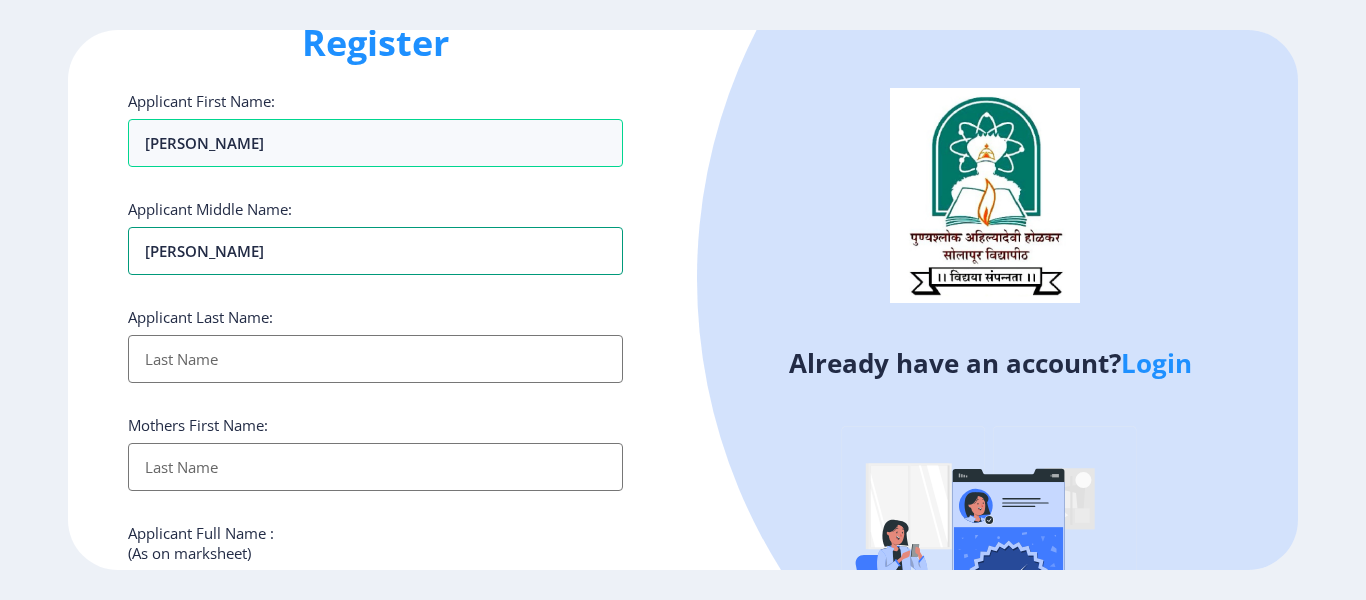 scroll, scrollTop: 100, scrollLeft: 0, axis: vertical 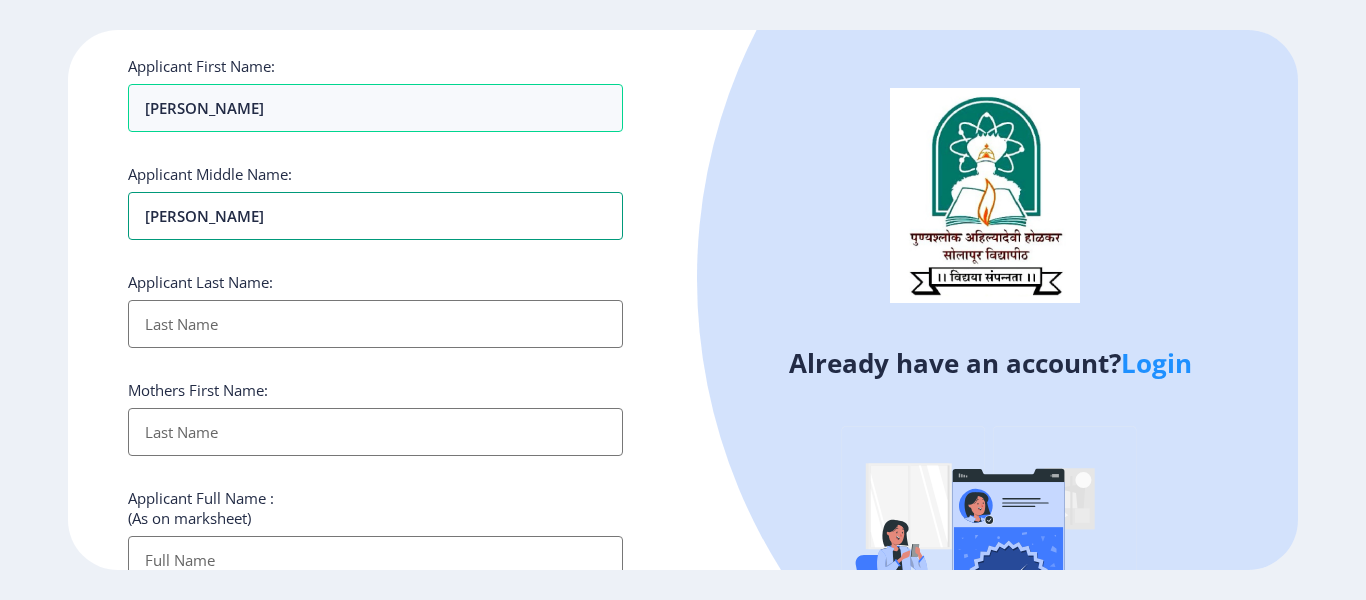 type on "[PERSON_NAME]" 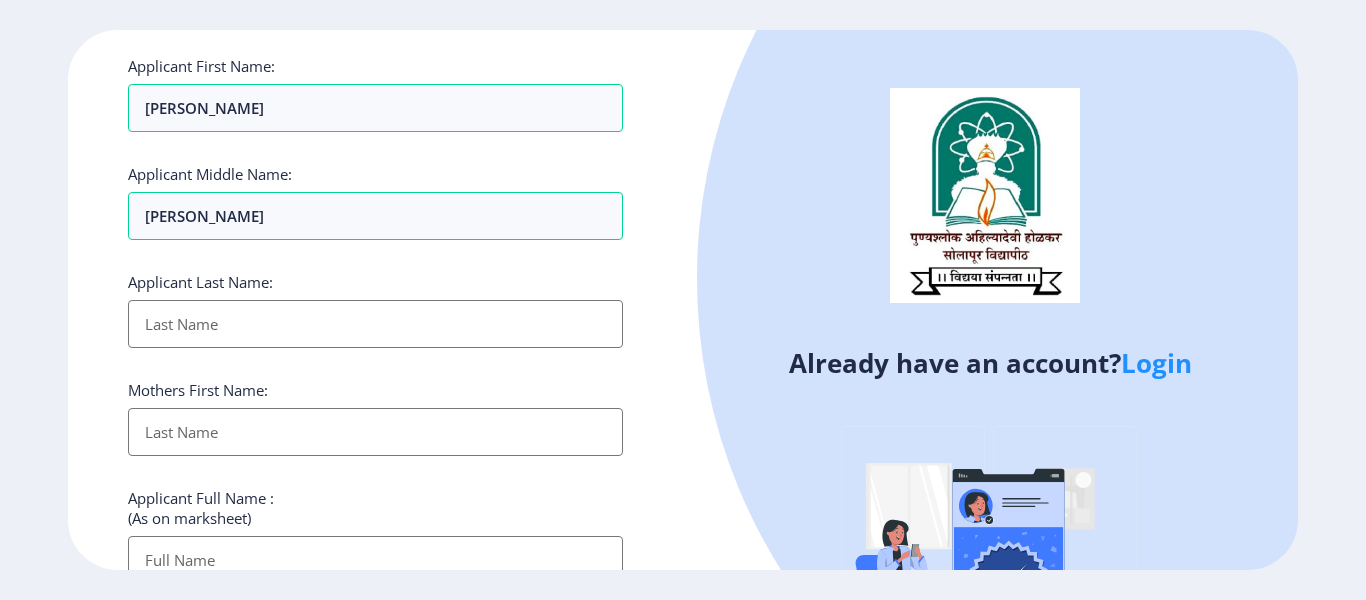 click on "Applicant First Name:" at bounding box center (375, 324) 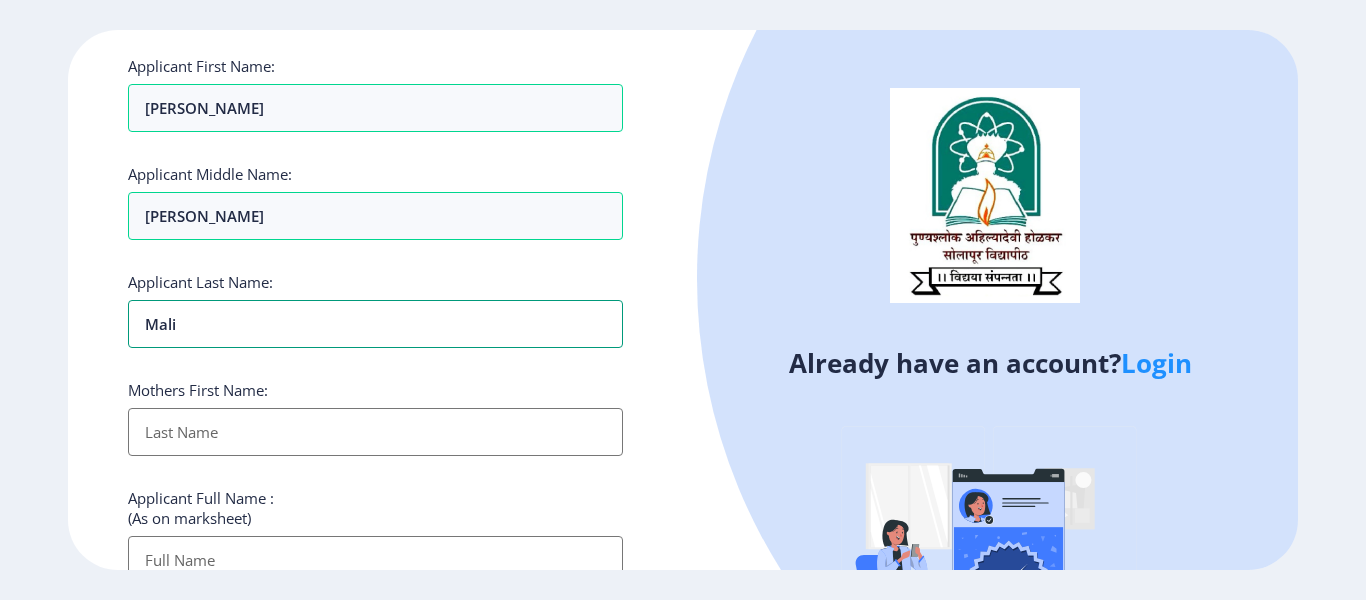 type on "Mali" 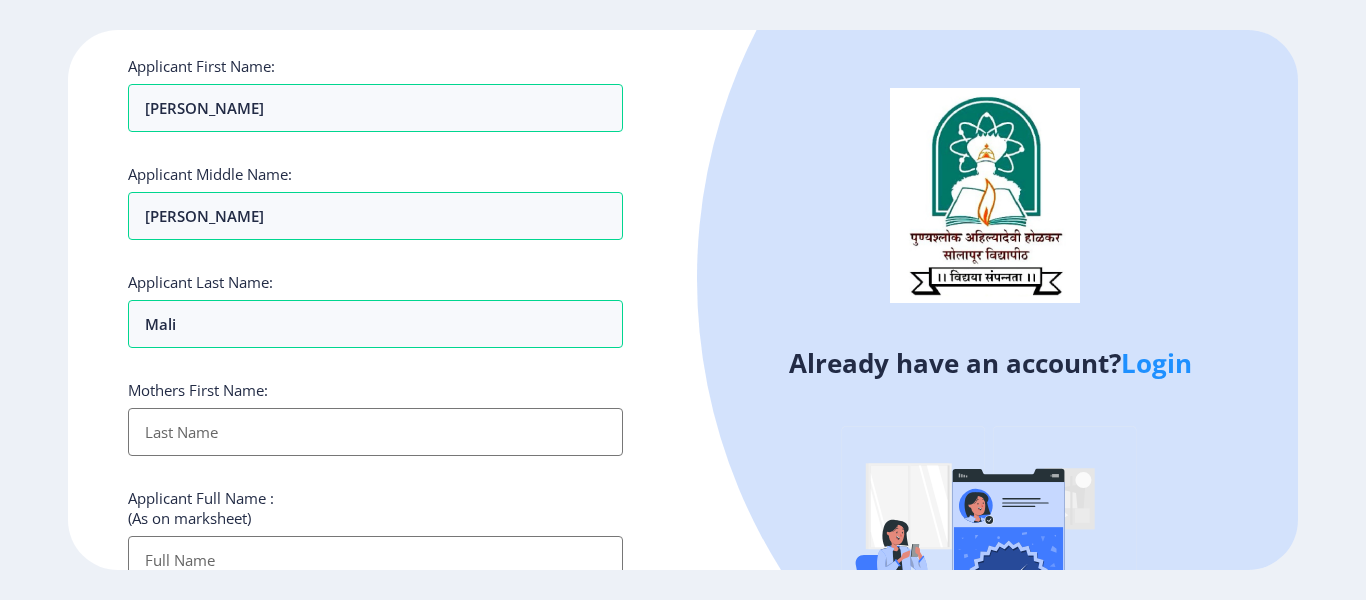 click on "Applicant First Name:" at bounding box center [375, 432] 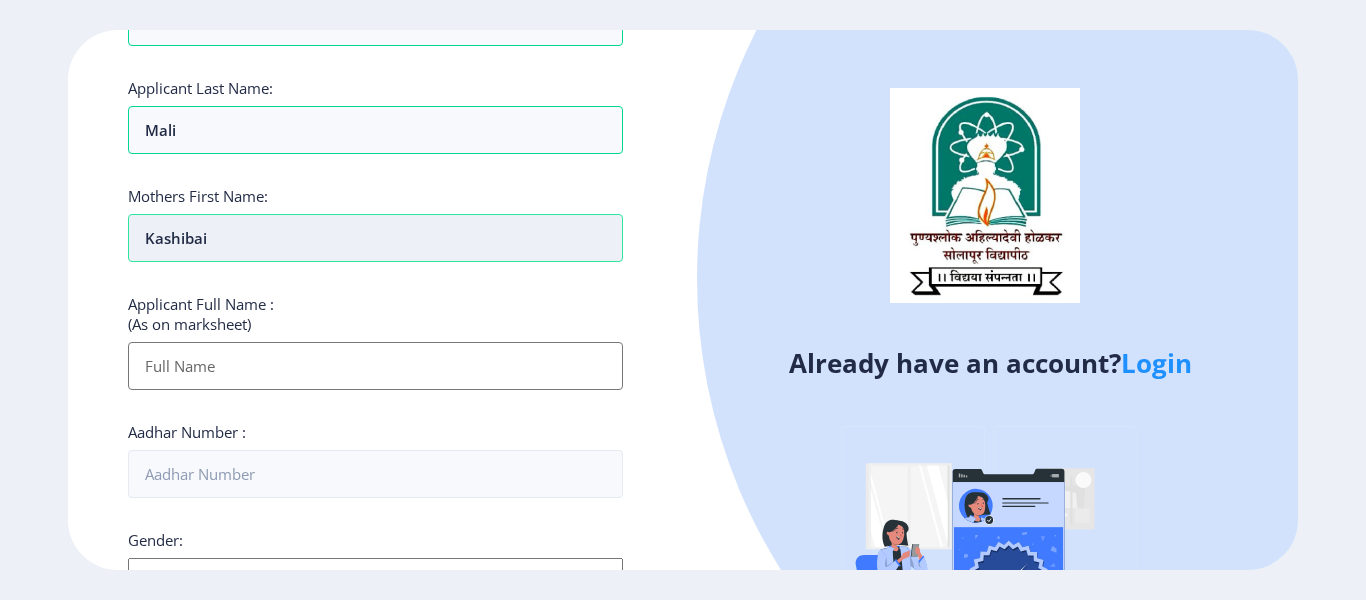 scroll, scrollTop: 300, scrollLeft: 0, axis: vertical 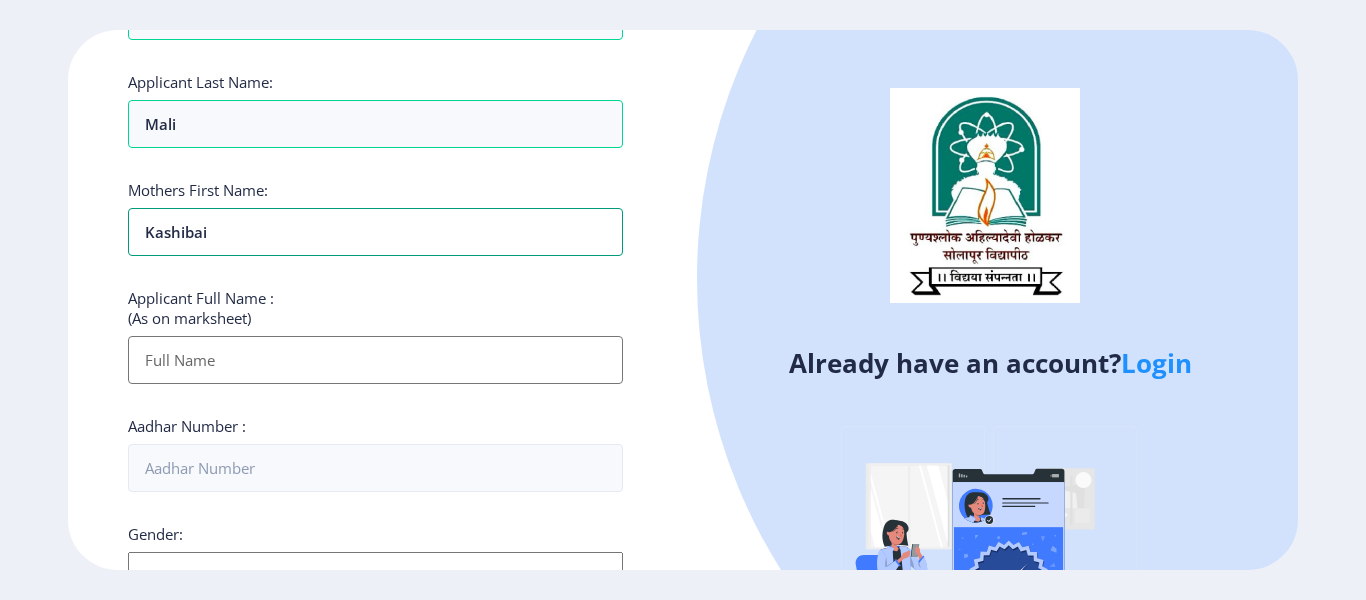 type on "Kashibai" 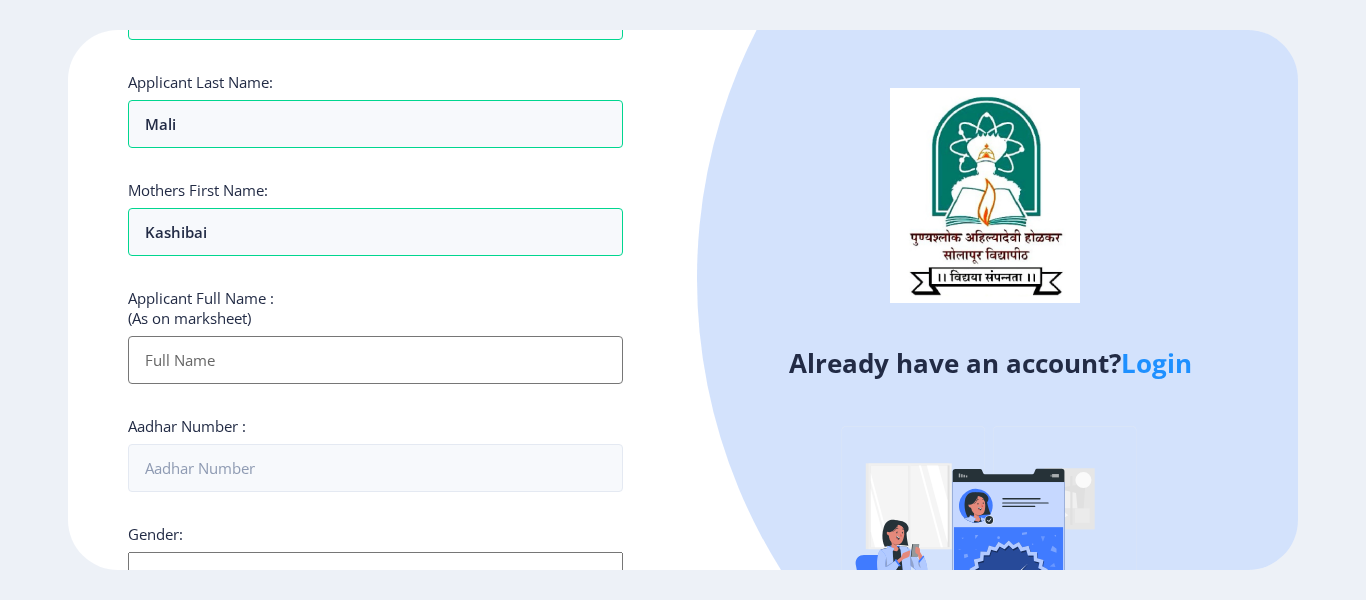 click on "Applicant First Name:" at bounding box center [375, 360] 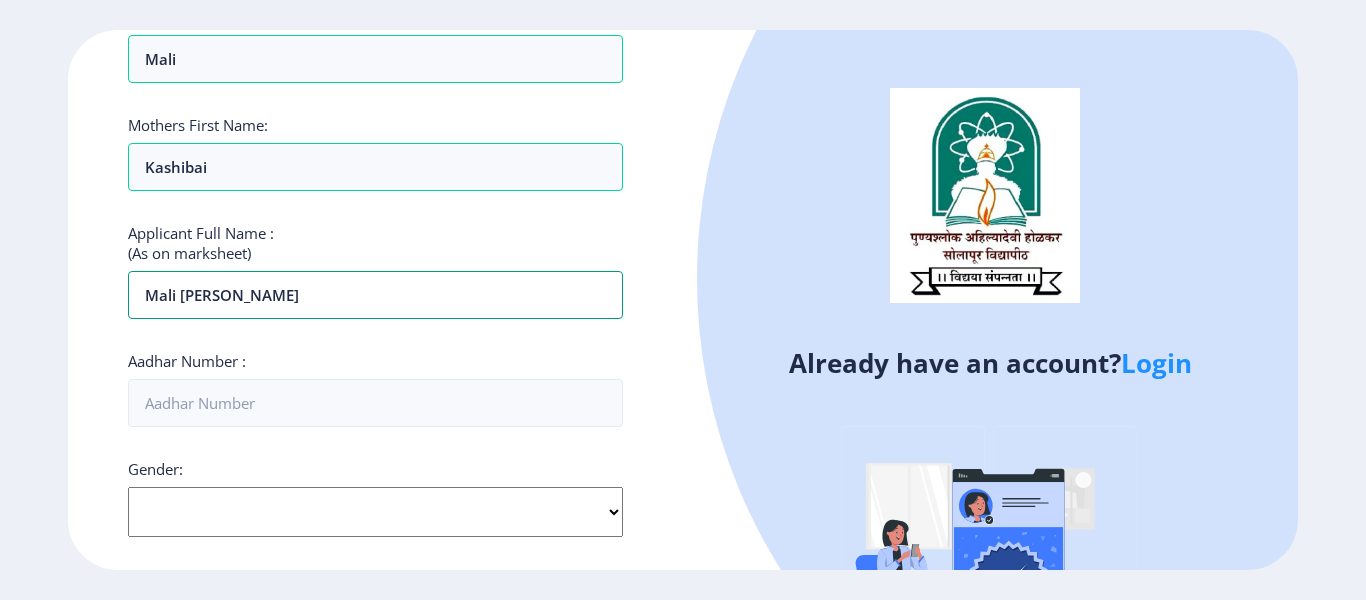 scroll, scrollTop: 400, scrollLeft: 0, axis: vertical 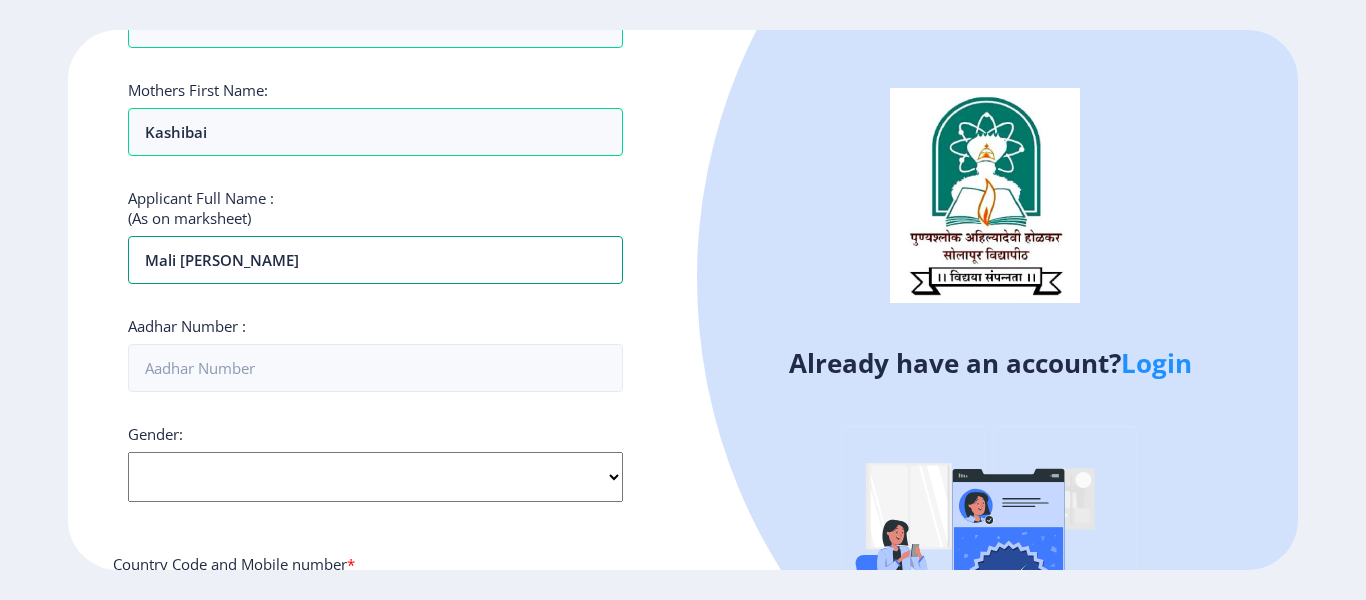 type on "Mali [PERSON_NAME]" 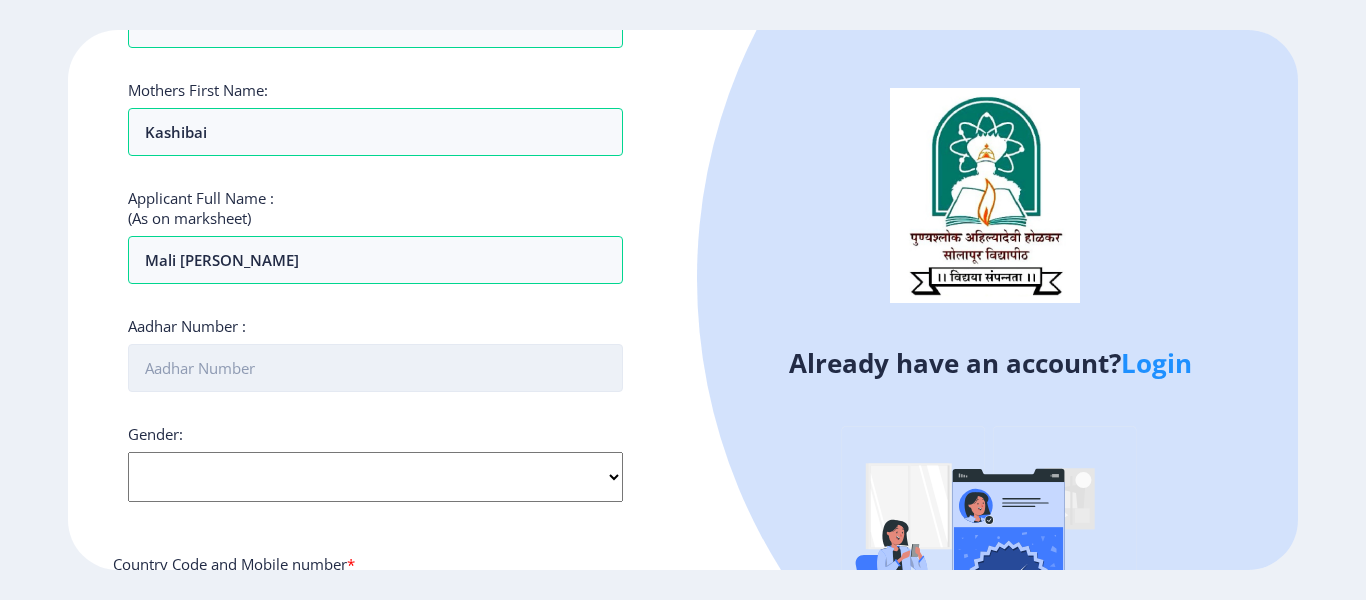 click on "Aadhar Number :" at bounding box center [375, 368] 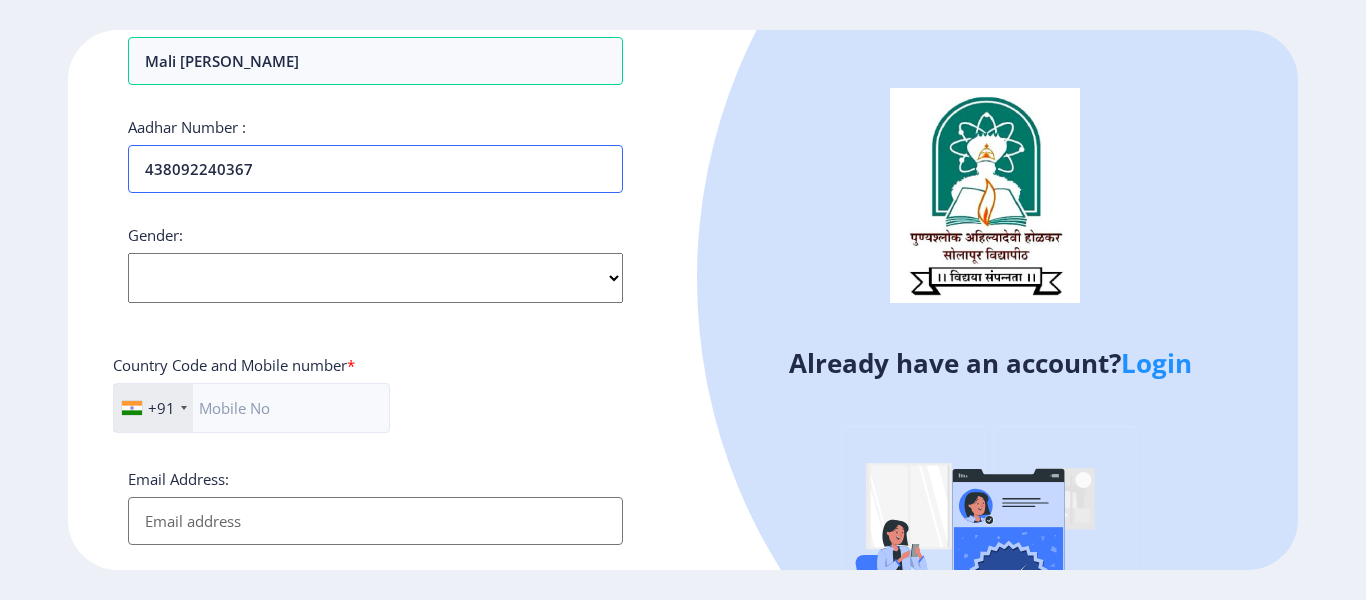 scroll, scrollTop: 600, scrollLeft: 0, axis: vertical 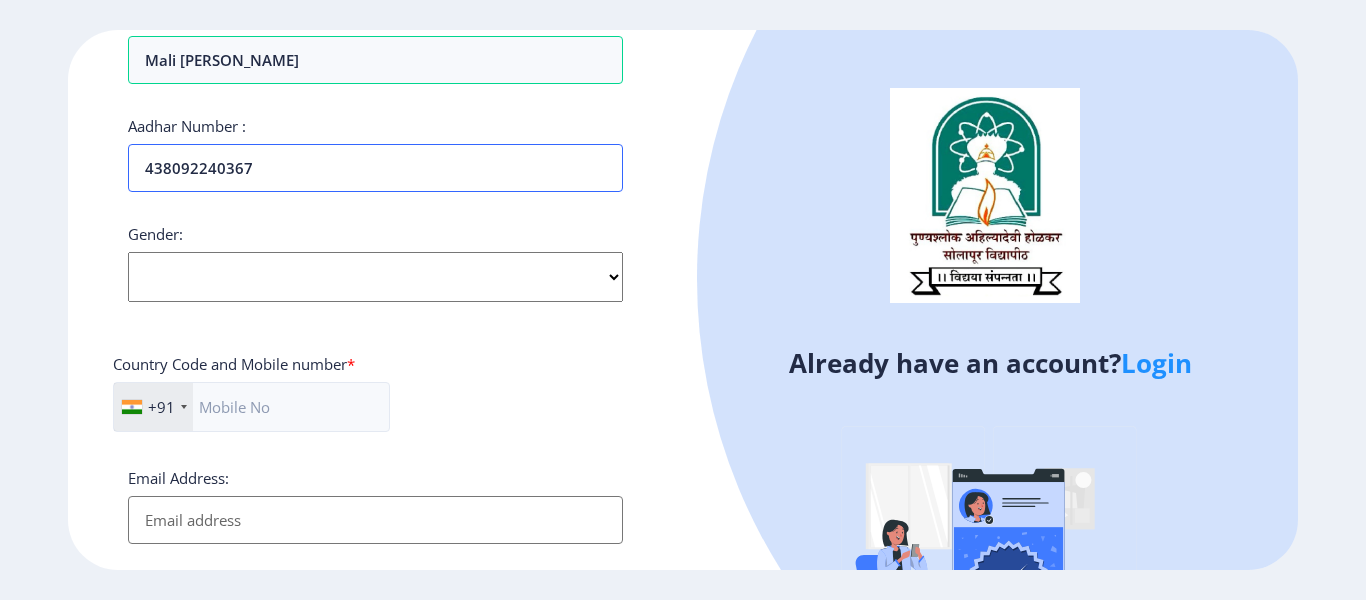 type on "438092240367" 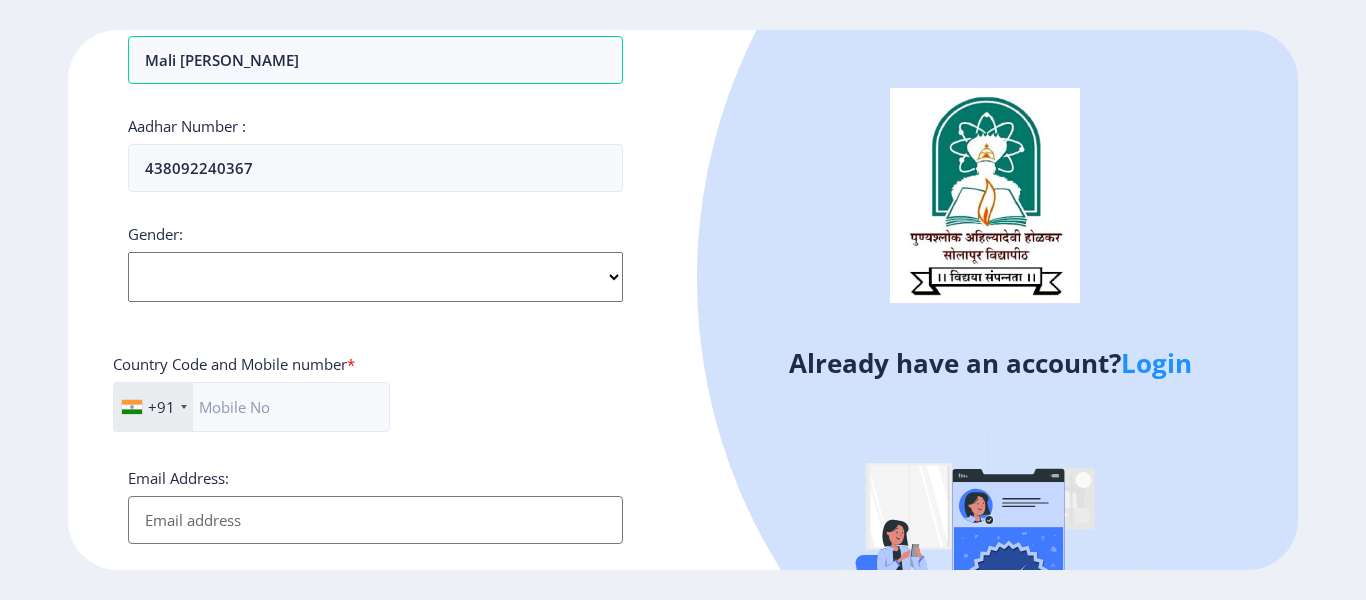 click on "Select Gender [DEMOGRAPHIC_DATA] [DEMOGRAPHIC_DATA] Other" 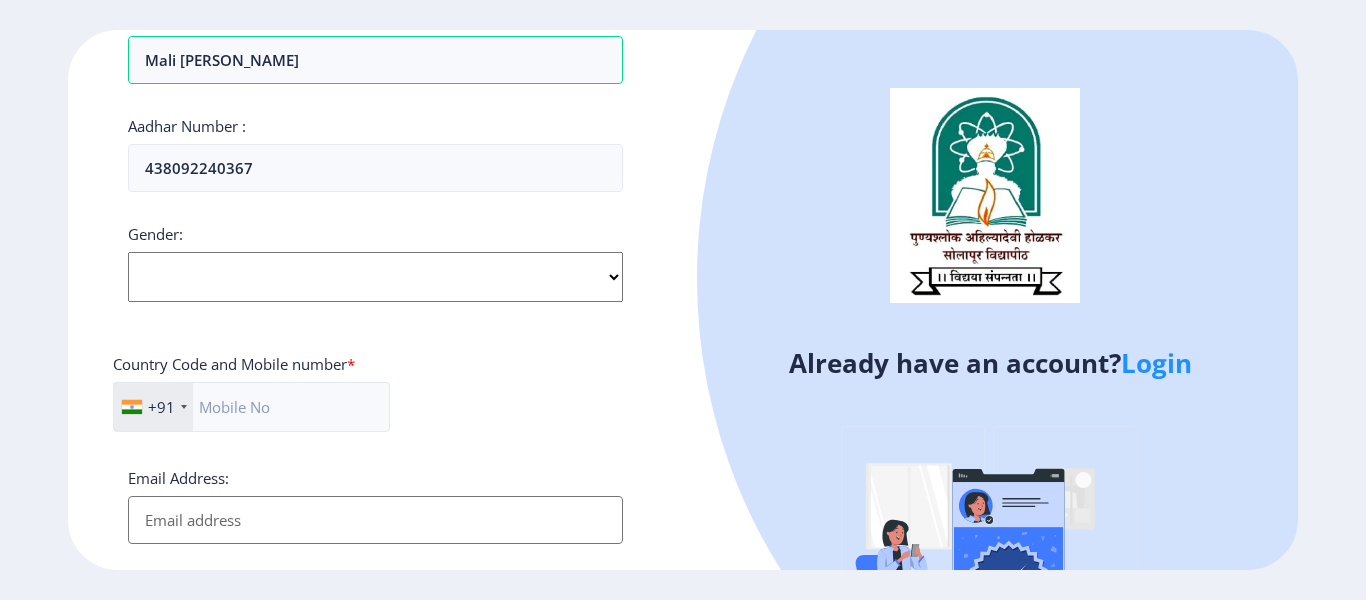 select on "[DEMOGRAPHIC_DATA]" 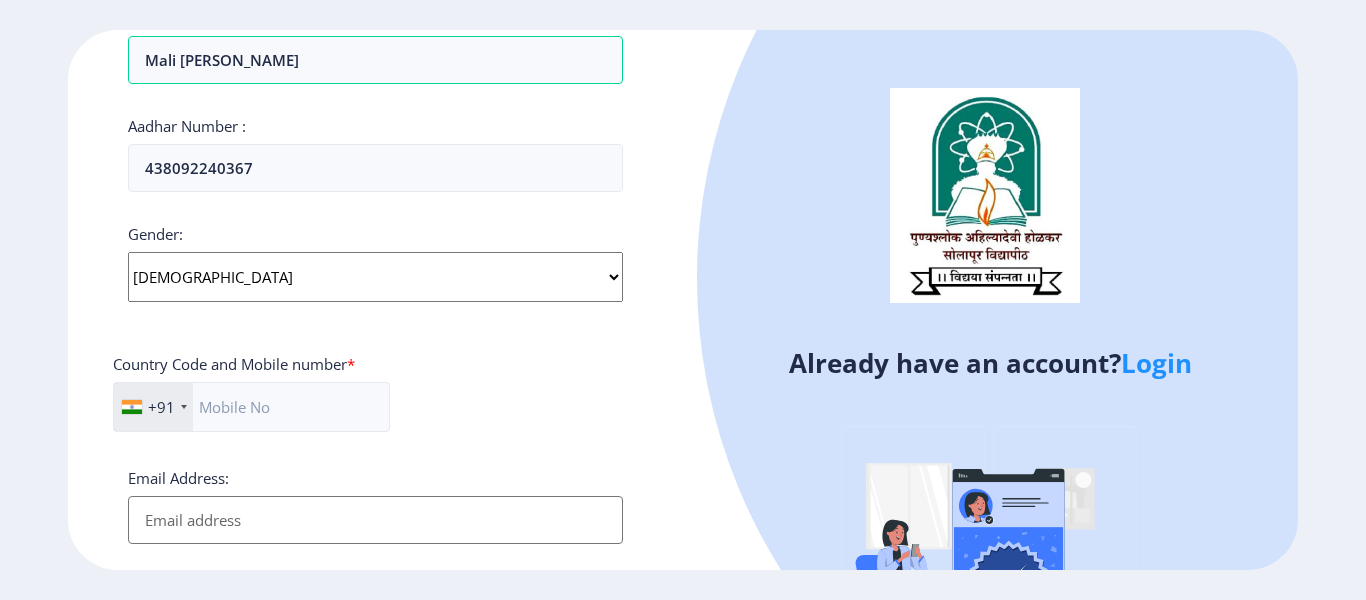 click on "Select Gender [DEMOGRAPHIC_DATA] [DEMOGRAPHIC_DATA] Other" 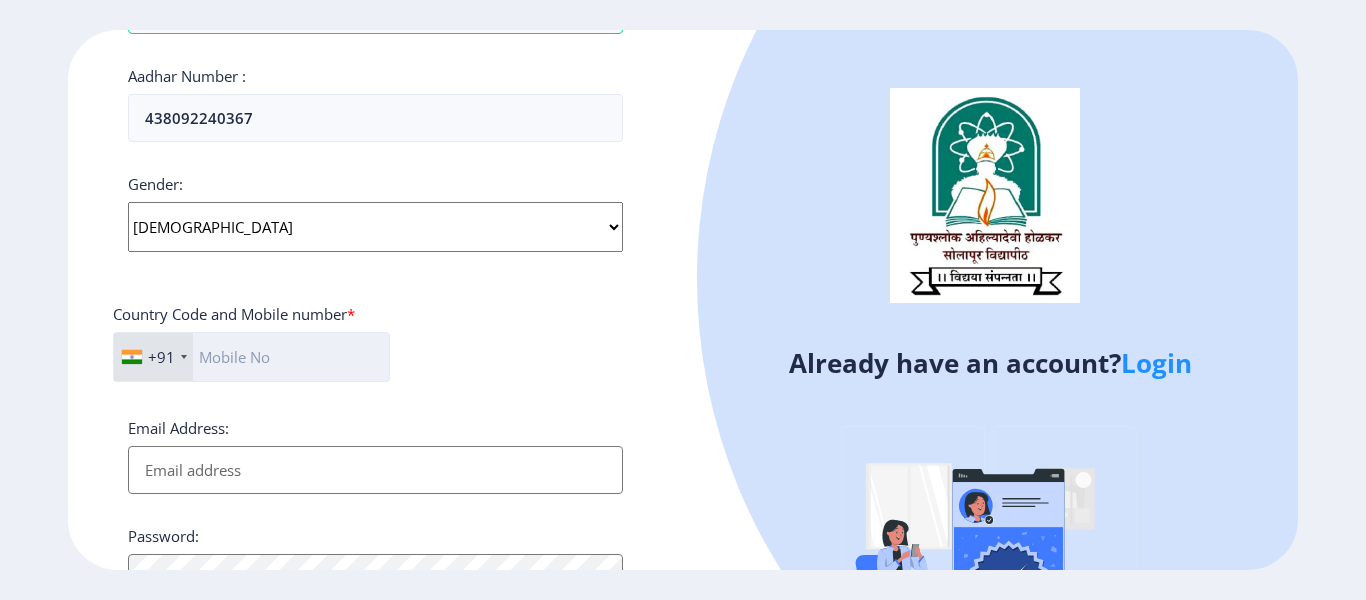 scroll, scrollTop: 700, scrollLeft: 0, axis: vertical 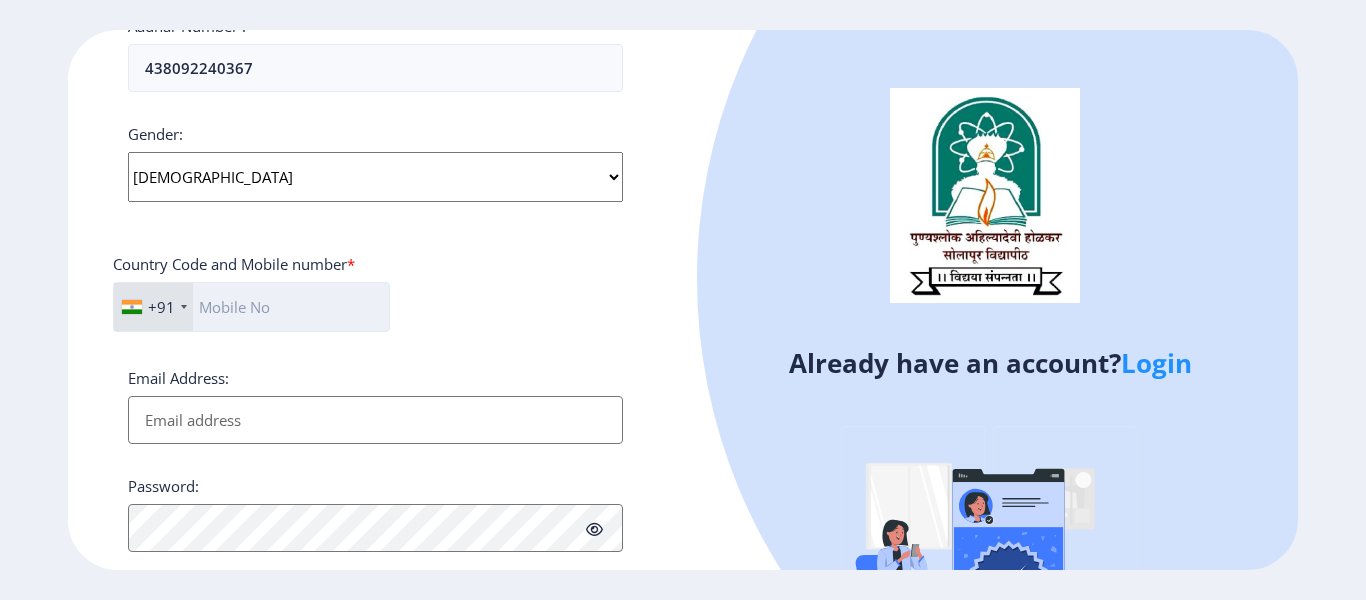 click 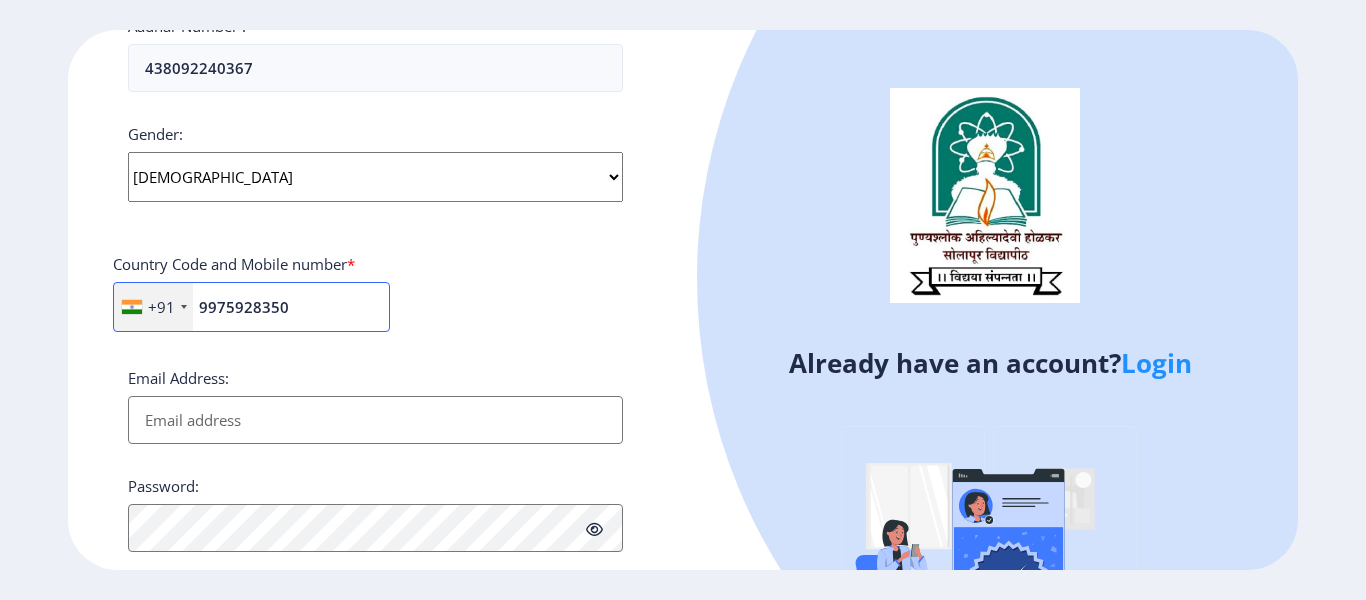 type on "9975928350" 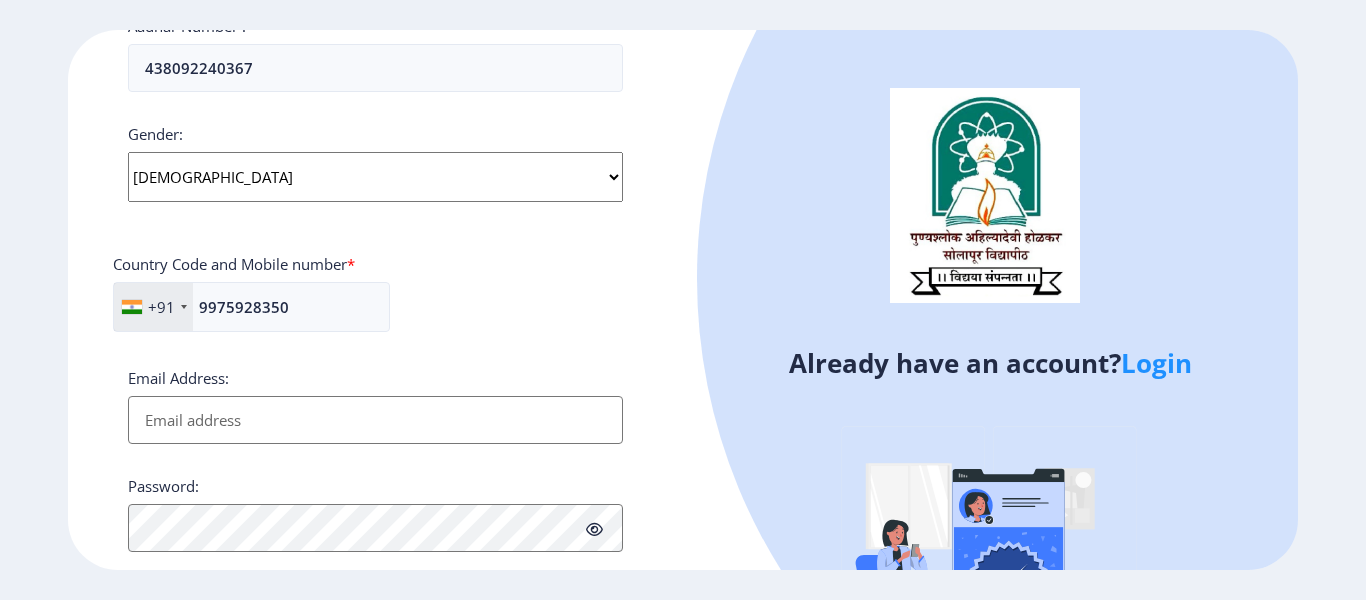 click on "Email Address:" at bounding box center (375, 420) 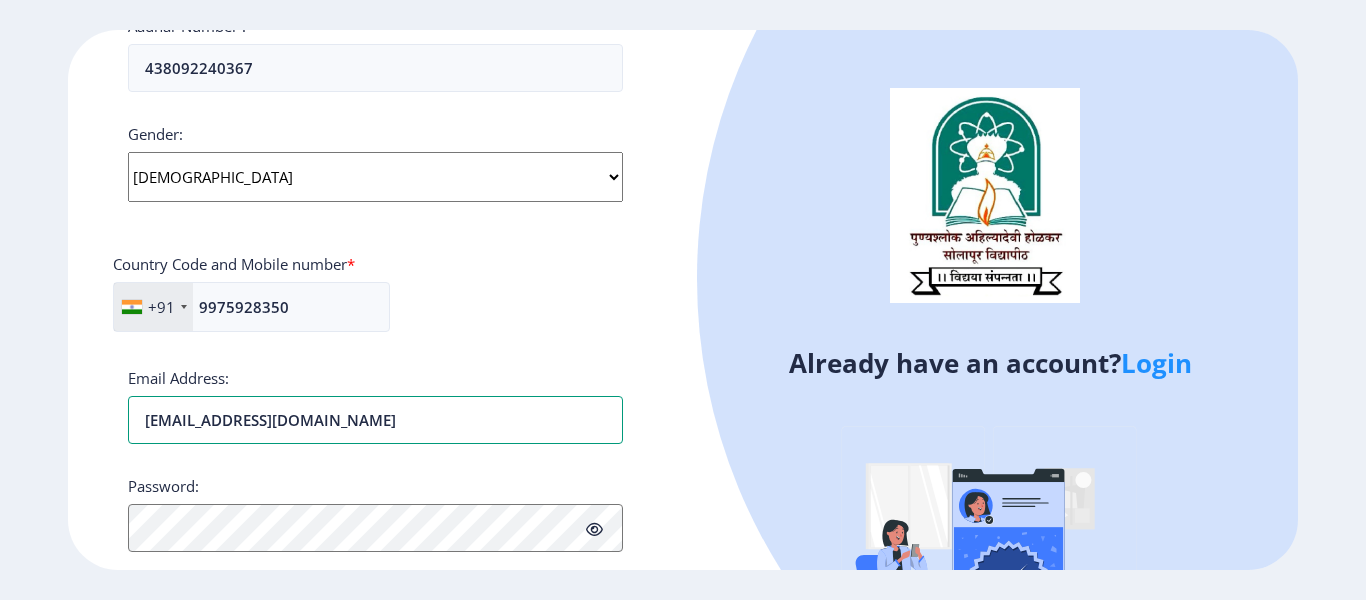 scroll, scrollTop: 800, scrollLeft: 0, axis: vertical 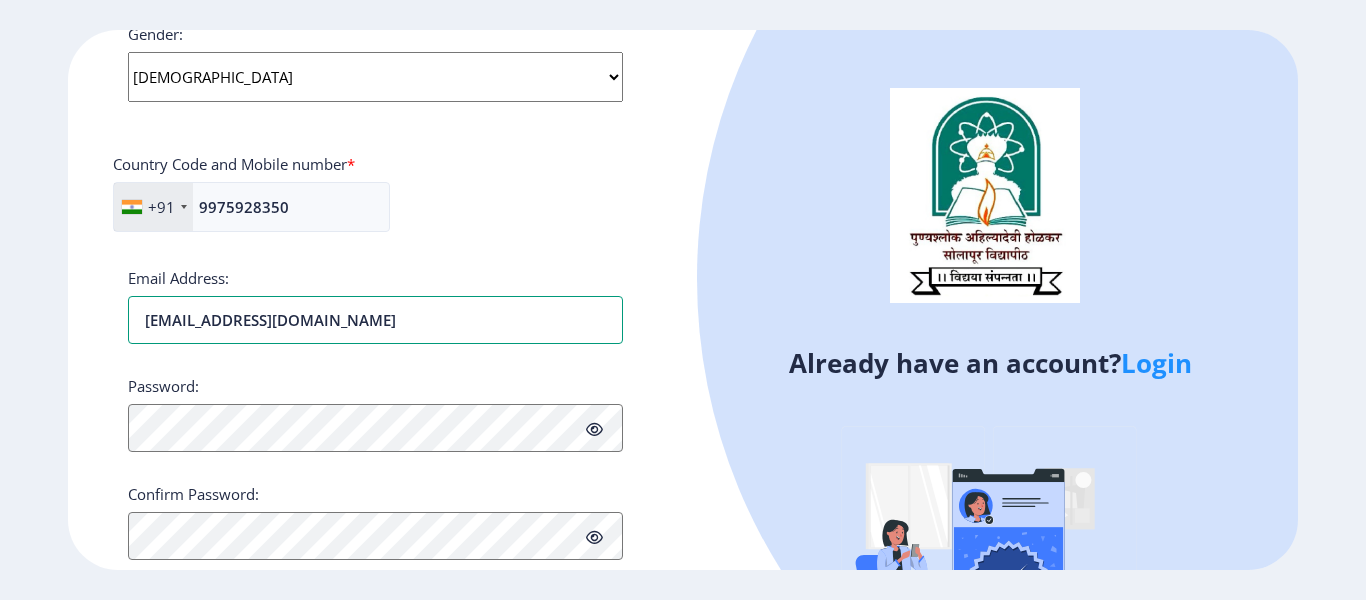 type on "[EMAIL_ADDRESS][DOMAIN_NAME]" 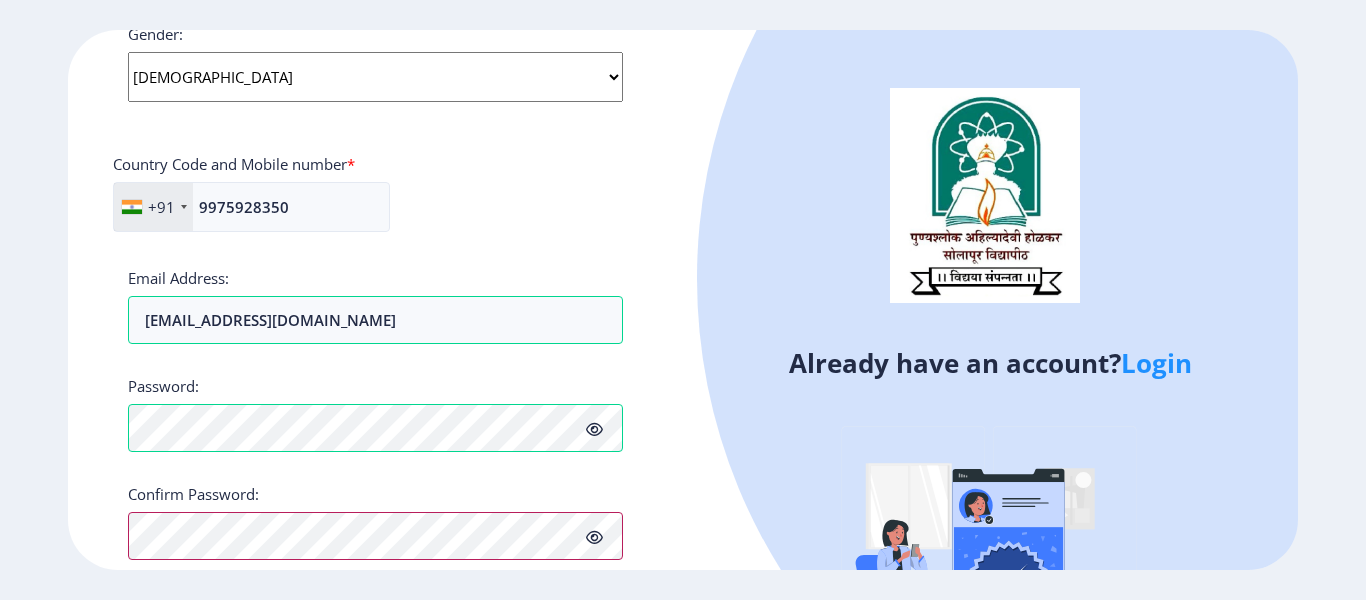 scroll, scrollTop: 876, scrollLeft: 0, axis: vertical 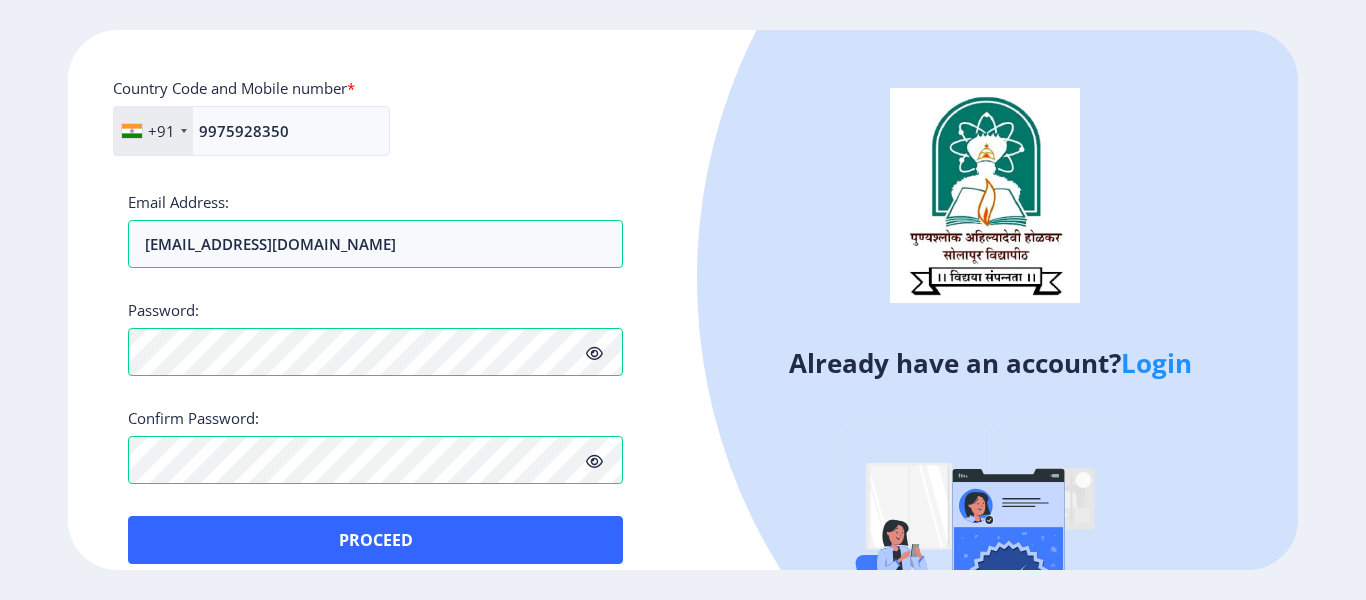 click 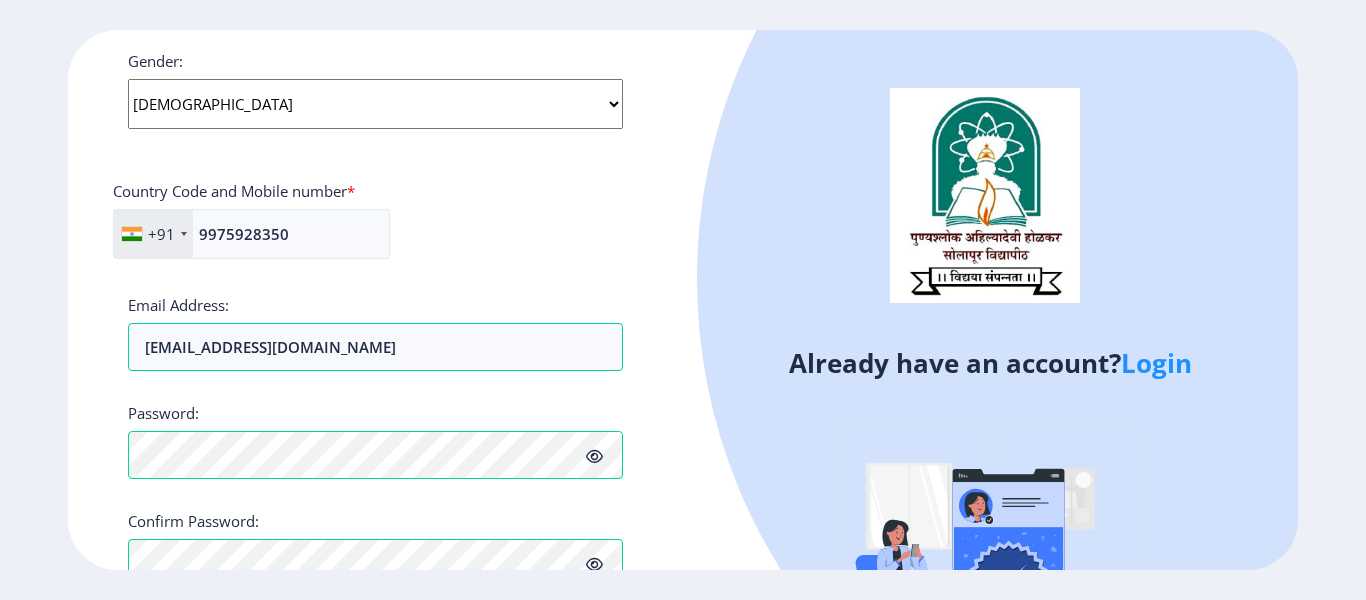 scroll, scrollTop: 900, scrollLeft: 0, axis: vertical 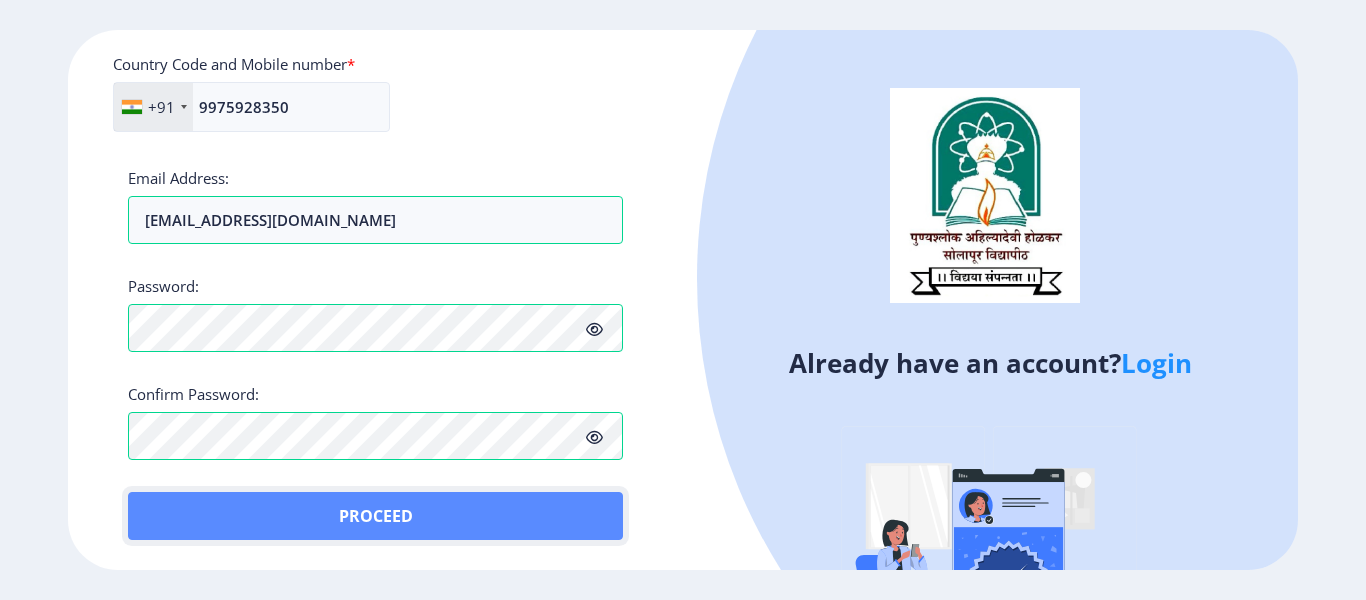 click on "Proceed" 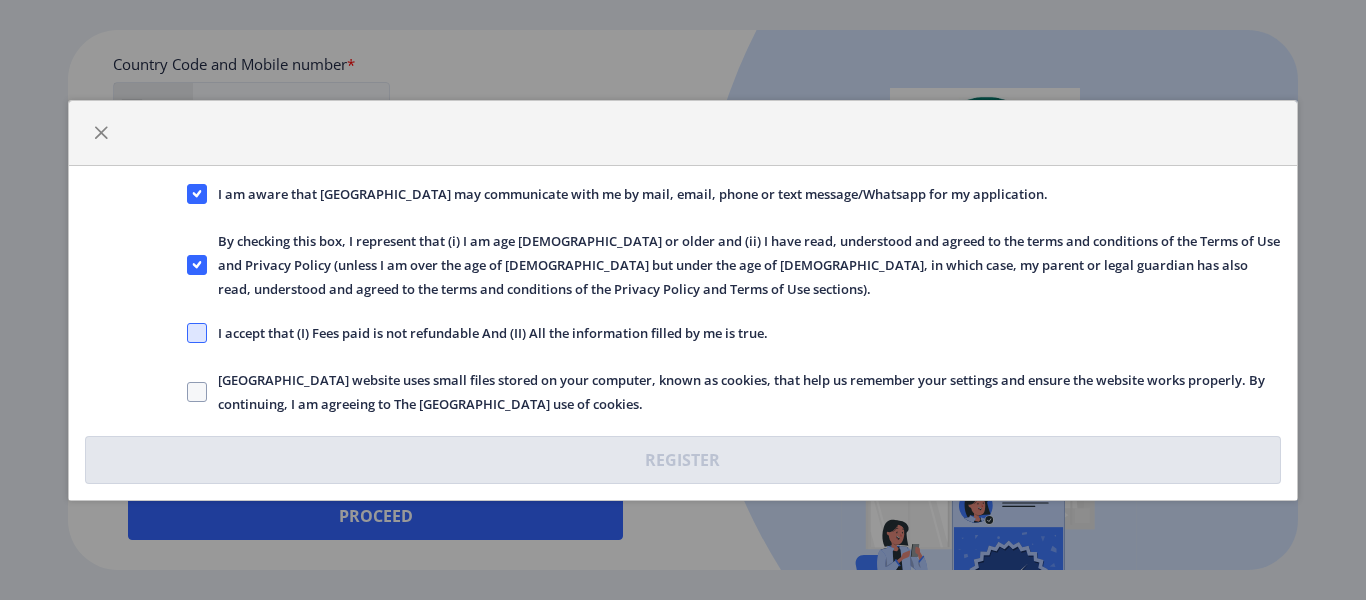 click 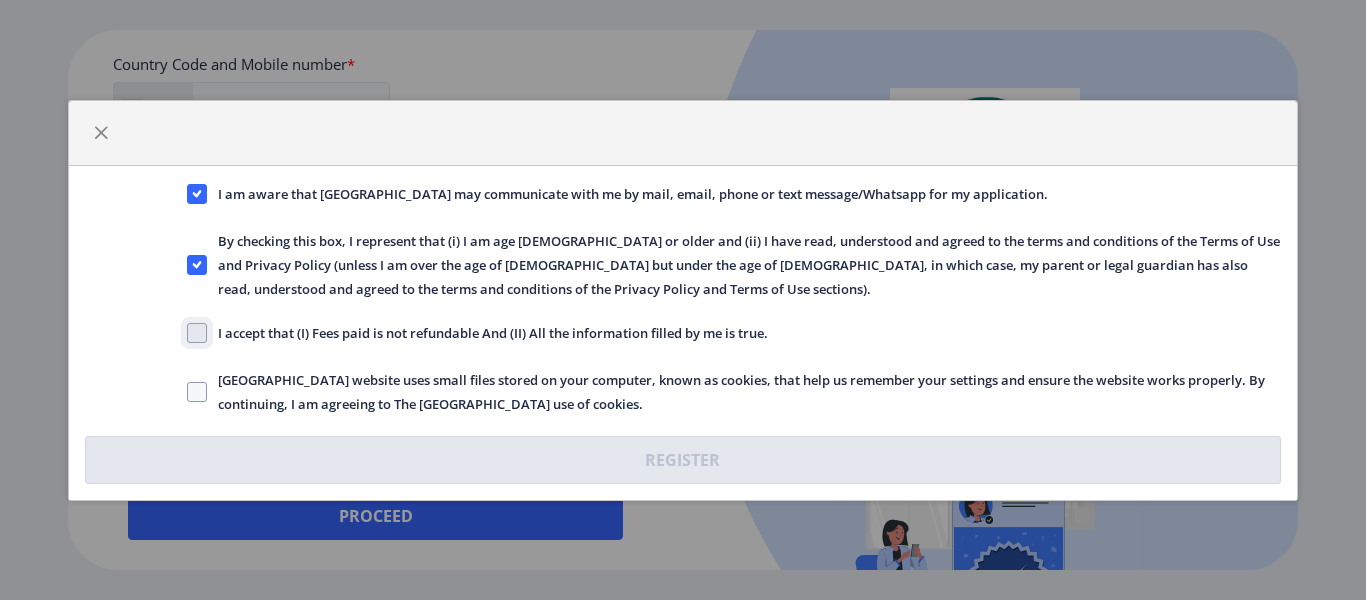click on "I accept that (I) Fees paid is not refundable And (II) All the information filled by me is true." 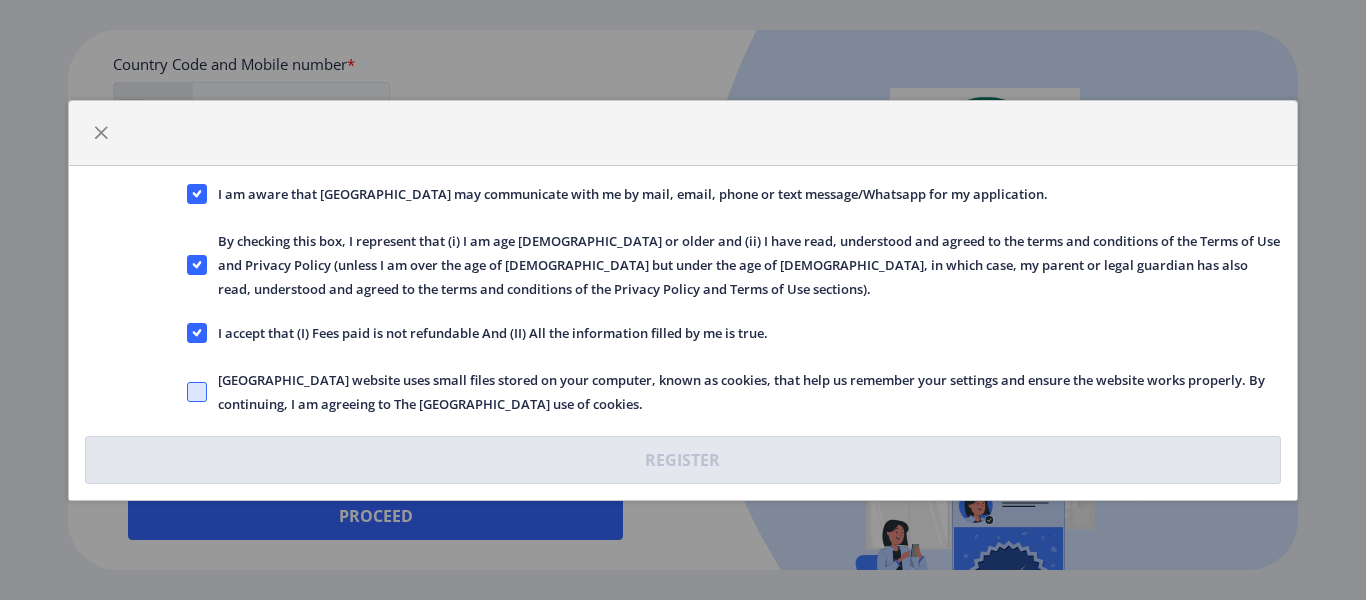 click 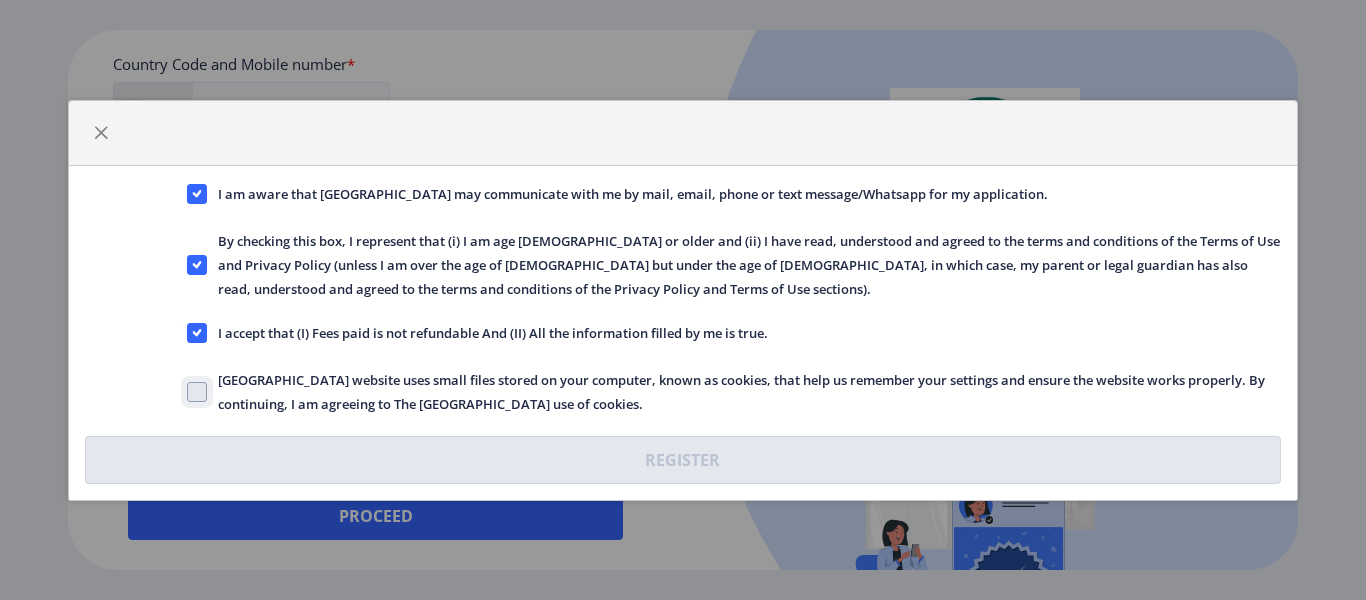 click on "[GEOGRAPHIC_DATA] website uses small files stored on your computer, known as cookies, that help us remember your settings and ensure the website works properly. By continuing, I am agreeing to The [GEOGRAPHIC_DATA] use of cookies." 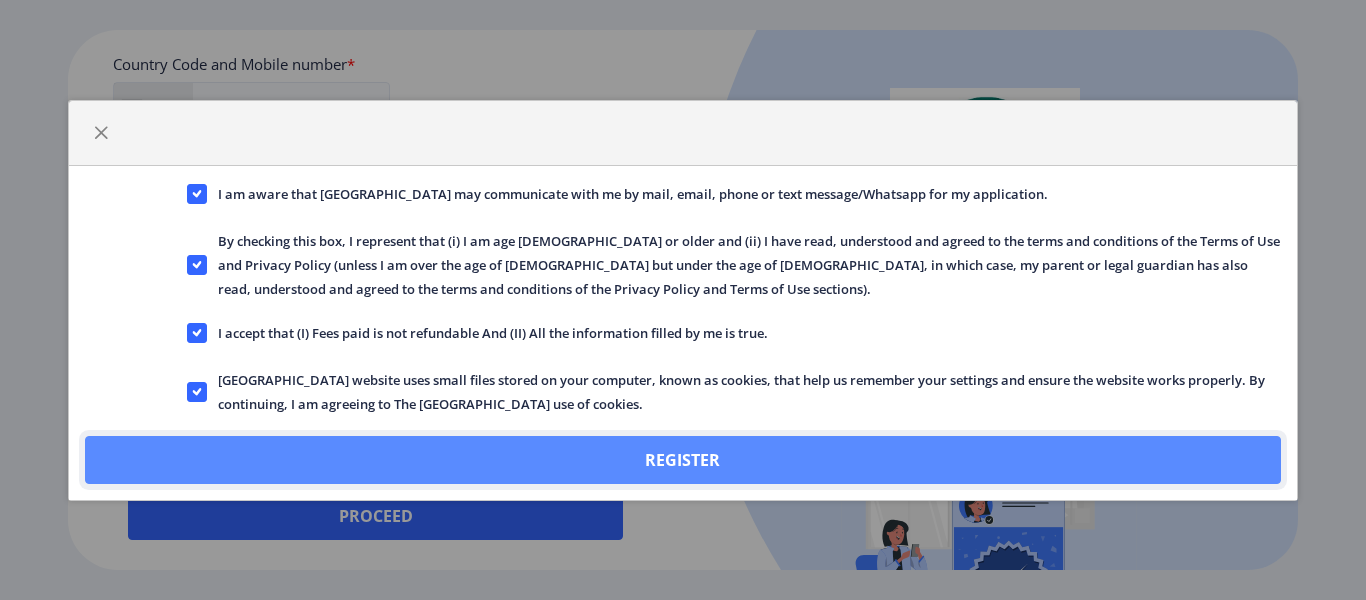 click on "Register" 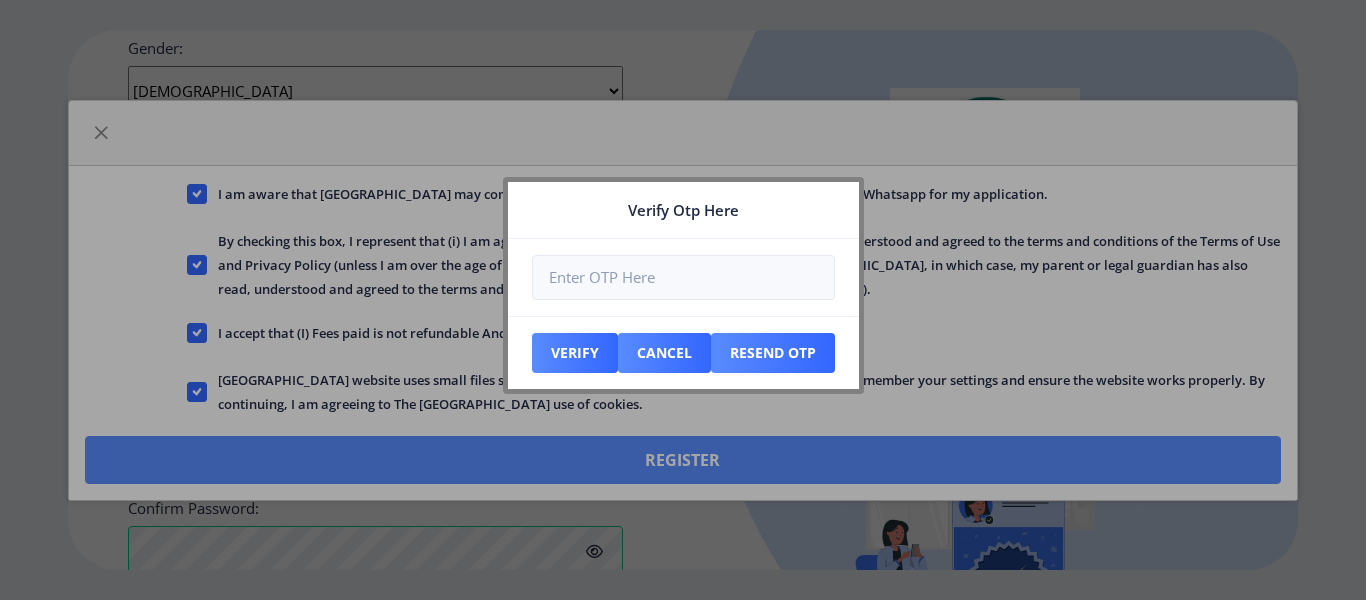 scroll, scrollTop: 1014, scrollLeft: 0, axis: vertical 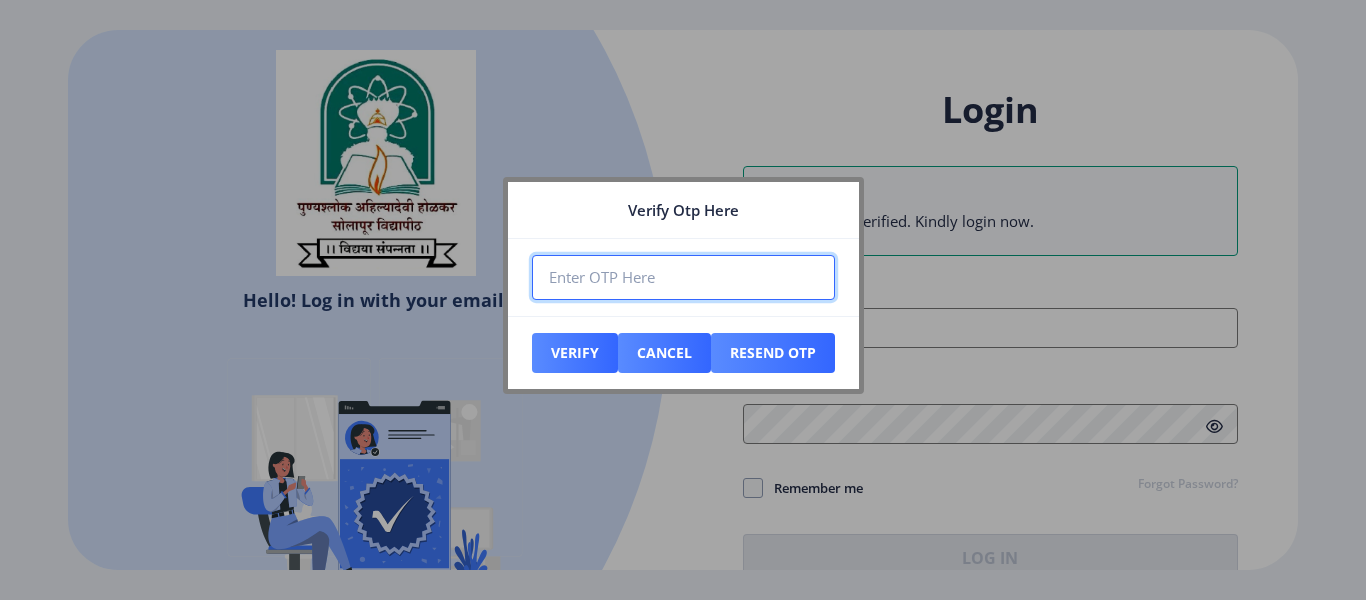 paste on "748198" 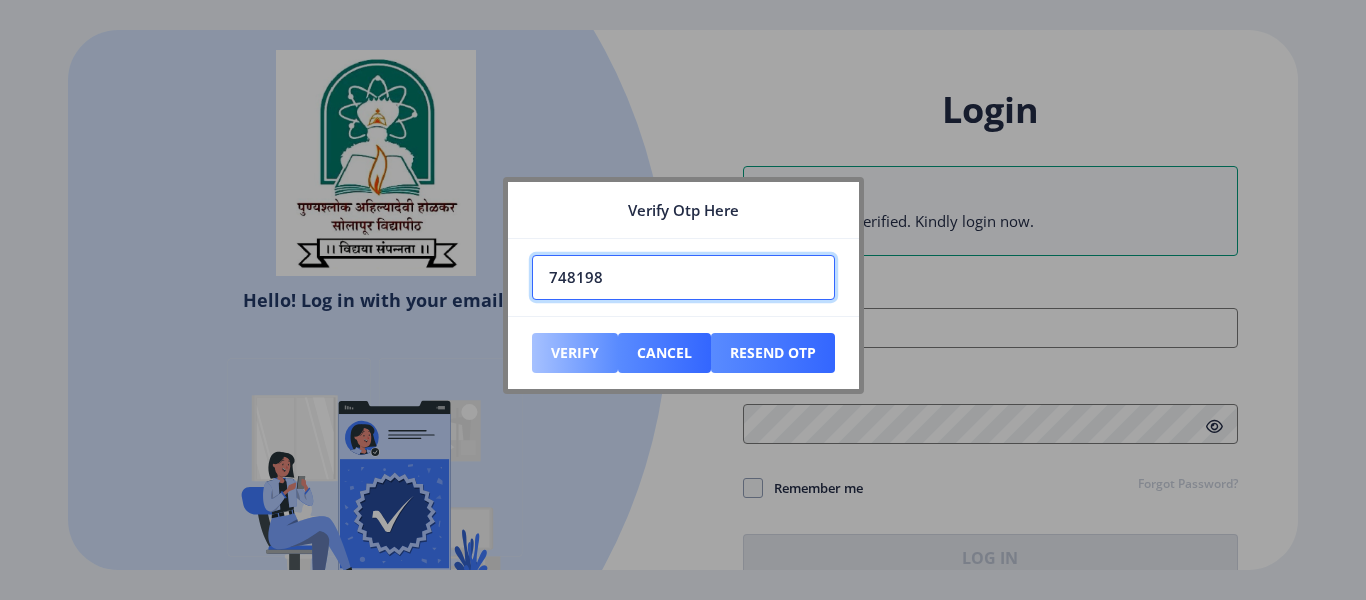 type on "748198" 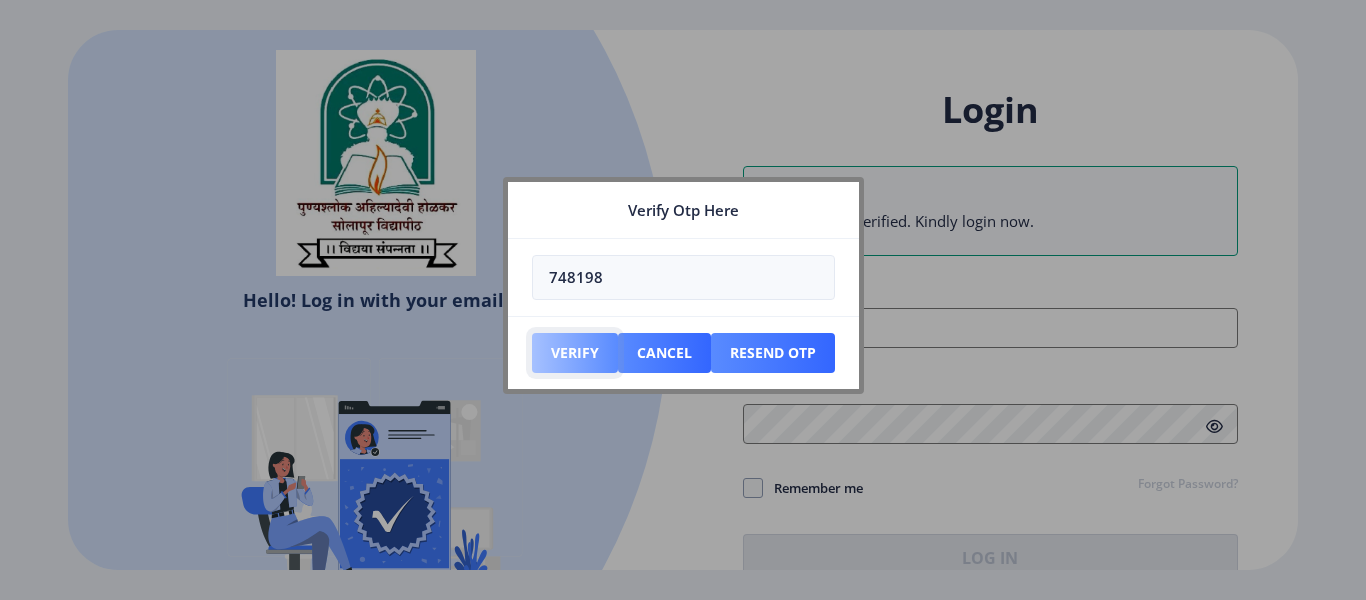 click on "Verify" at bounding box center [575, 353] 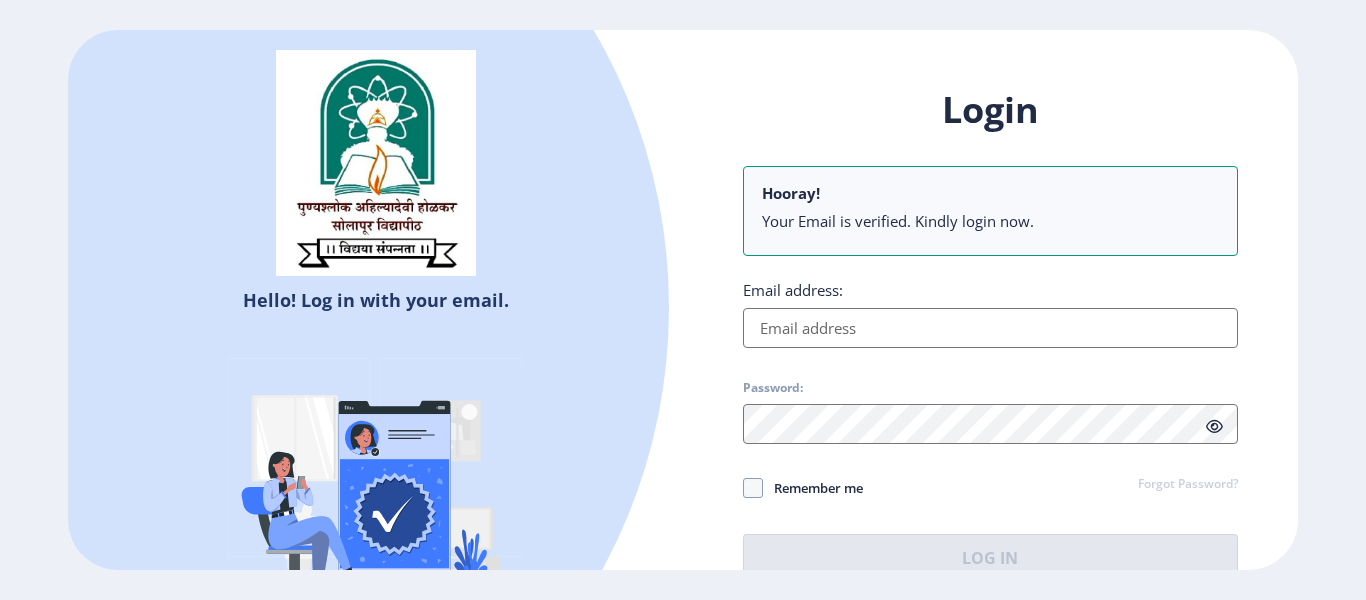 click on "Email address:" at bounding box center [990, 328] 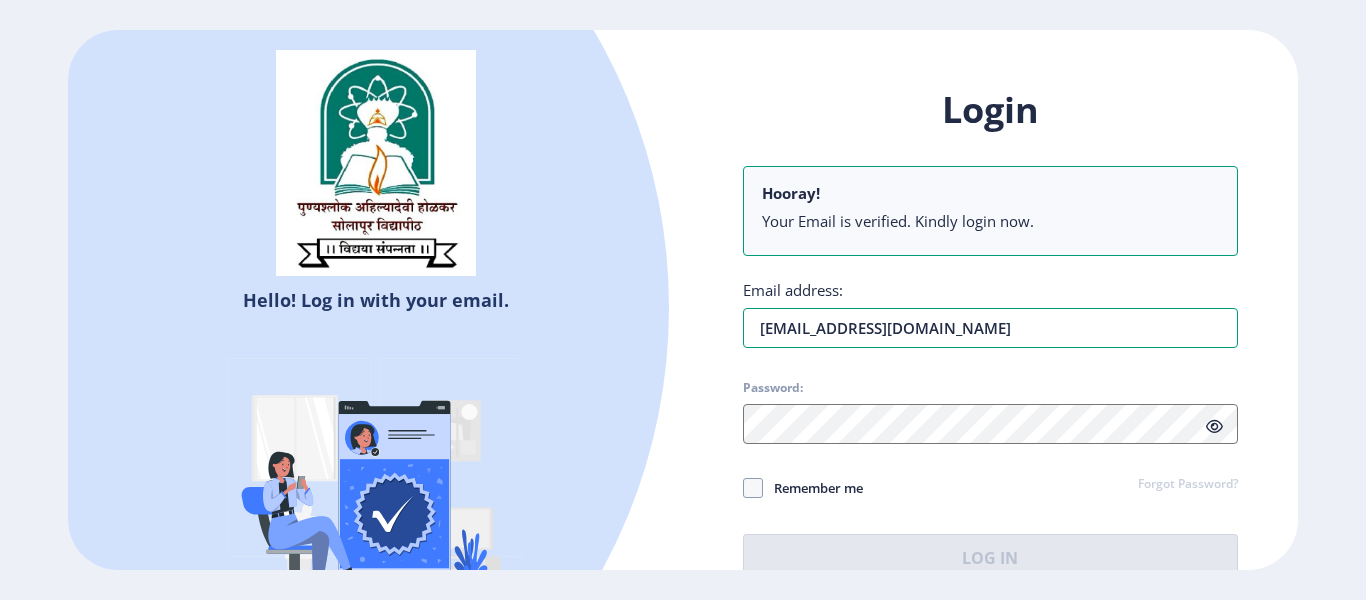 type on "[EMAIL_ADDRESS][DOMAIN_NAME]" 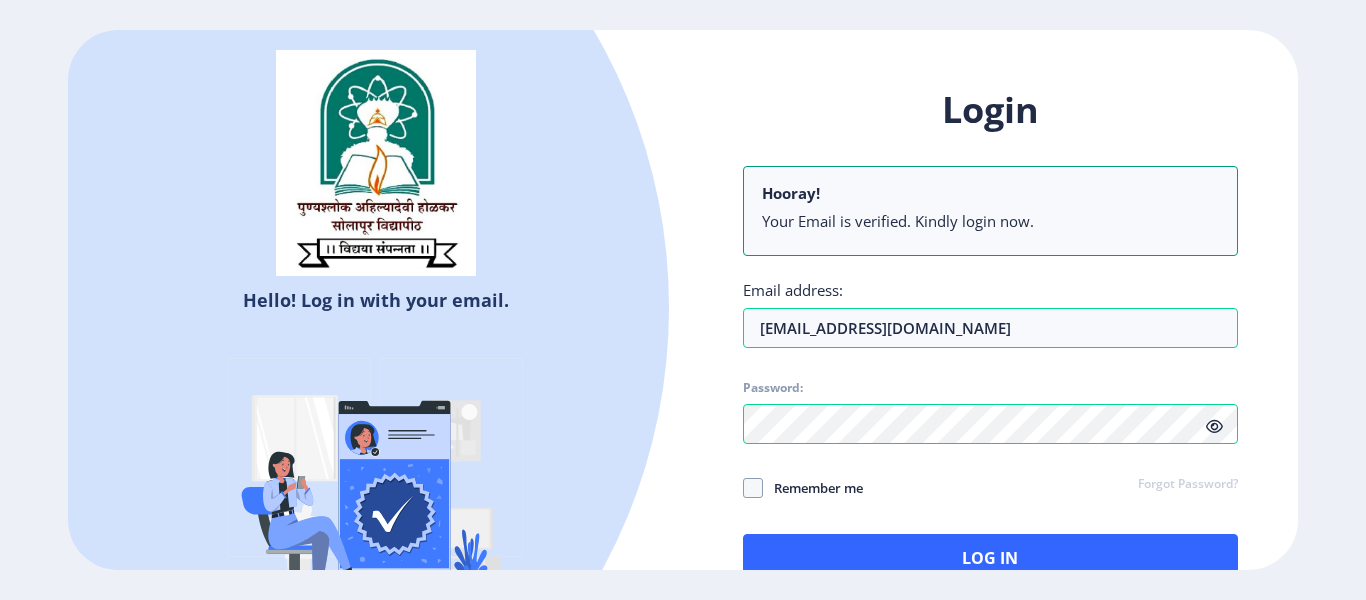 click 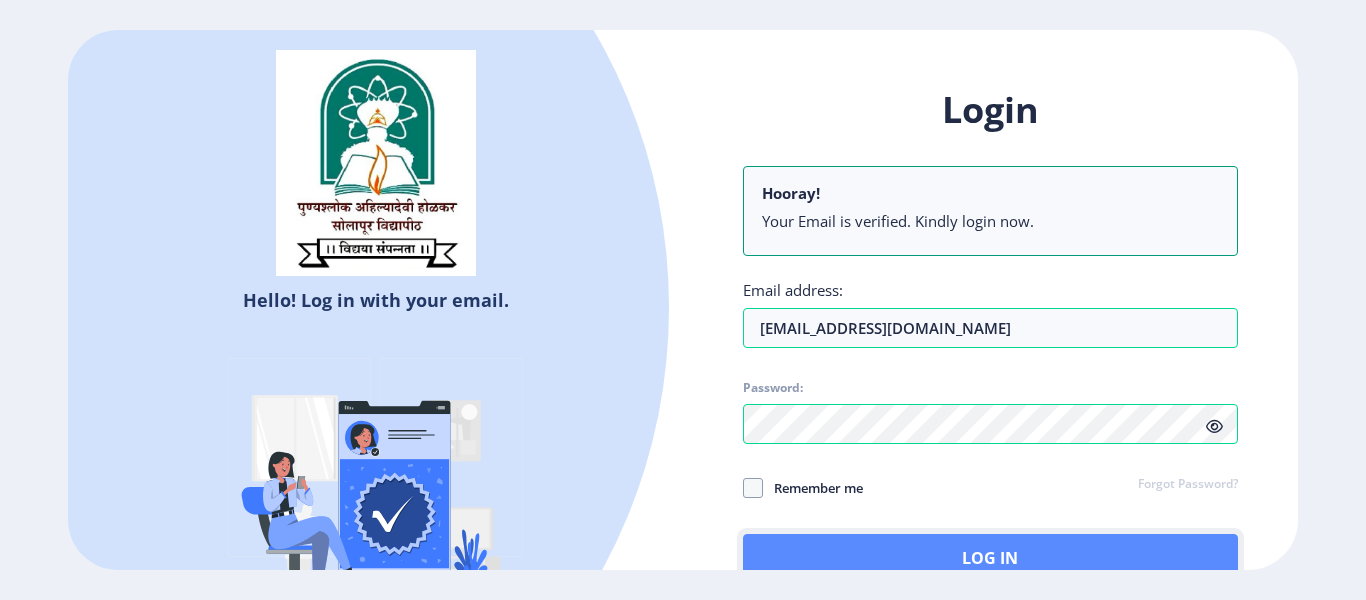 click on "Log In" 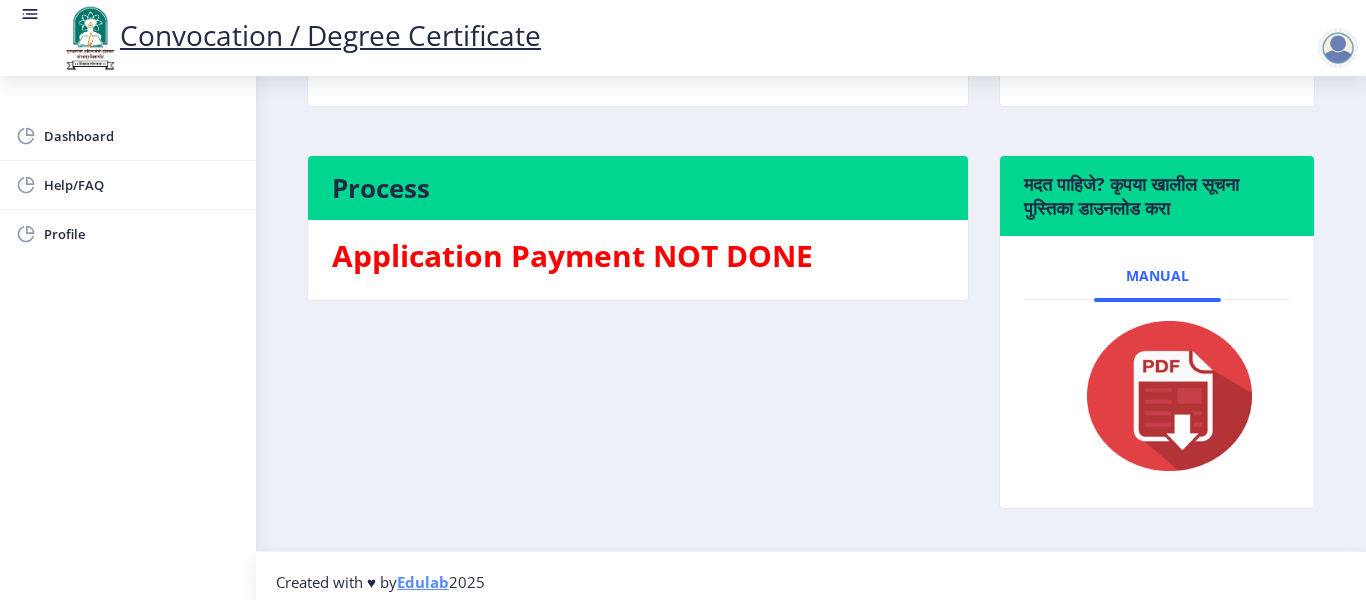 scroll, scrollTop: 389, scrollLeft: 0, axis: vertical 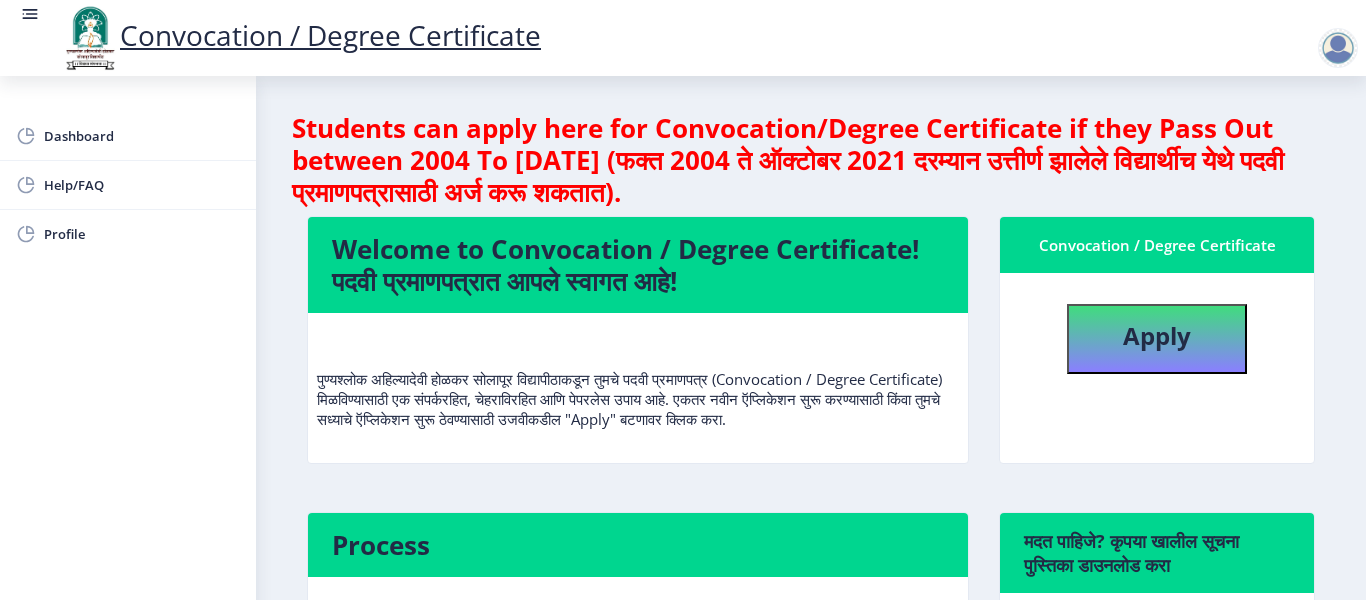 drag, startPoint x: 293, startPoint y: 130, endPoint x: 841, endPoint y: 192, distance: 551.49615 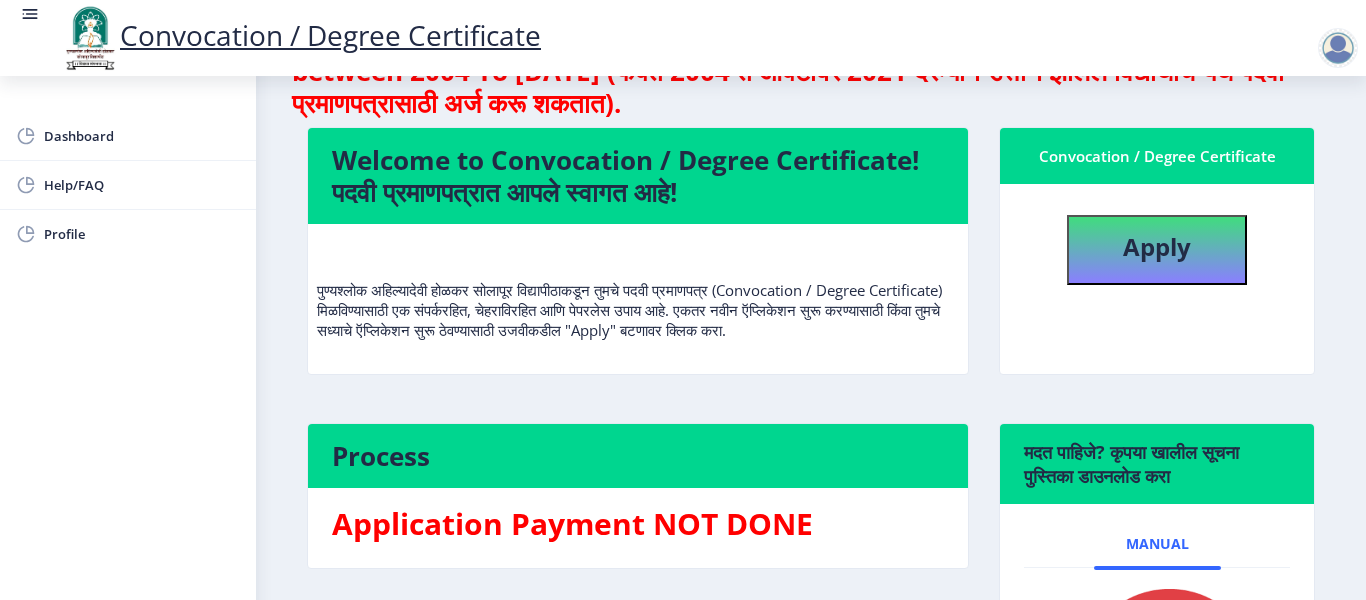 scroll, scrollTop: 0, scrollLeft: 0, axis: both 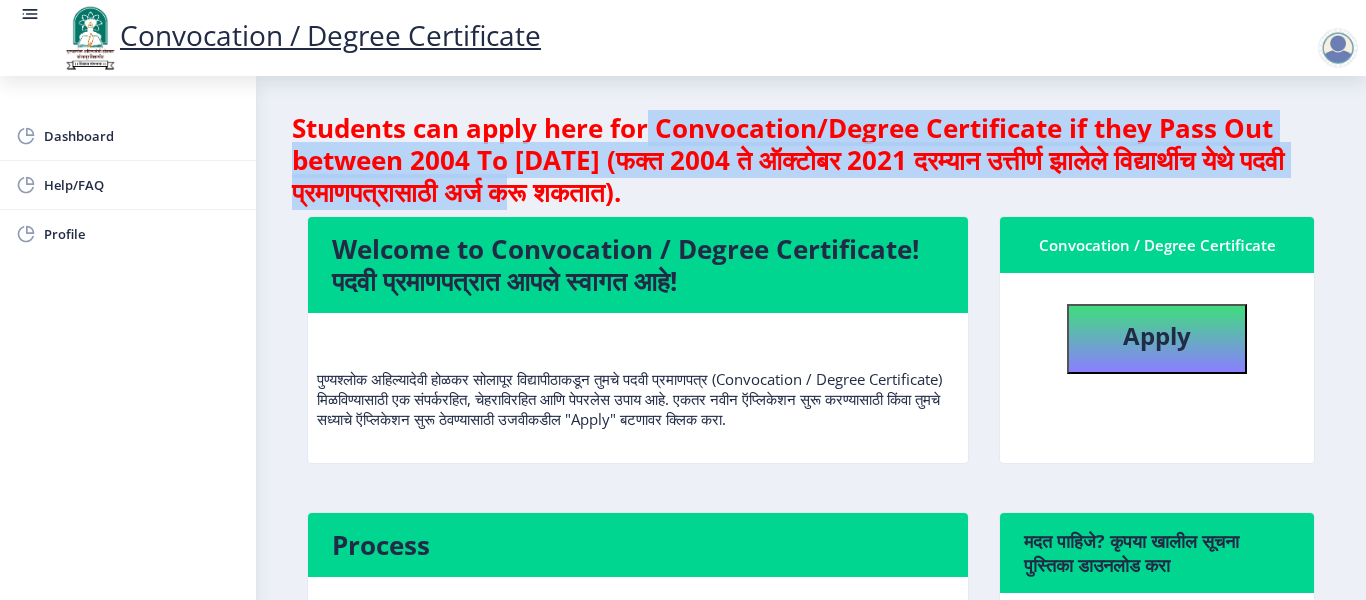 drag, startPoint x: 648, startPoint y: 122, endPoint x: 671, endPoint y: 200, distance: 81.32035 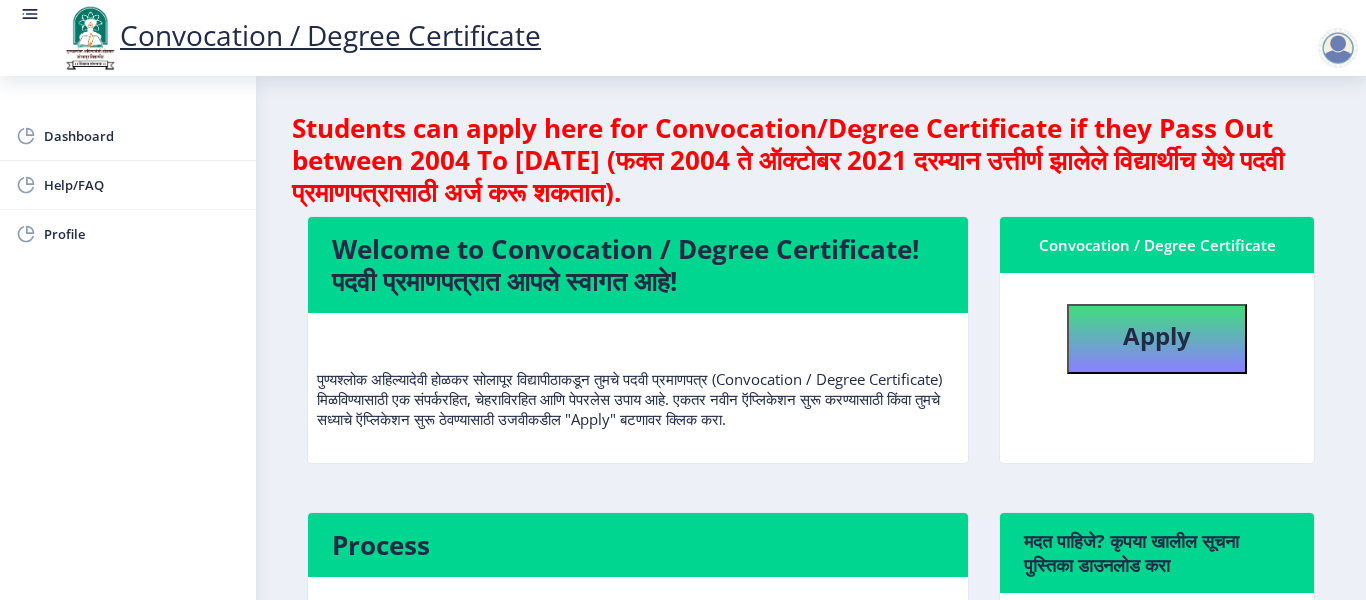 click on "Students can apply here for Convocation/Degree Certificate if they Pass Out between 2004 To [DATE] (फक्त 2004 ते ऑक्टोबर 2021 दरम्यान उत्तीर्ण झालेले विद्यार्थीच येथे पदवी प्रमाणपत्रासाठी अर्ज करू शकतात)." 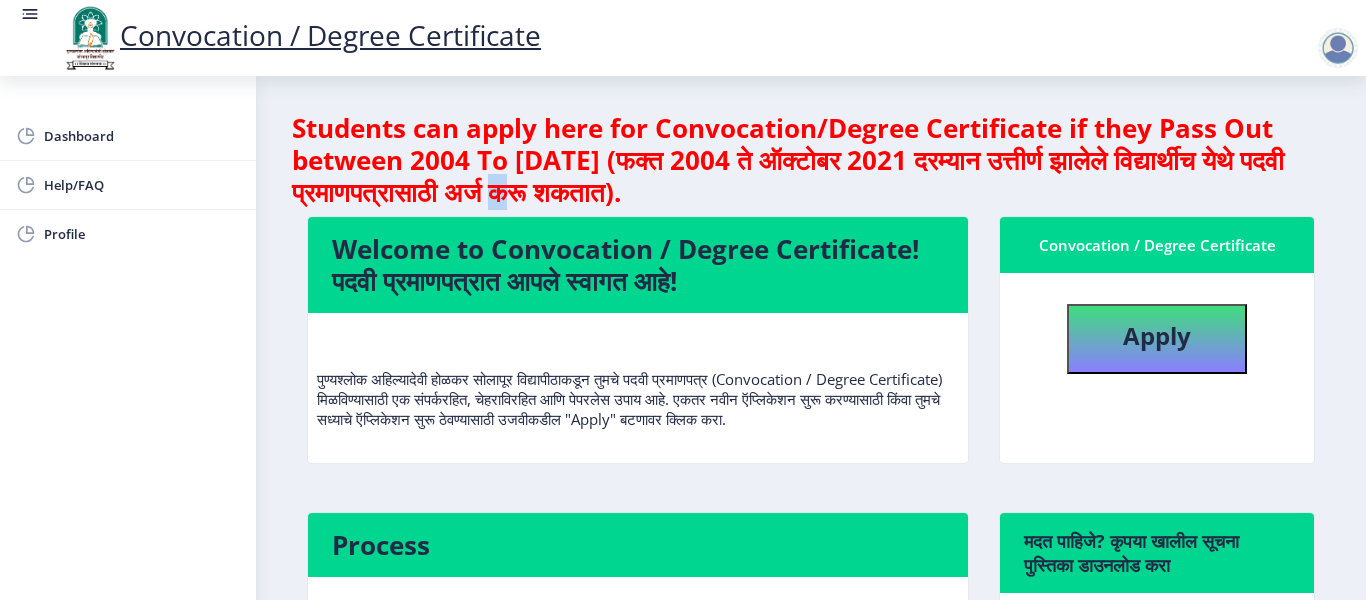 click on "Students can apply here for Convocation/Degree Certificate if they Pass Out between 2004 To [DATE] (फक्त 2004 ते ऑक्टोबर 2021 दरम्यान उत्तीर्ण झालेले विद्यार्थीच येथे पदवी प्रमाणपत्रासाठी अर्ज करू शकतात)." 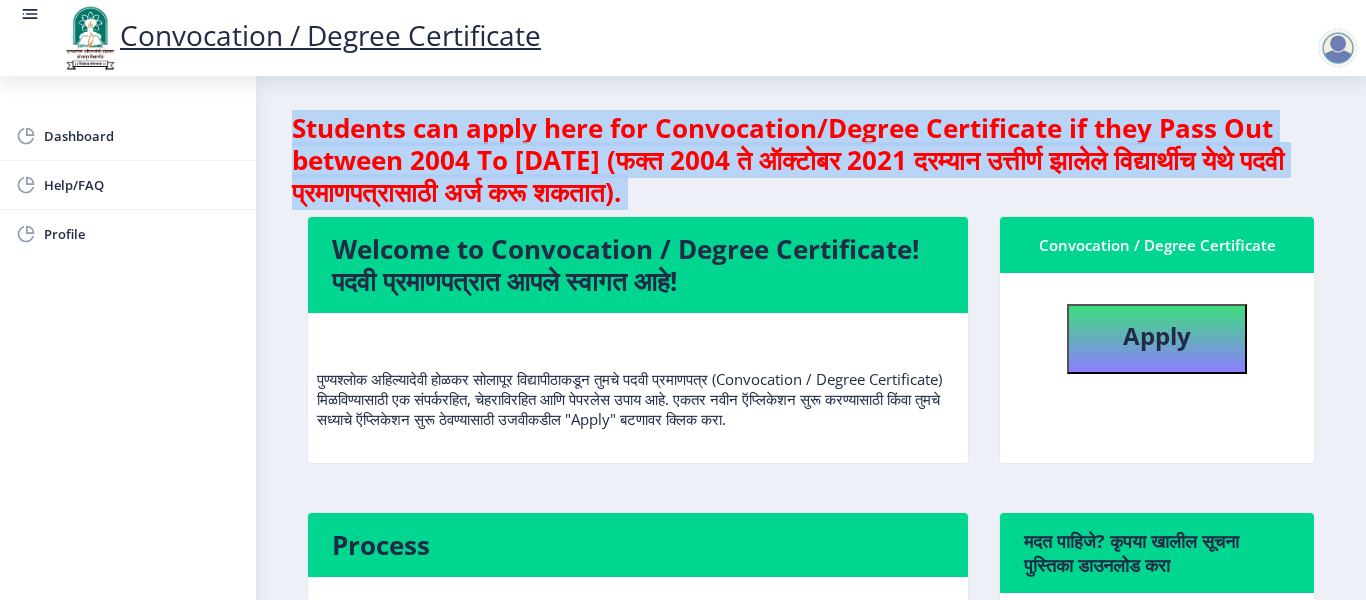click on "Students can apply here for Convocation/Degree Certificate if they Pass Out between 2004 To [DATE] (फक्त 2004 ते ऑक्टोबर 2021 दरम्यान उत्तीर्ण झालेले विद्यार्थीच येथे पदवी प्रमाणपत्रासाठी अर्ज करू शकतात)." 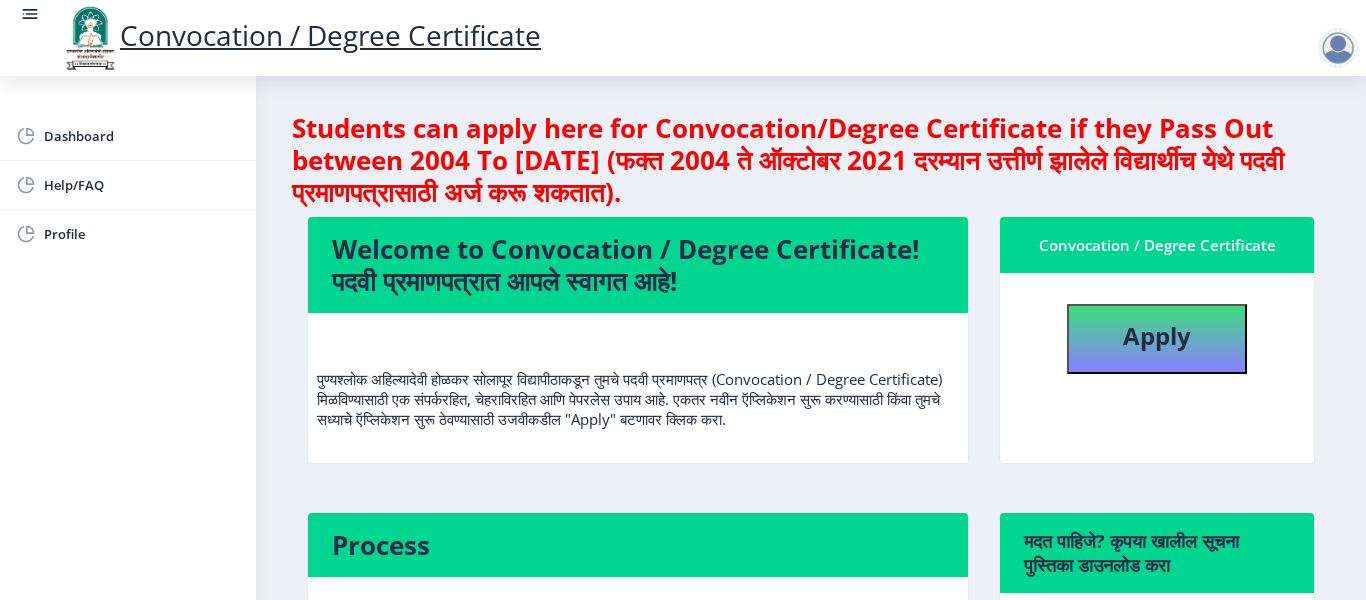 click on "Welcome to Convocation / Degree Certificate!  पदवी प्रमाणपत्रात आपले स्वागत आहे!" 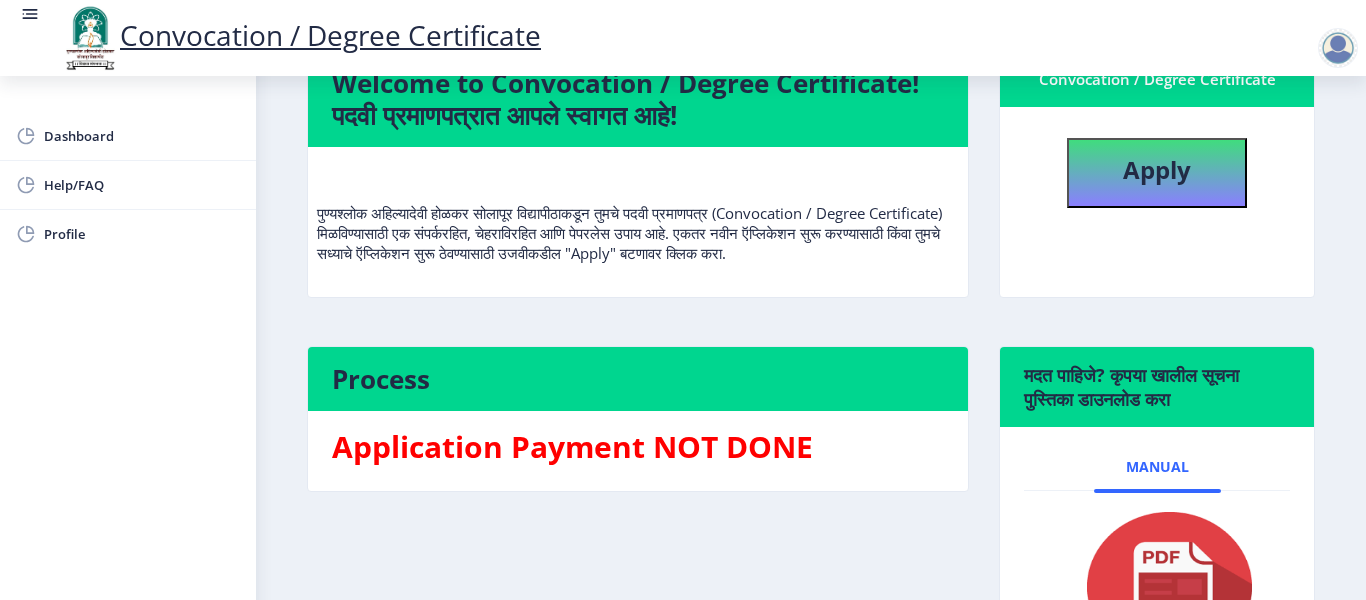 scroll, scrollTop: 300, scrollLeft: 0, axis: vertical 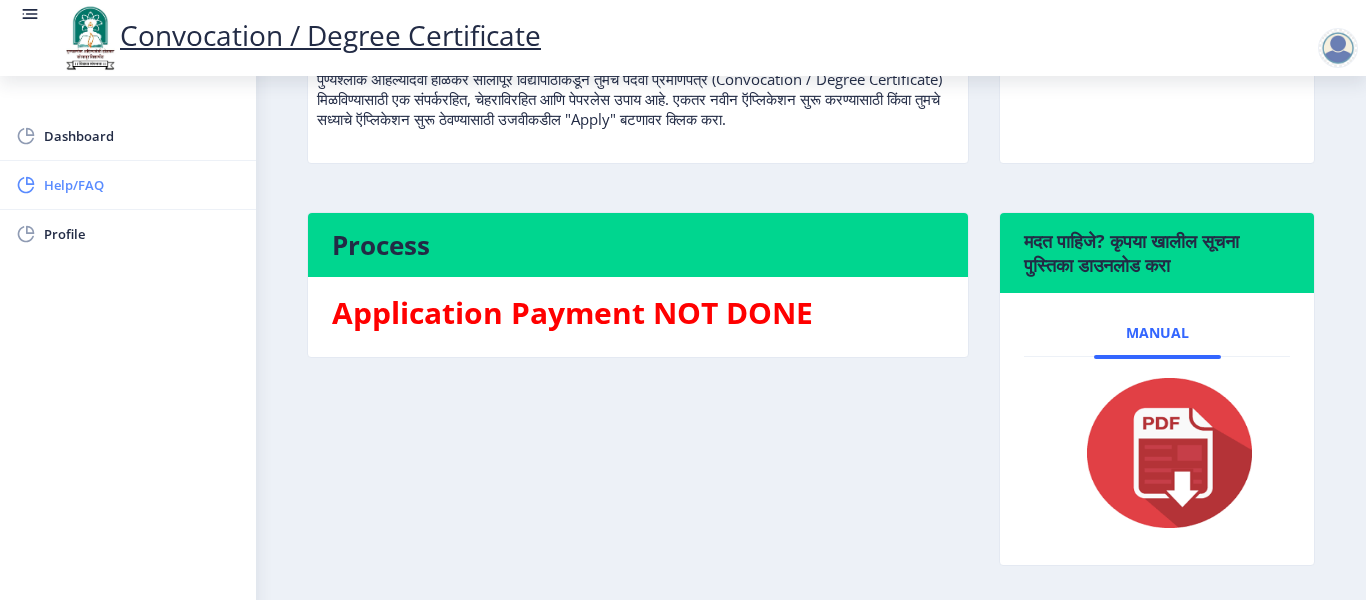 click on "Help/FAQ" 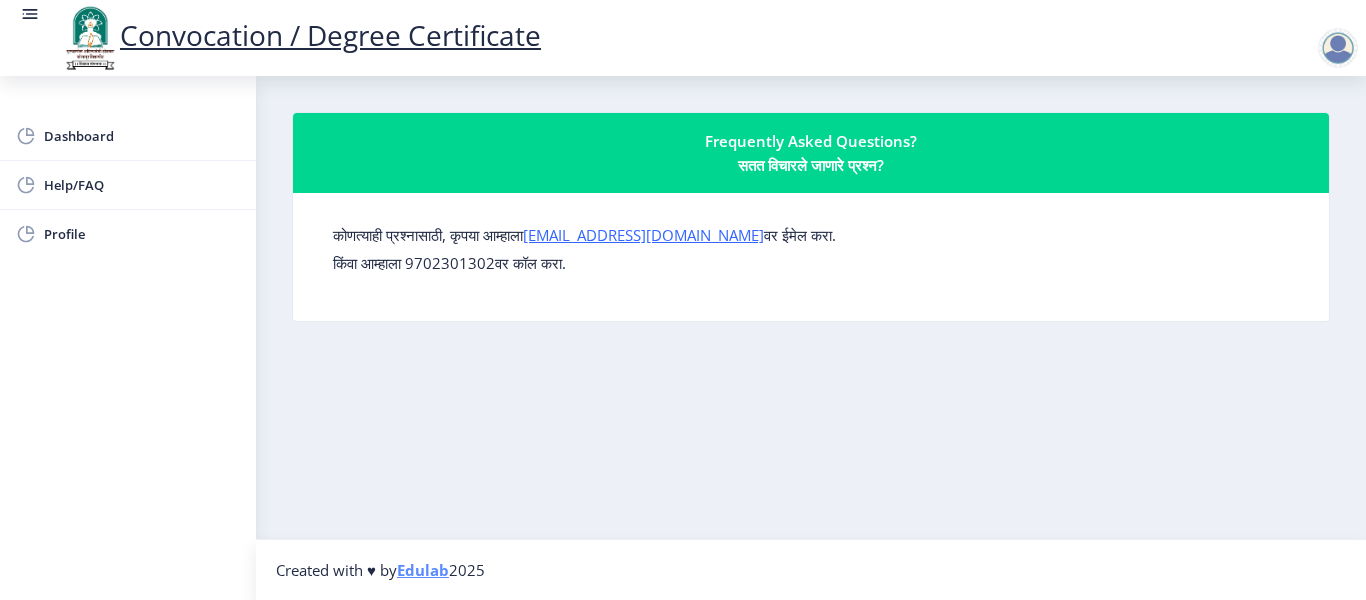 click on "किंवा आम्हाला 9702301302वर कॉल करा." 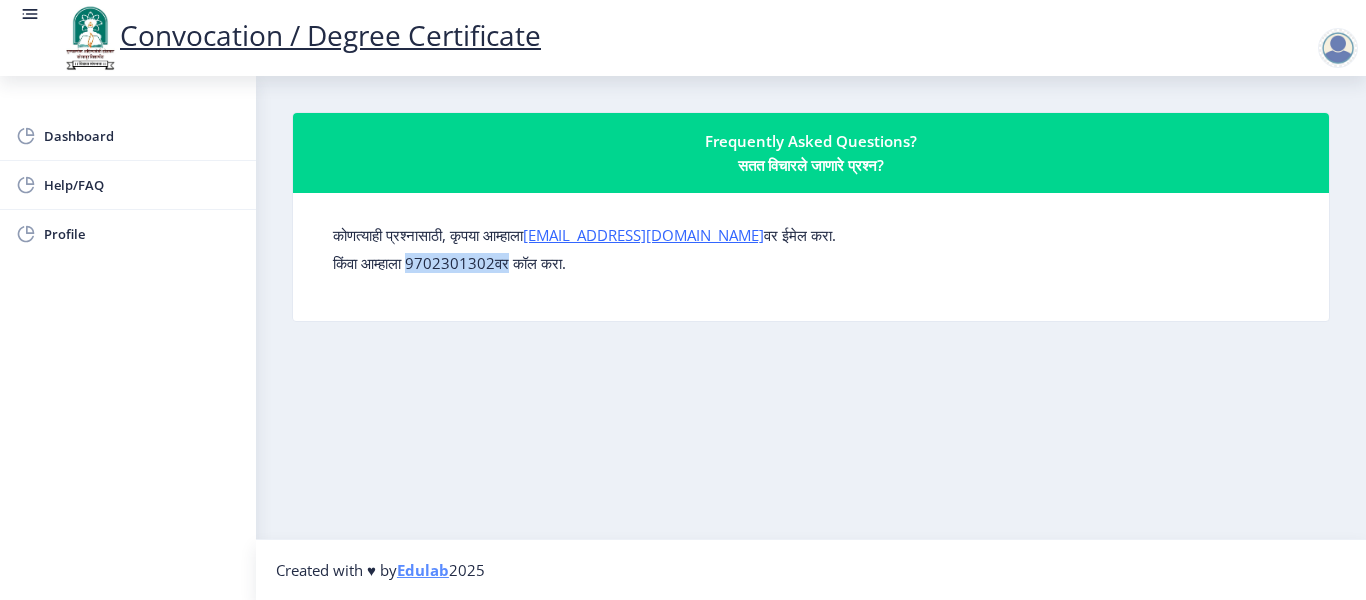 click on "किंवा आम्हाला 9702301302वर कॉल करा." 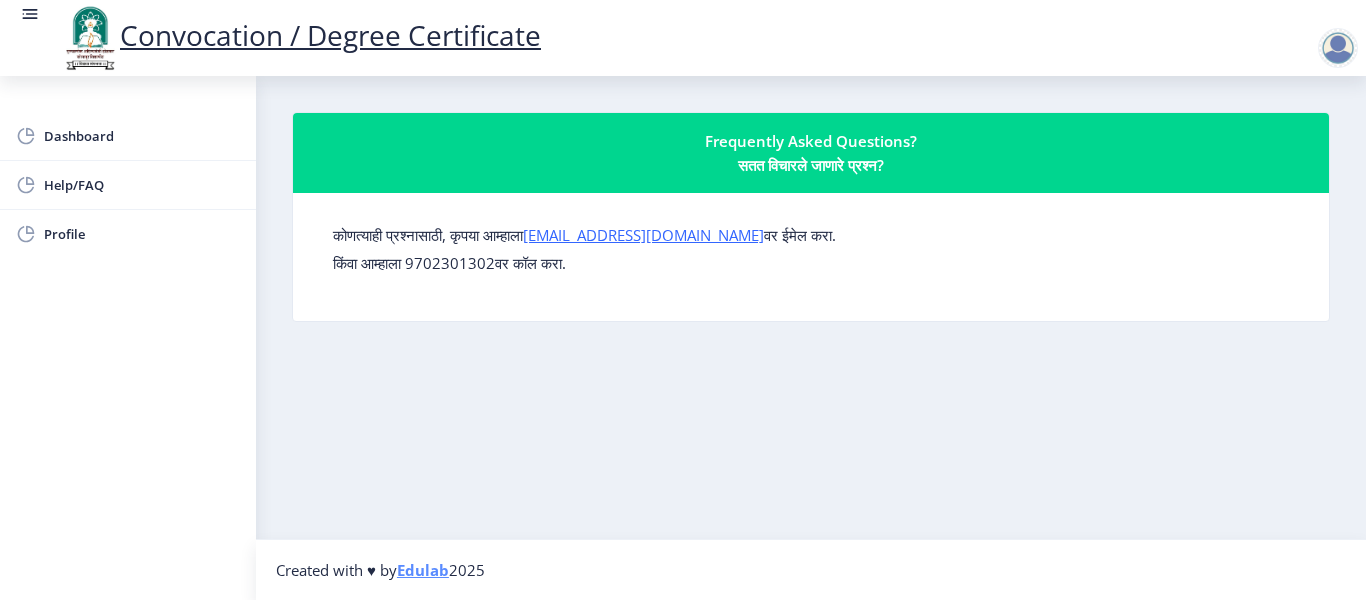 drag, startPoint x: 675, startPoint y: 234, endPoint x: 595, endPoint y: 360, distance: 149.25146 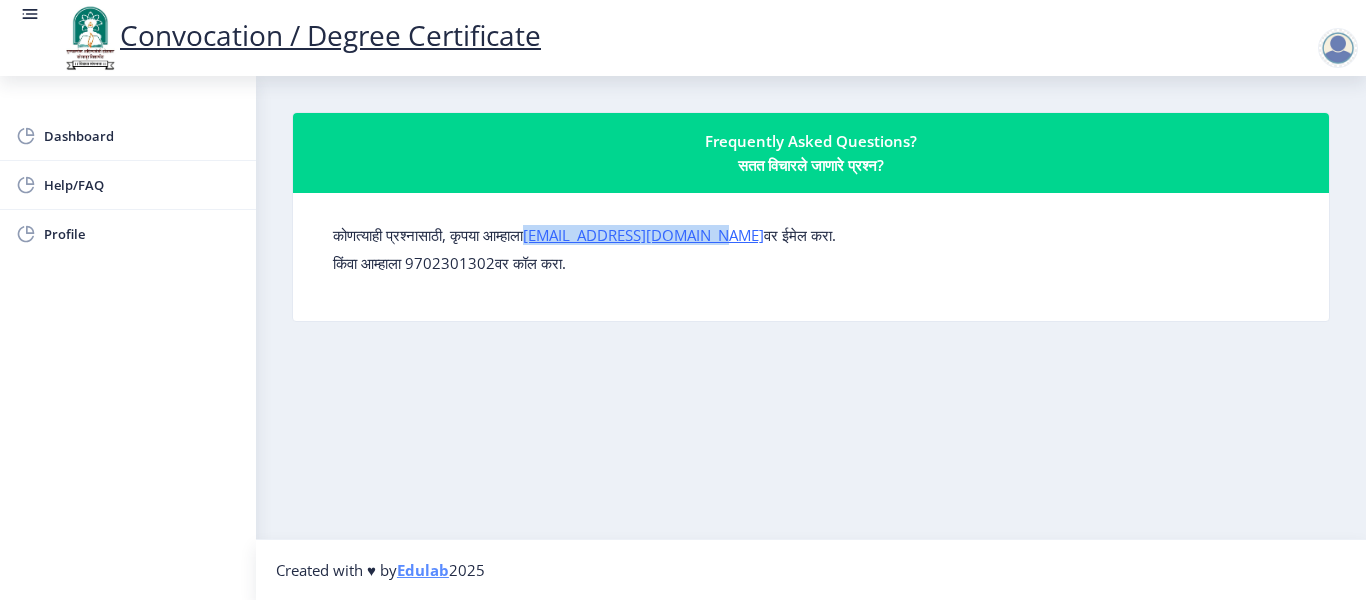 drag, startPoint x: 555, startPoint y: 236, endPoint x: 730, endPoint y: 235, distance: 175.00285 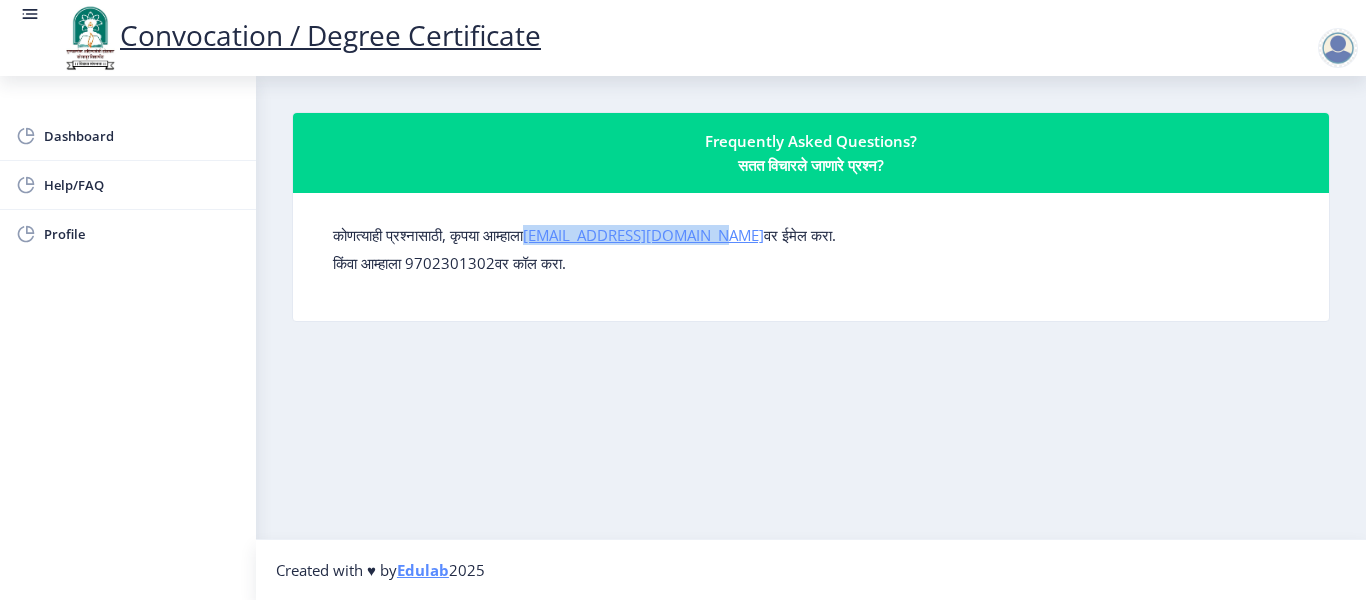 copy on "[EMAIL_ADDRESS][DOMAIN_NAME]" 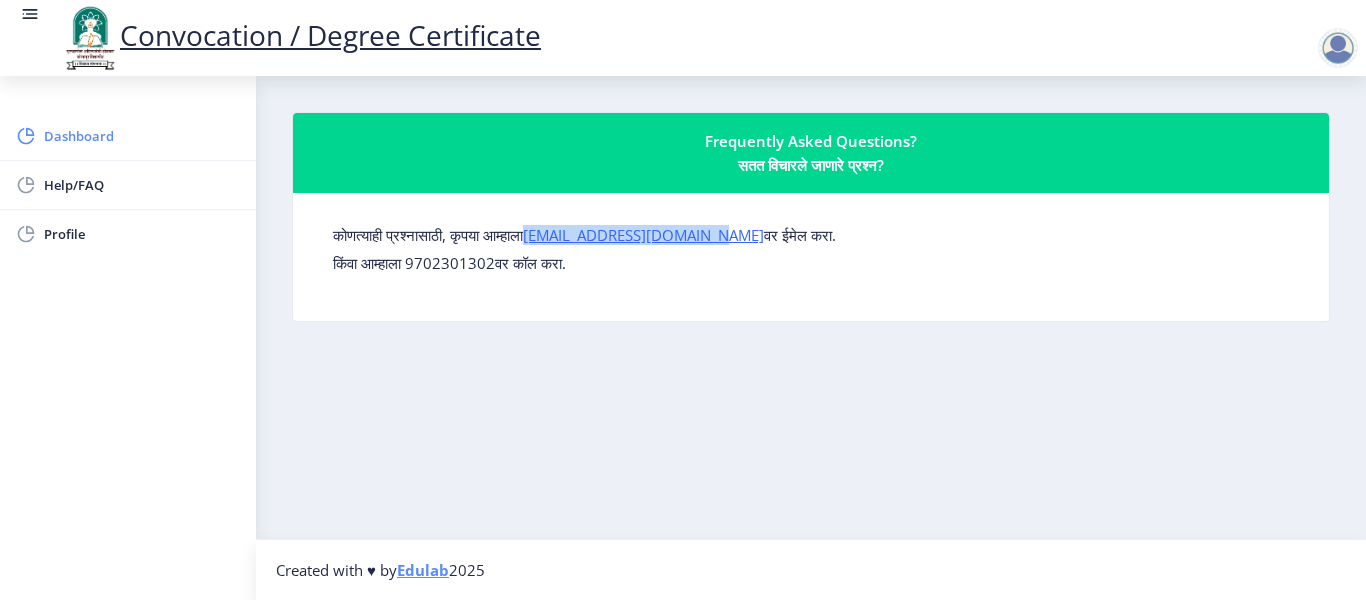 click on "Dashboard" 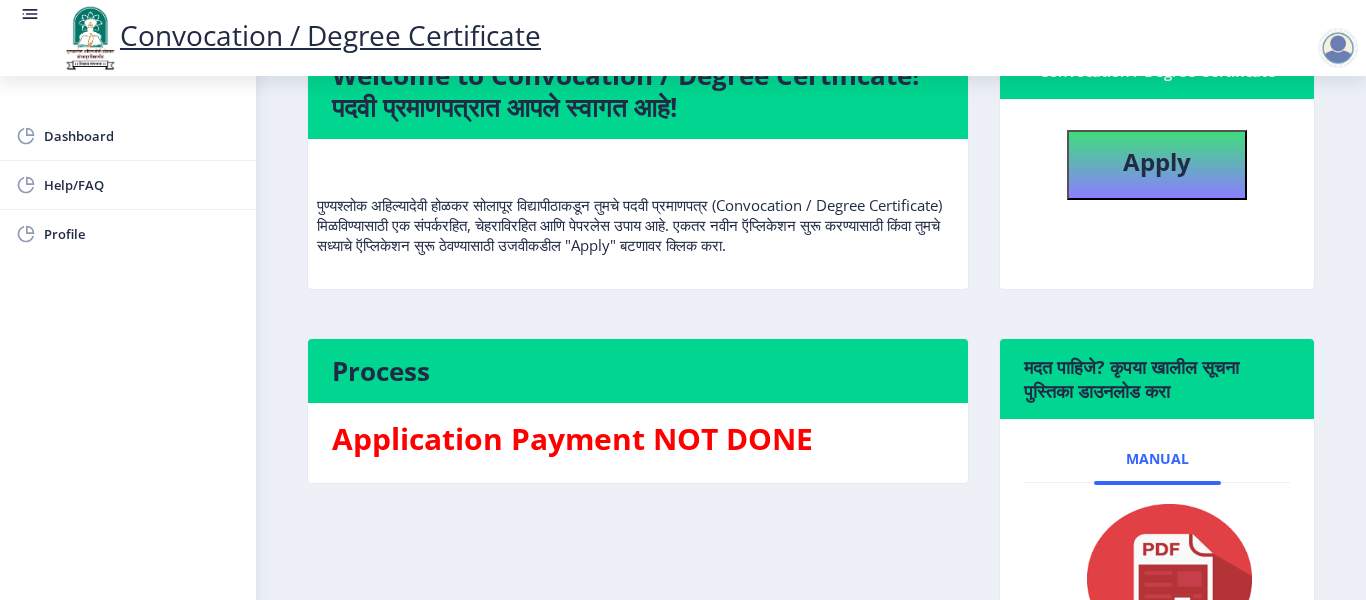 scroll, scrollTop: 300, scrollLeft: 0, axis: vertical 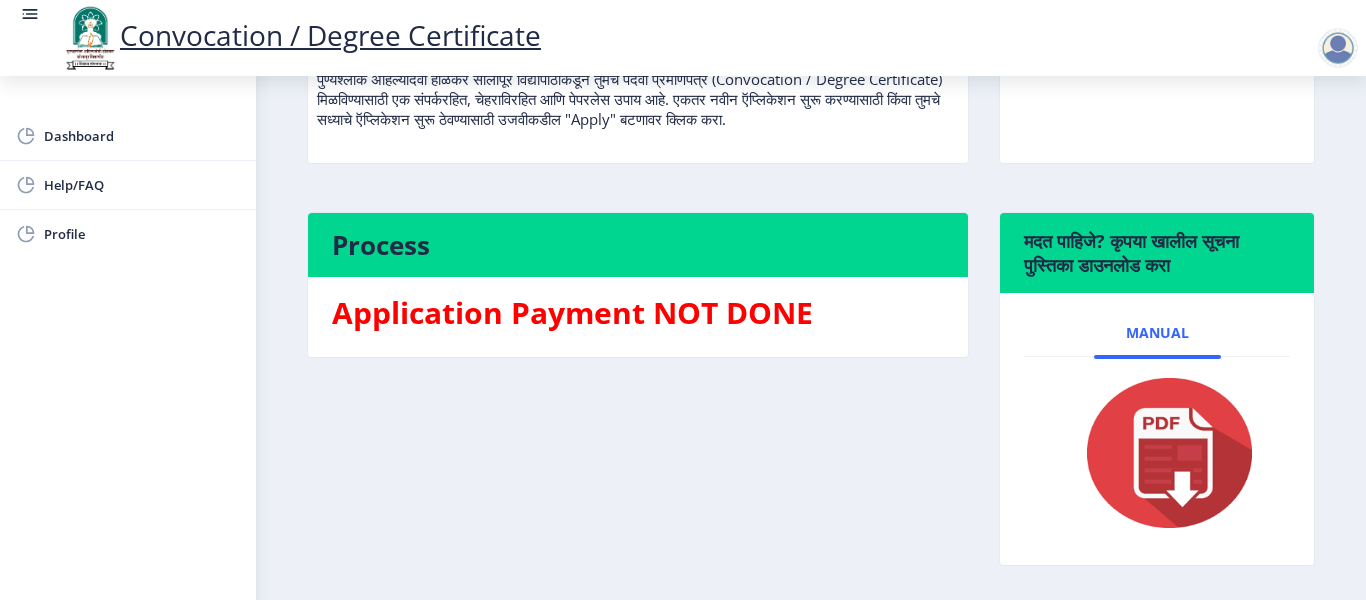 click on "Application Payment NOT DONE" 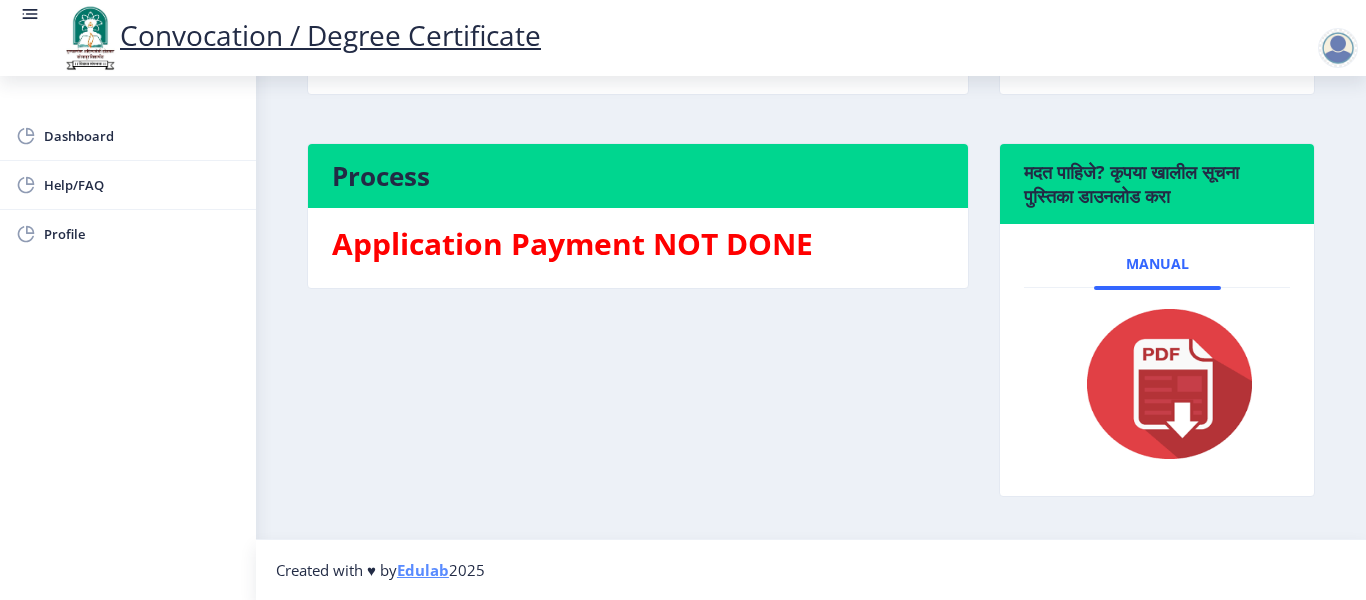 scroll, scrollTop: 0, scrollLeft: 0, axis: both 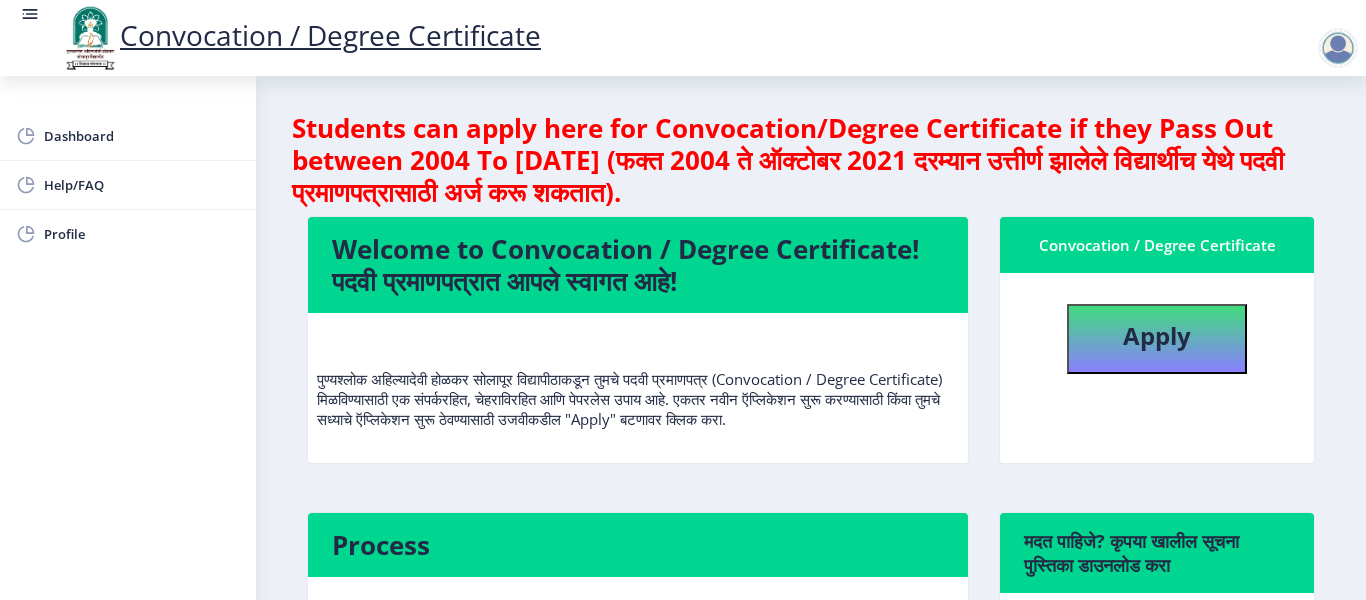 click on "Convocation / Degree Certificate" 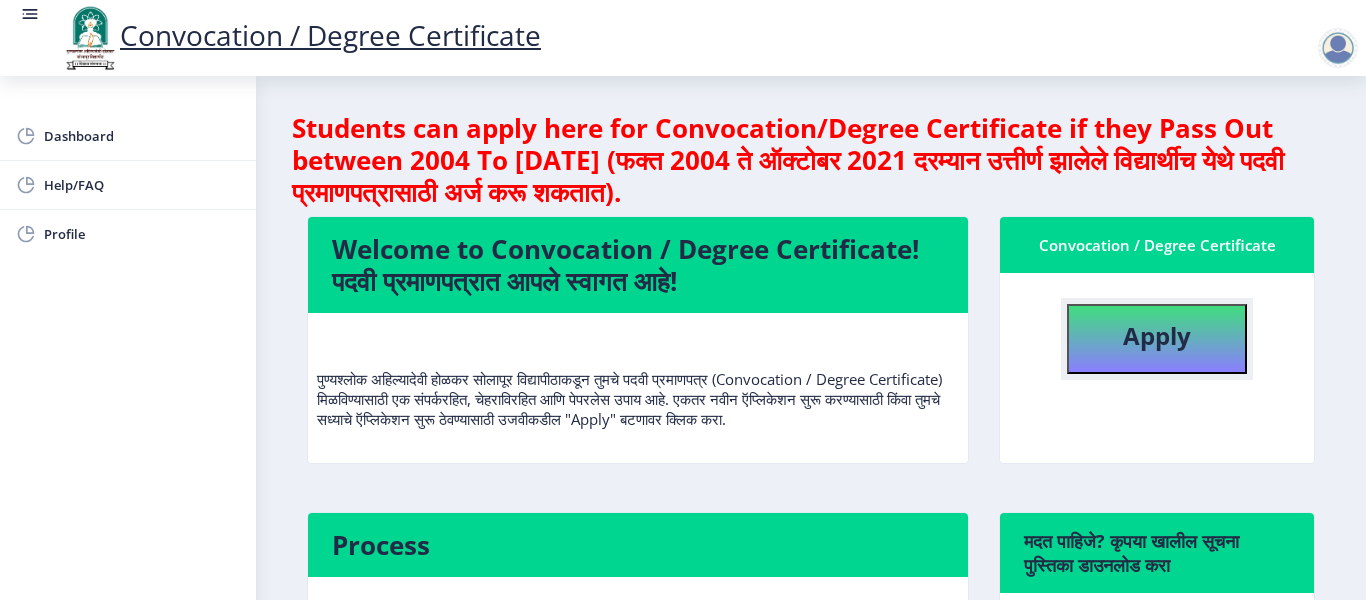 click on "Apply" 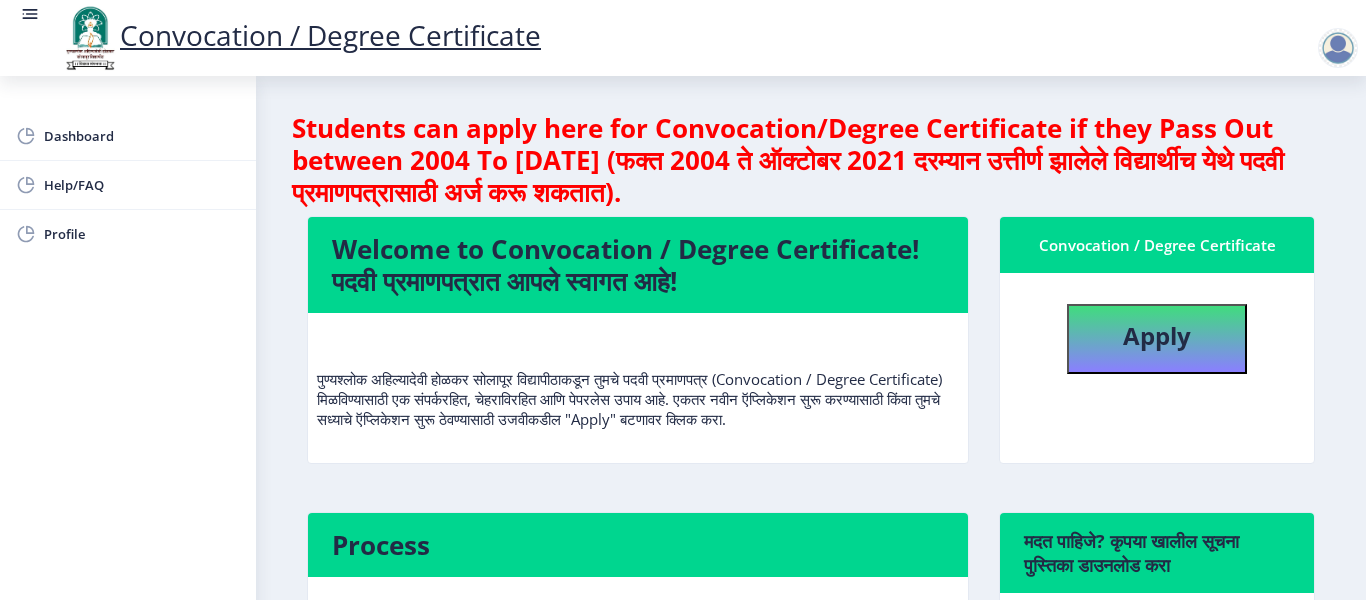 select 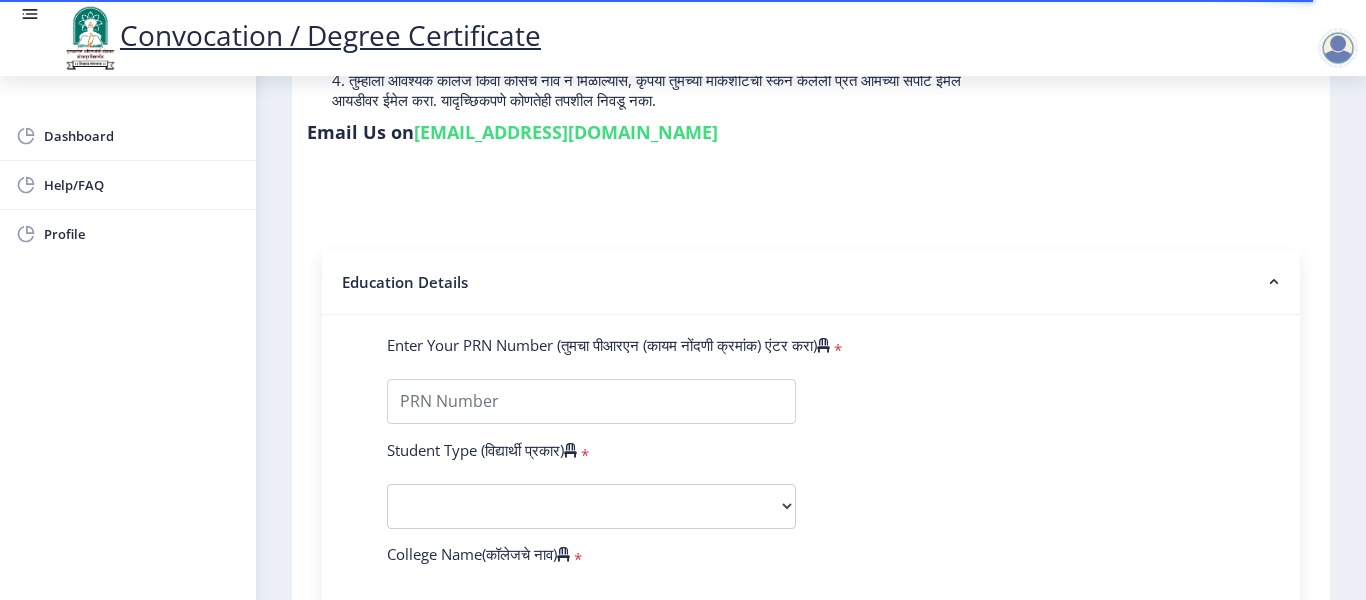 scroll, scrollTop: 400, scrollLeft: 0, axis: vertical 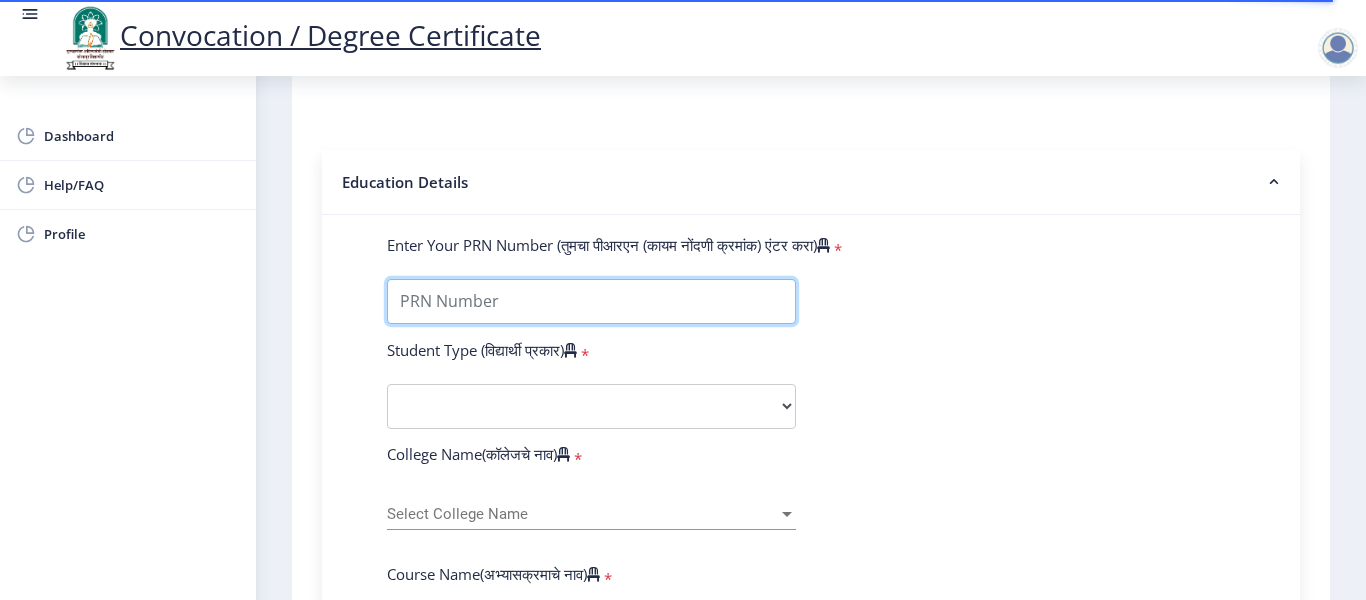 click on "Enter Your PRN Number (तुमचा पीआरएन (कायम नोंदणी क्रमांक) एंटर करा)" at bounding box center (591, 301) 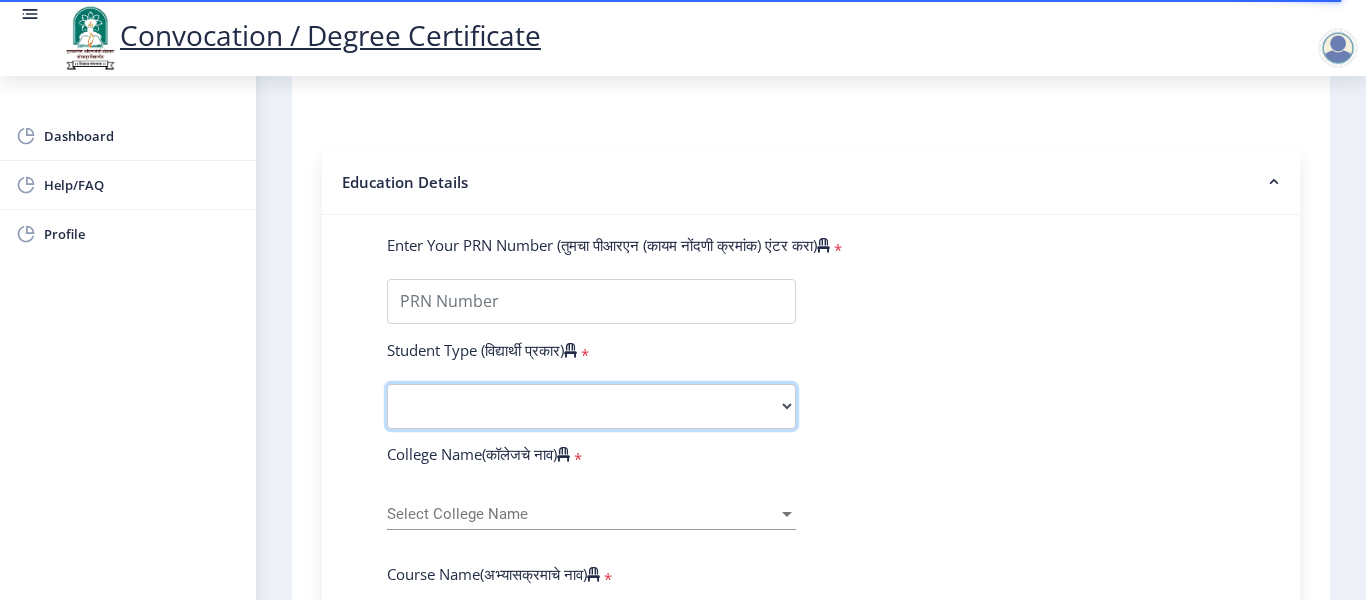 click on "Select Student Type Regular External" at bounding box center [591, 406] 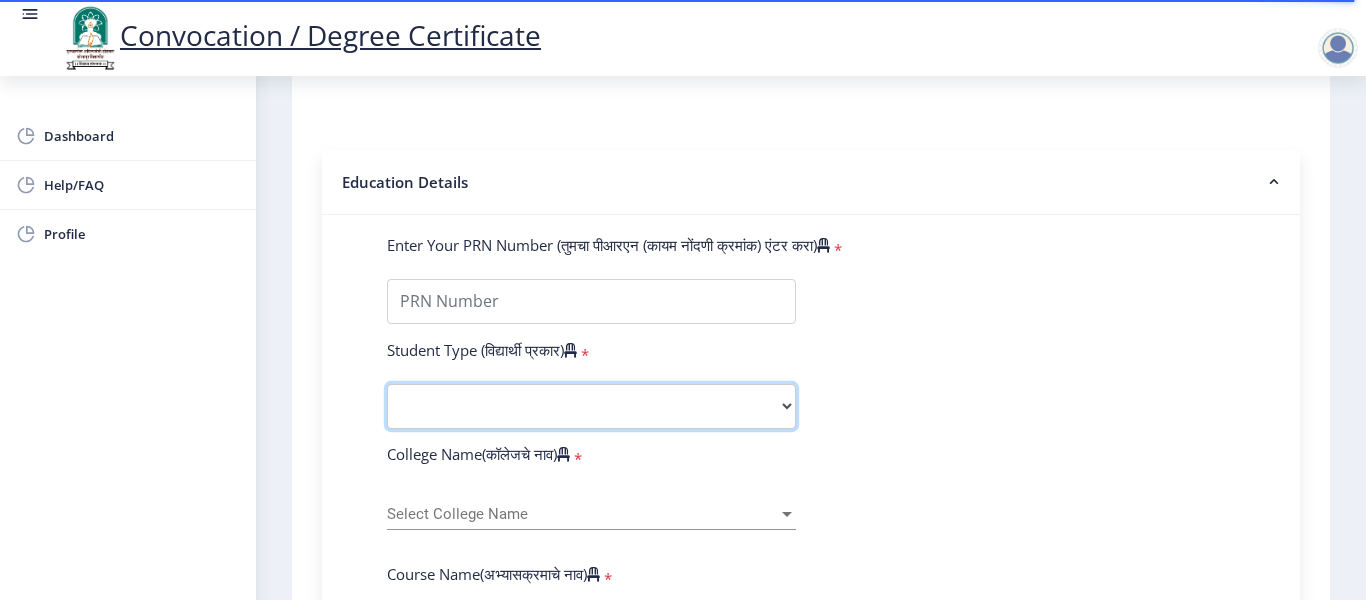 select on "Regular" 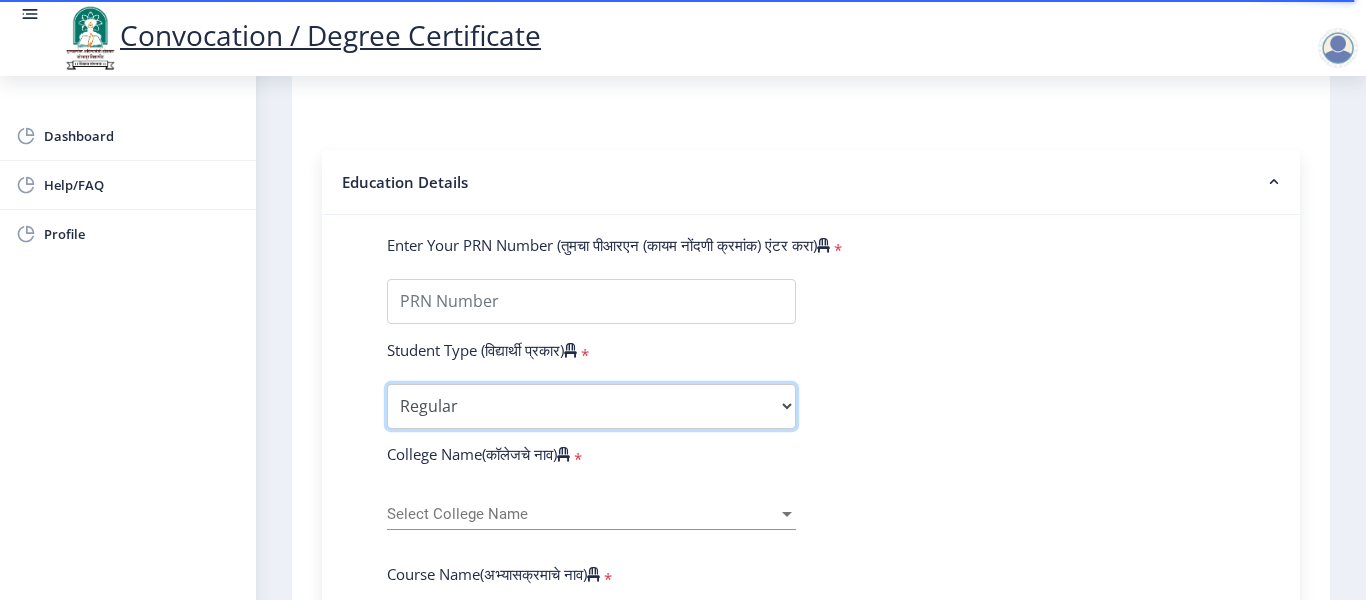 click on "Select Student Type Regular External" at bounding box center [591, 406] 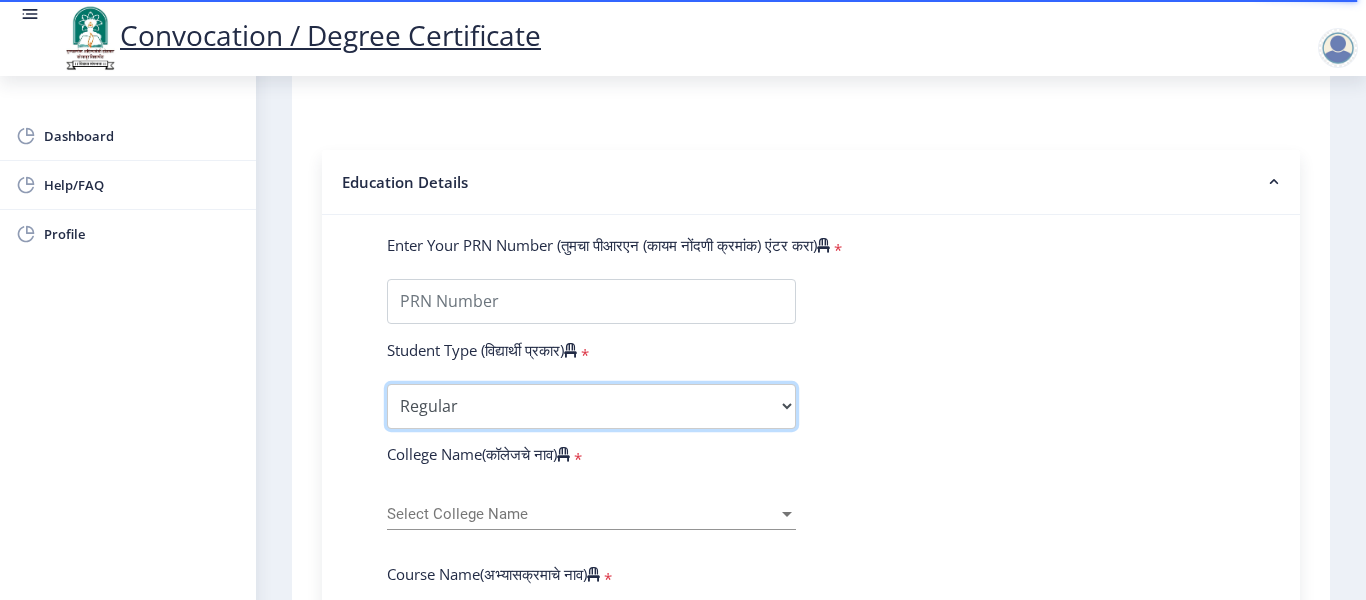 scroll, scrollTop: 500, scrollLeft: 0, axis: vertical 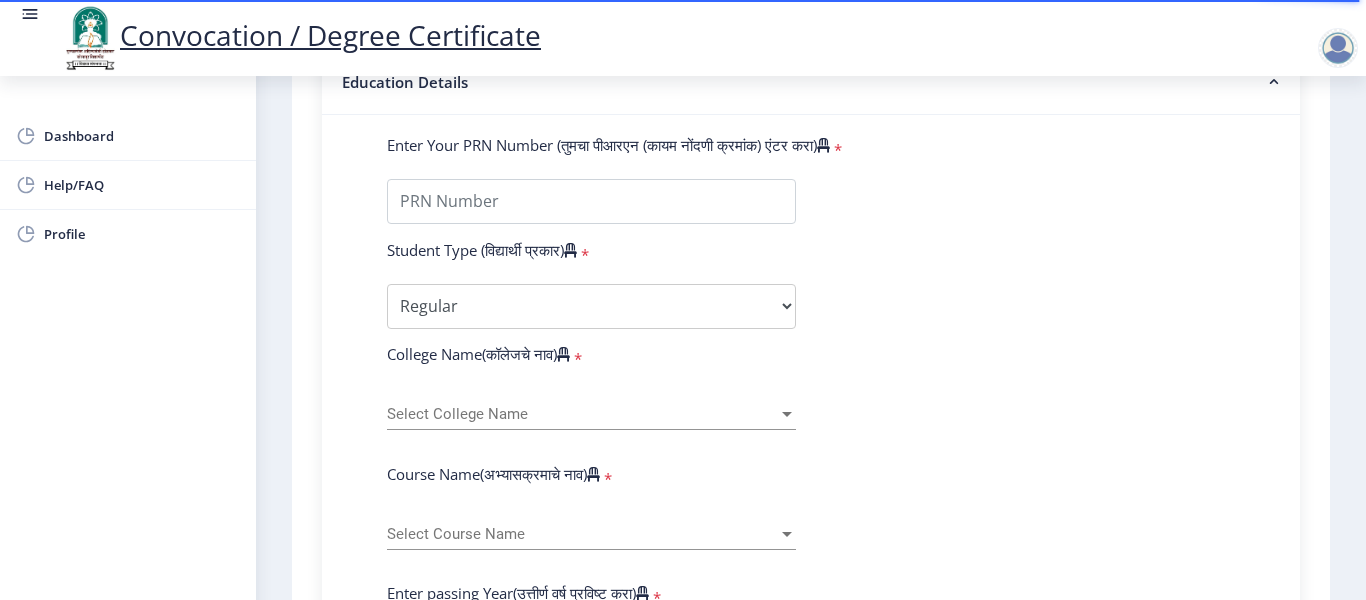 click on "Select College Name" at bounding box center [582, 414] 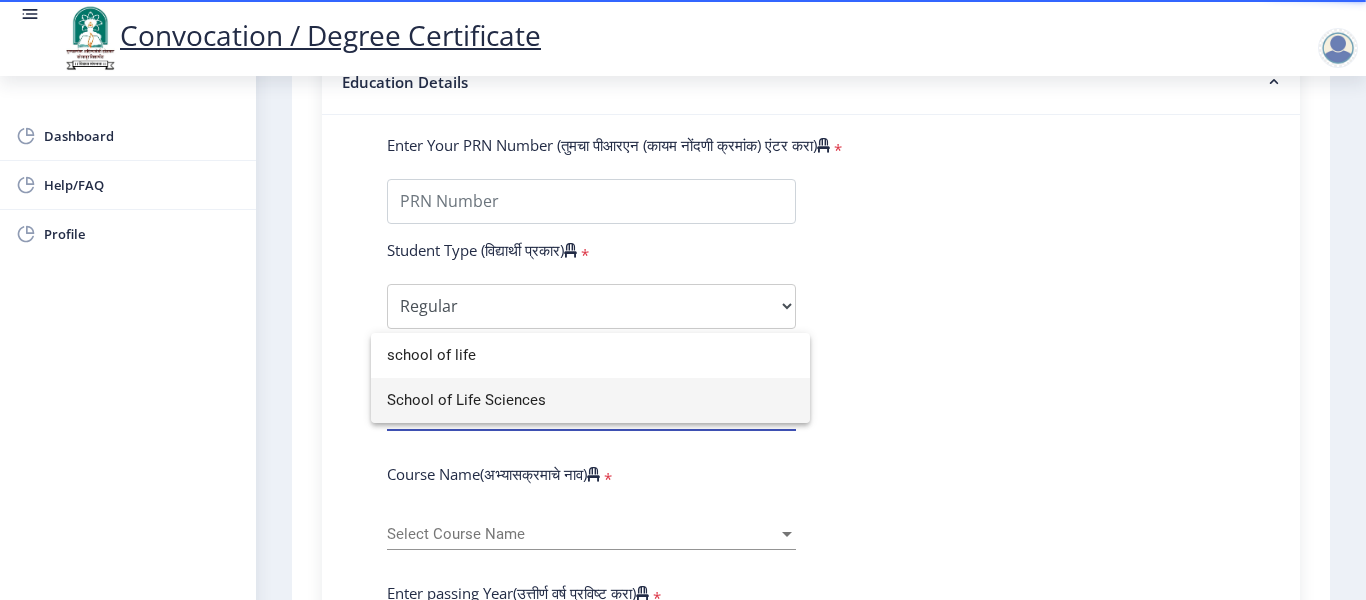 type on "school of life" 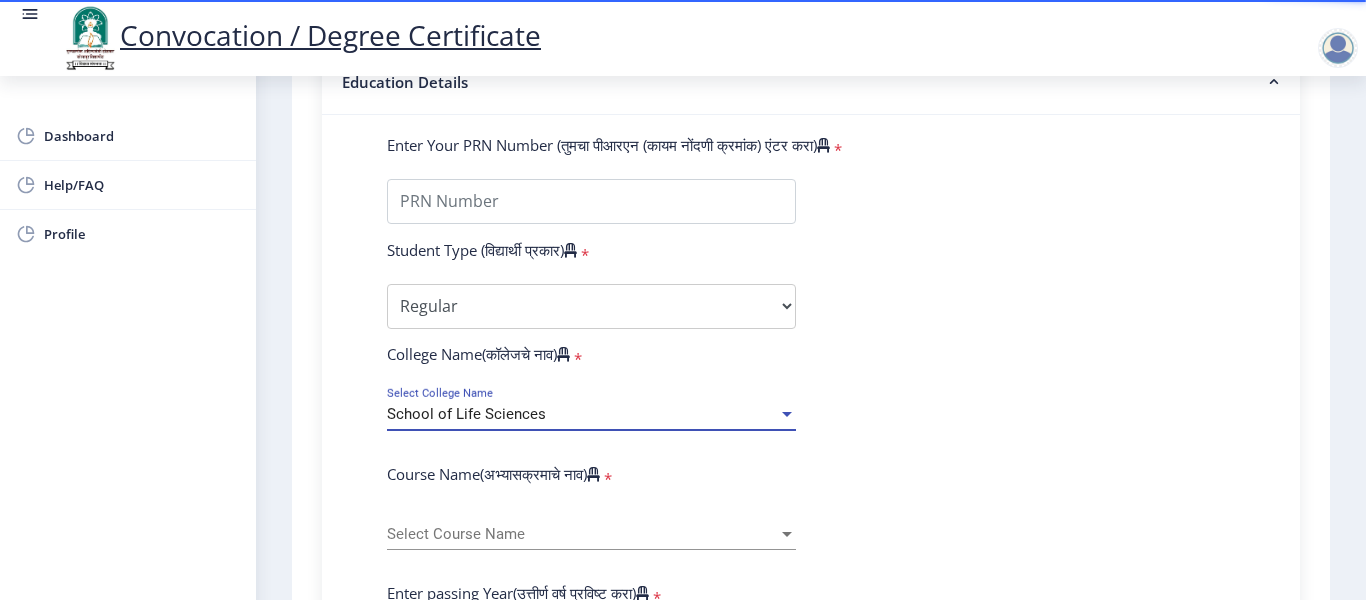 scroll, scrollTop: 600, scrollLeft: 0, axis: vertical 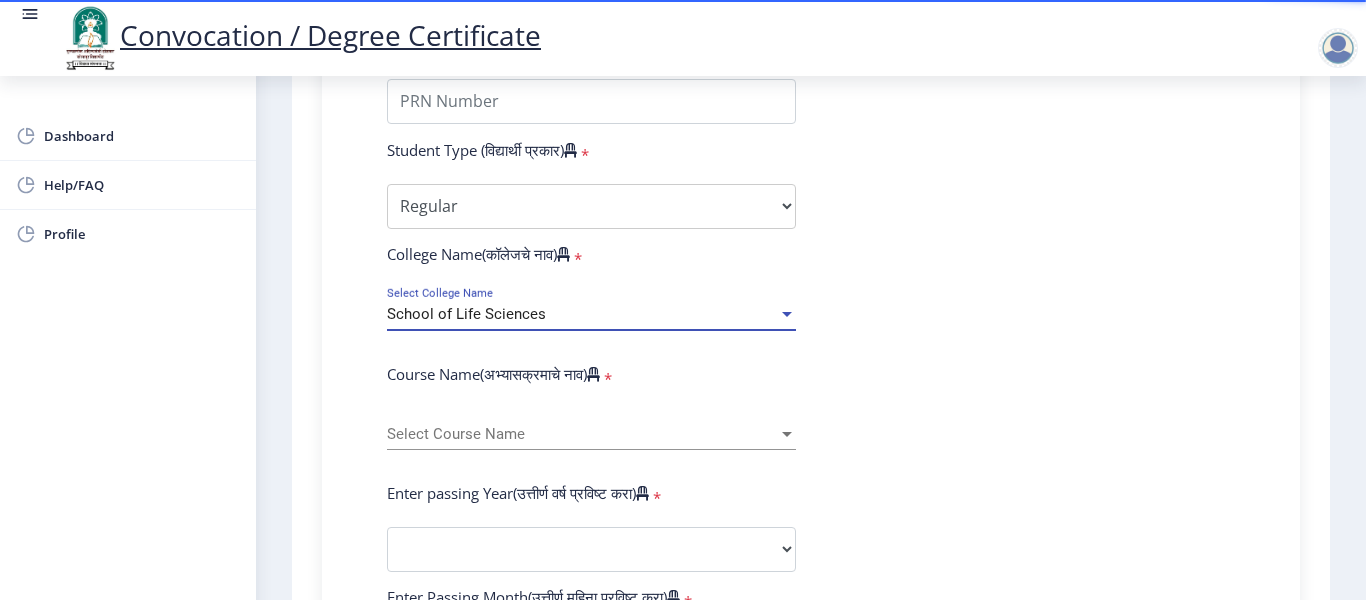 click on "Select Course Name" at bounding box center (582, 434) 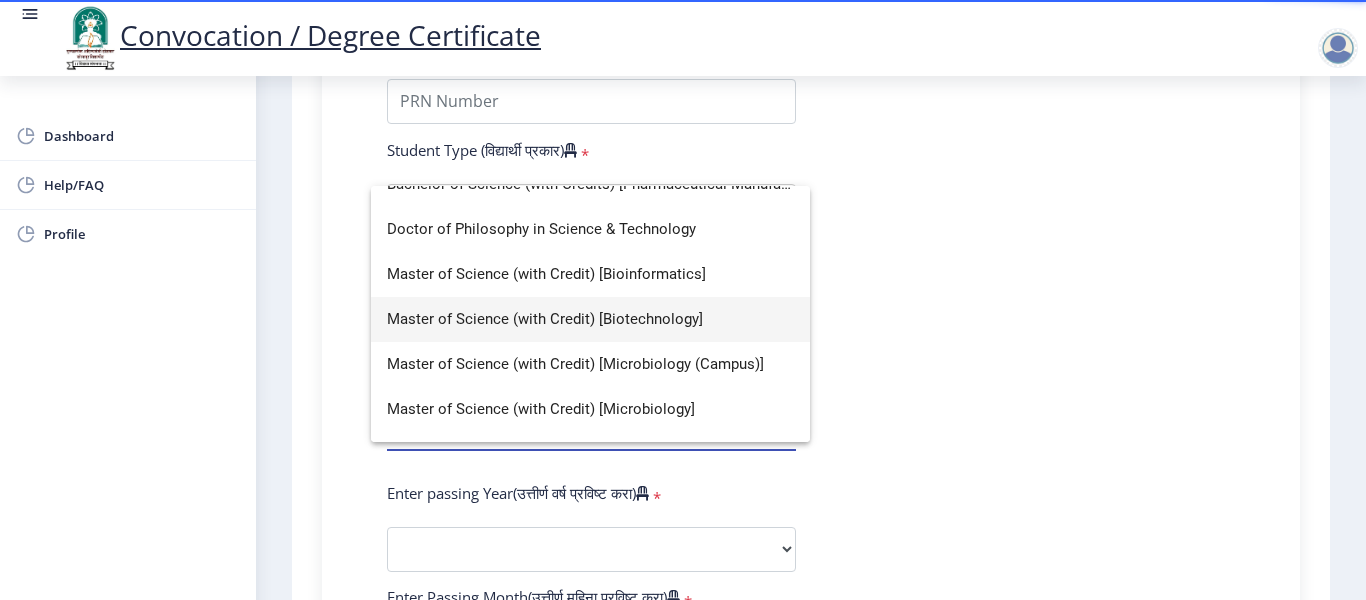scroll, scrollTop: 149, scrollLeft: 0, axis: vertical 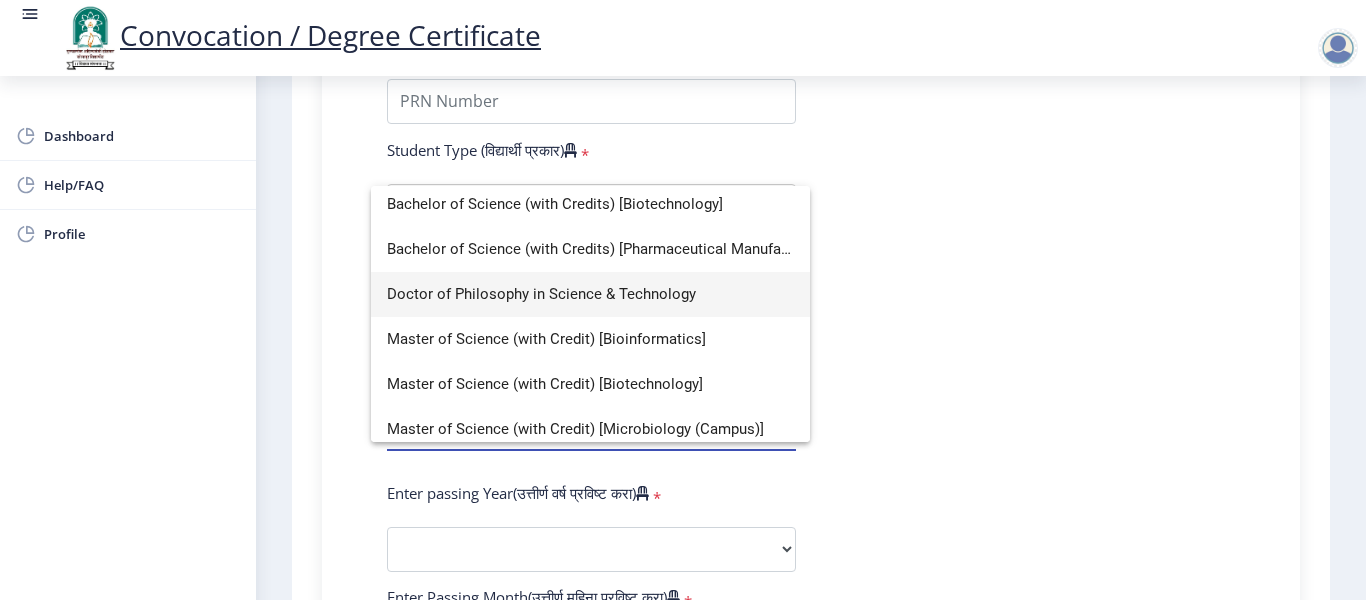 click on "Doctor of Philosophy in Science & Technology" at bounding box center [590, 294] 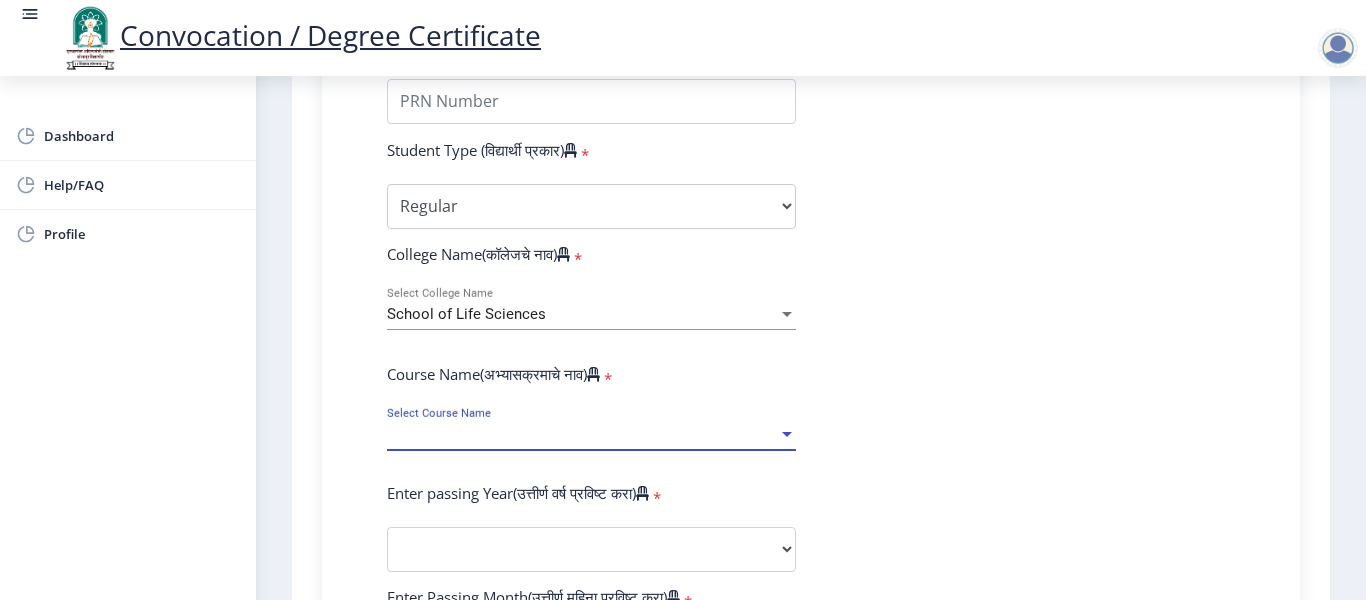 select 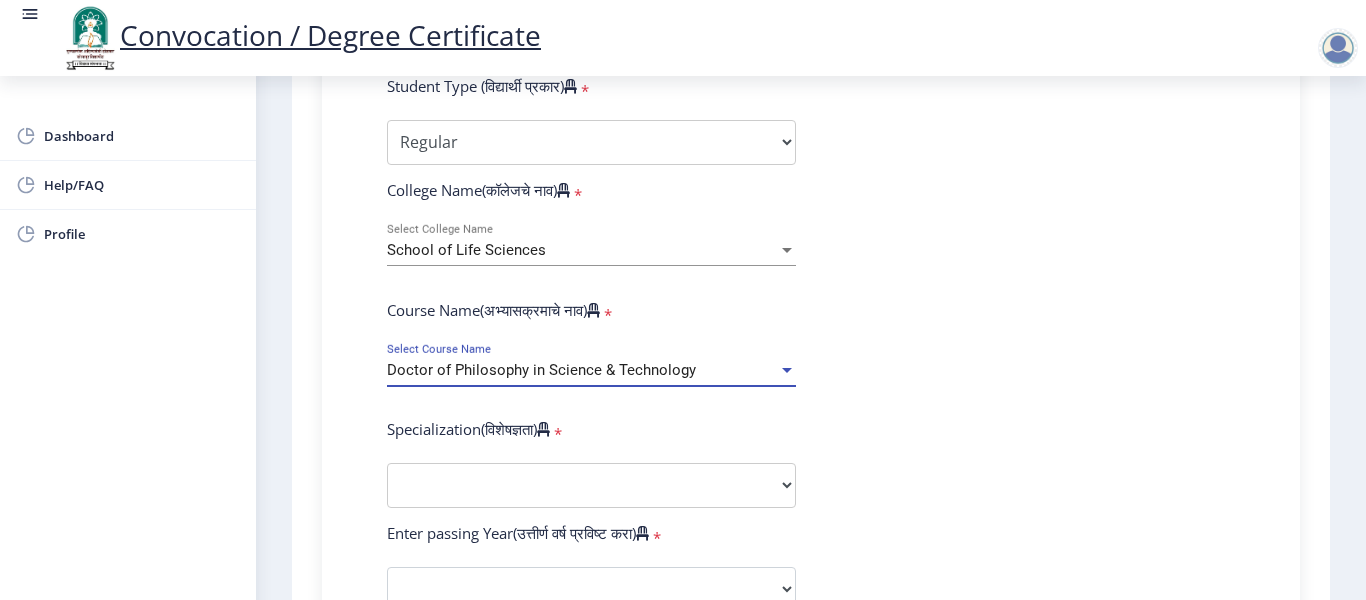 scroll, scrollTop: 700, scrollLeft: 0, axis: vertical 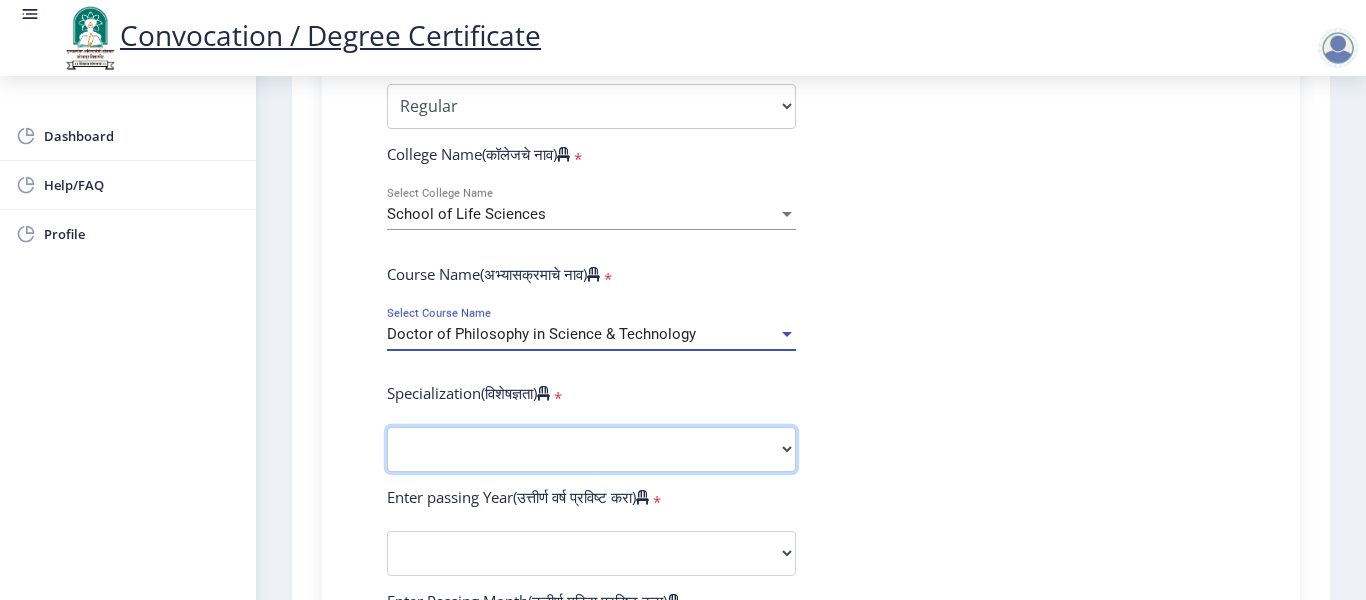 click on "Specialization English Ancient Indian History Culture & Archaeology Hindi Marathi Economics History Political Science Applied Geology Computer Science & Engineering Geology Mechanical Engineering Sociology Statistics Zoology Commerce Botany Mass Communication Social Work Law Education Geography Chemistry Electronics Physics Biotechnology Other" at bounding box center (591, 449) 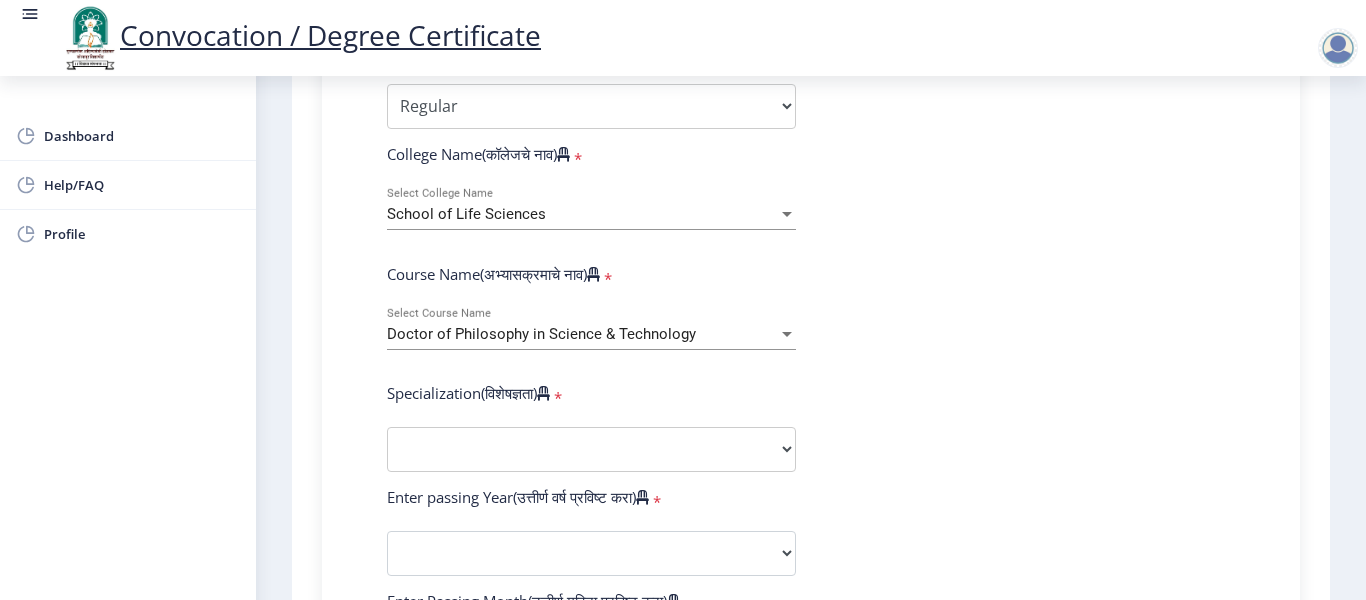 select 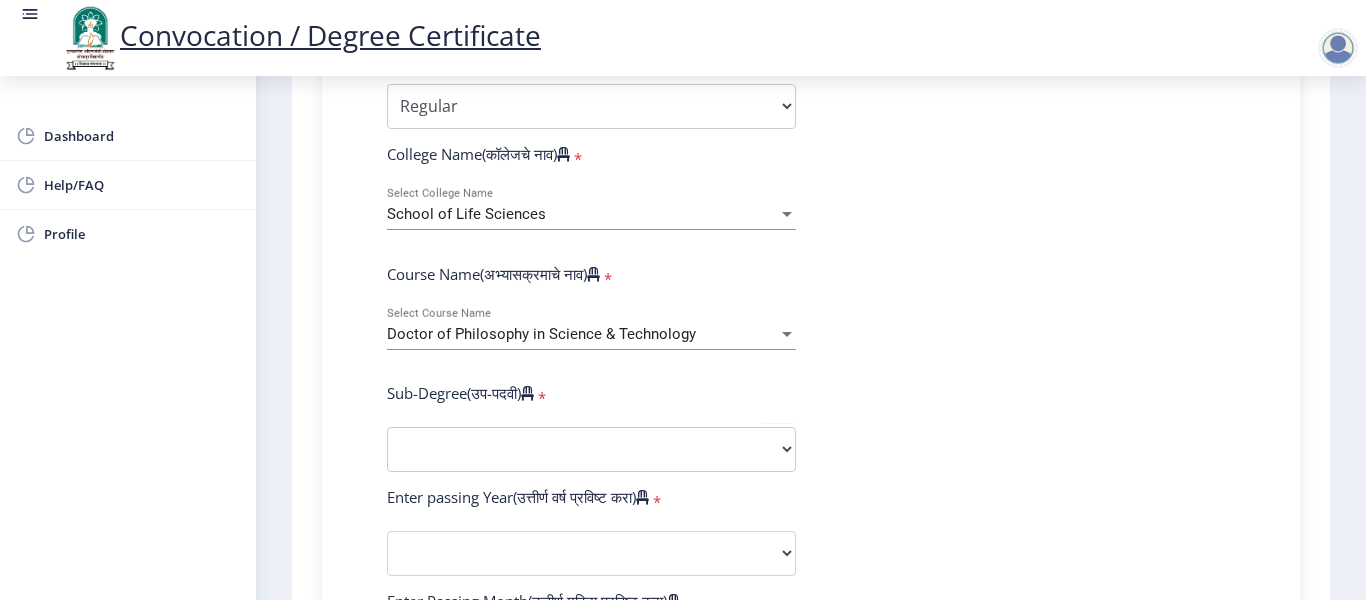 scroll, scrollTop: 800, scrollLeft: 0, axis: vertical 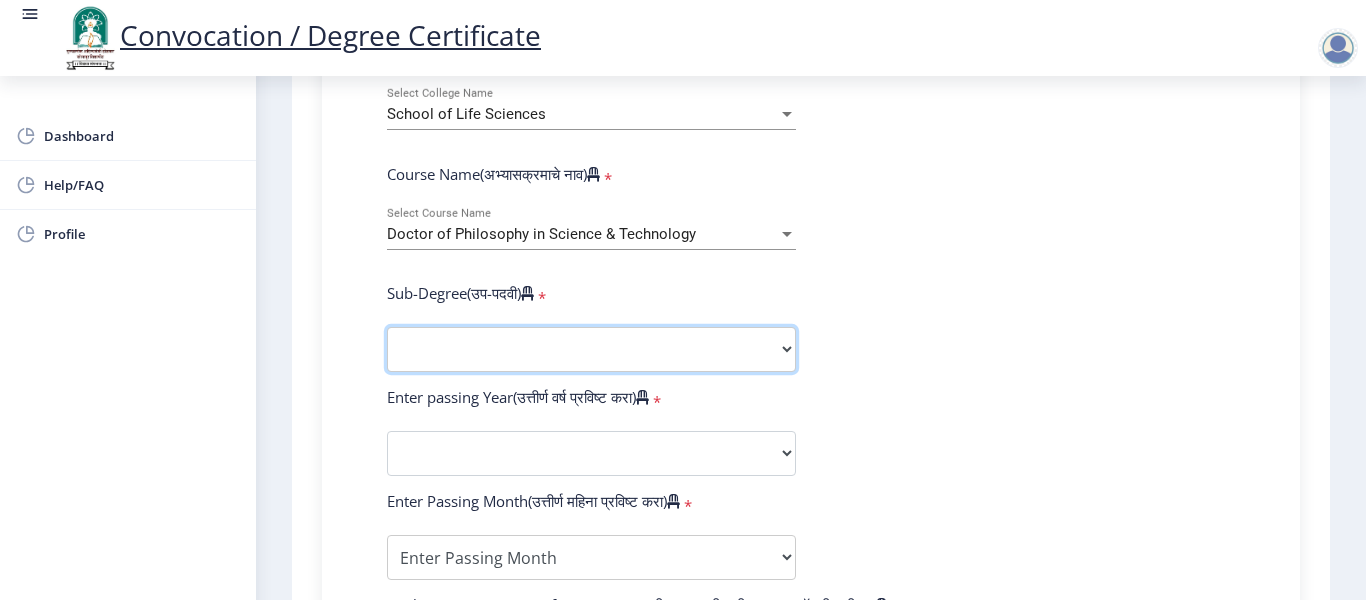 click on "Sub-Degree Other" at bounding box center [591, 349] 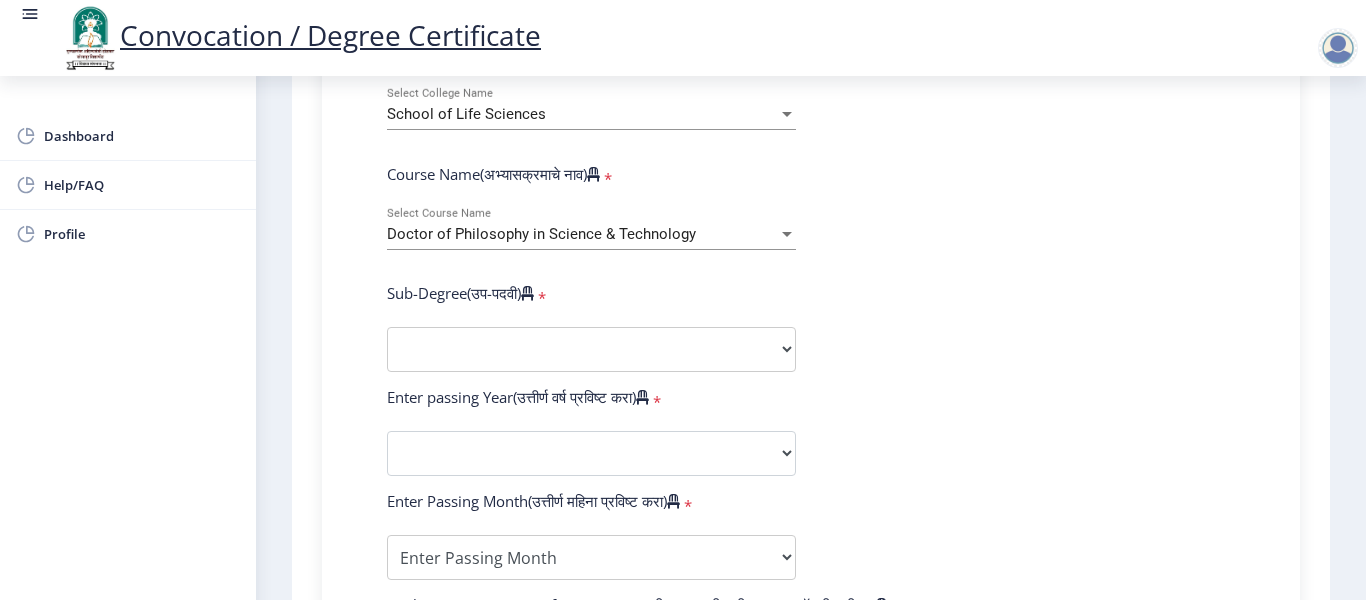 select 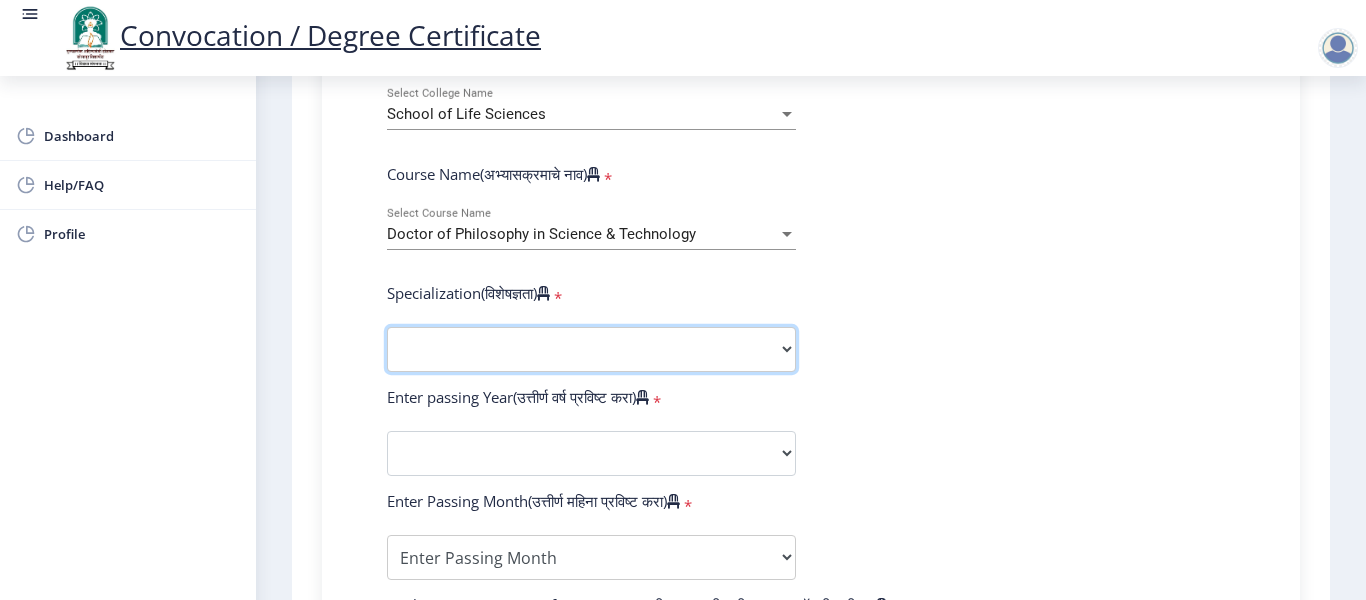 click on "Specialization English Ancient Indian History Culture & Archaeology Hindi Marathi Economics History Political Science Applied Geology Computer Science & Engineering Geology Mechanical Engineering Sociology Statistics Zoology Commerce Botany Mass Communication Social Work Law Education Geography Chemistry Electronics Physics Biotechnology Other" at bounding box center (591, 349) 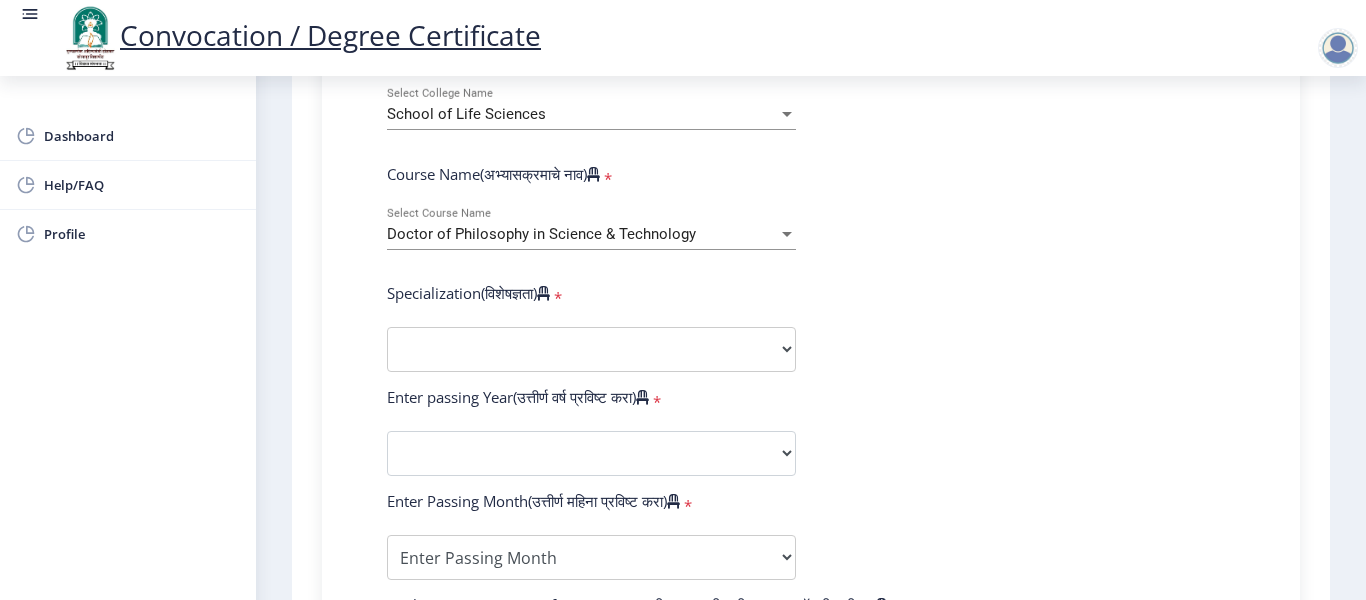 click on "Instructions (सूचना) 1. पदवी प्रमाणपत्रासाठी शैक्षणिक तपशील चरणावर, तुम्हाला तुमच्या अंतिम पदवी दीक्षांत प्रमाणपत्रासाठी तुमचे तपशील सबमिट करणे आवश्यक आहे.   2. तुम्ही ज्या कोर्ससाठी पदवी प्रमाणपत्रासाठी अर्ज करत आहात त्या अभ्यासक्रमाच्या नवीनतम जारी केलेल्या मार्कशीटवर आधारित तुमचे सर्व तपशील भरणे आवश्यक आहे.  Email Us on   [EMAIL_ADDRESS][DOMAIN_NAME] Education Details   Enter Your PRN Number (तुमचा पीआरएन (कायम नोंदणी क्रमांक) एंटर करा)   * * Regular * *" 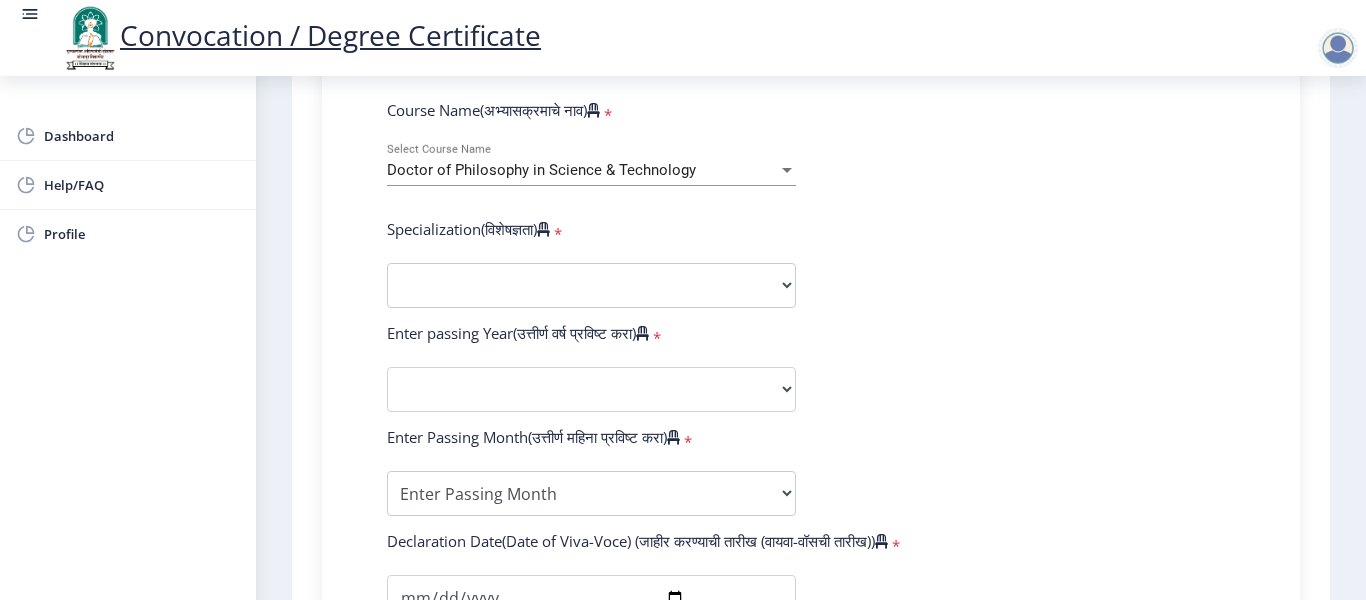 scroll, scrollTop: 800, scrollLeft: 0, axis: vertical 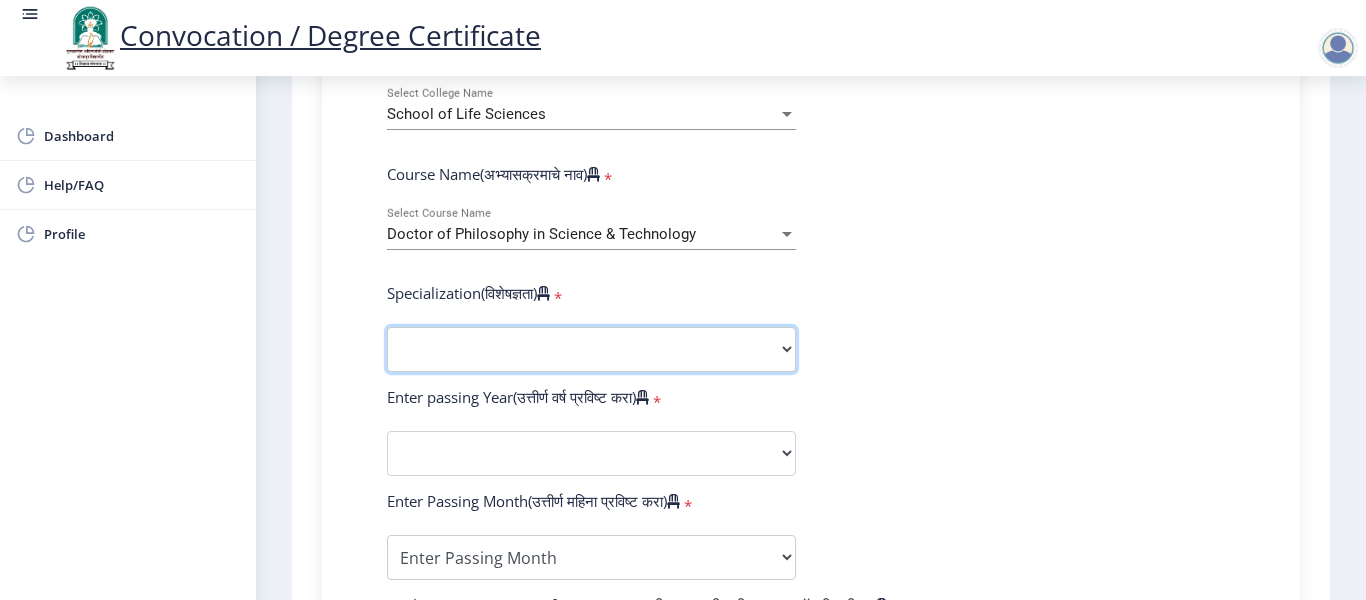 click on "Specialization English Ancient Indian History Culture & Archaeology Hindi Marathi Economics History Political Science Applied Geology Computer Science & Engineering Geology Mechanical Engineering Sociology Statistics Zoology Commerce Botany Mass Communication Social Work Law Education Geography Chemistry Electronics Physics Biotechnology Other" at bounding box center (591, 349) 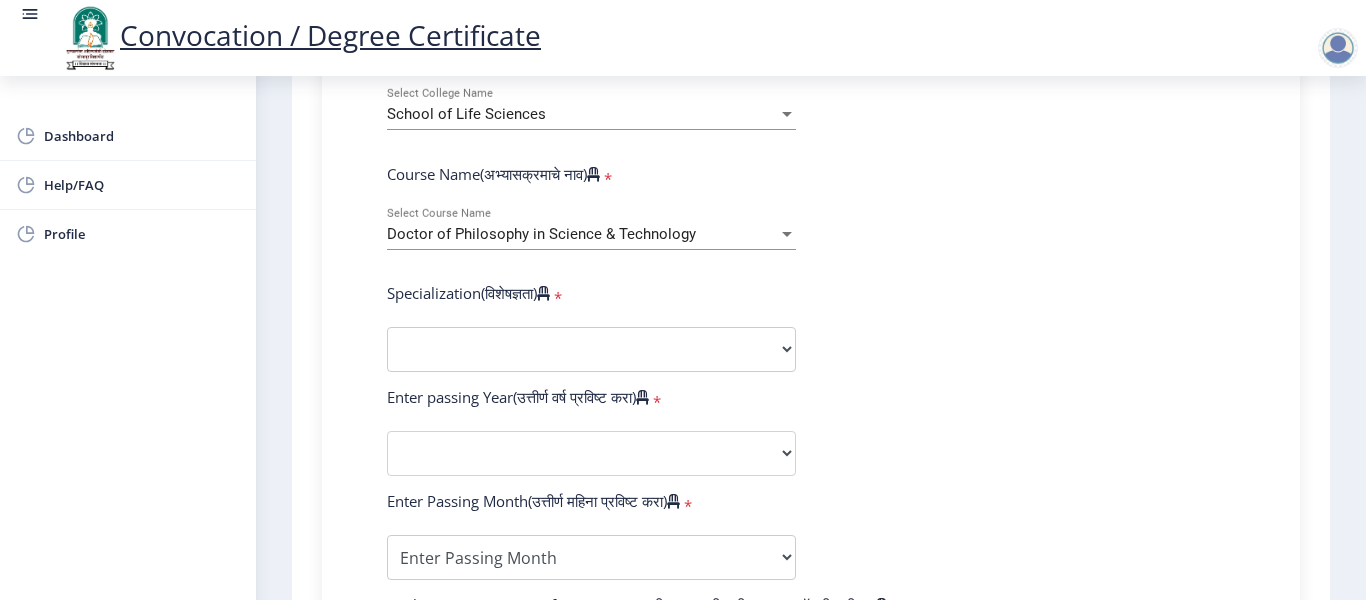 click on "Instructions (सूचना) 1. पदवी प्रमाणपत्रासाठी शैक्षणिक तपशील चरणावर, तुम्हाला तुमच्या अंतिम पदवी दीक्षांत प्रमाणपत्रासाठी तुमचे तपशील सबमिट करणे आवश्यक आहे.   2. तुम्ही ज्या कोर्ससाठी पदवी प्रमाणपत्रासाठी अर्ज करत आहात त्या अभ्यासक्रमाच्या नवीनतम जारी केलेल्या मार्कशीटवर आधारित तुमचे सर्व तपशील भरणे आवश्यक आहे.  Email Us on   [EMAIL_ADDRESS][DOMAIN_NAME] Education Details   Enter Your PRN Number (तुमचा पीआरएन (कायम नोंदणी क्रमांक) एंटर करा)   * * Regular * *" 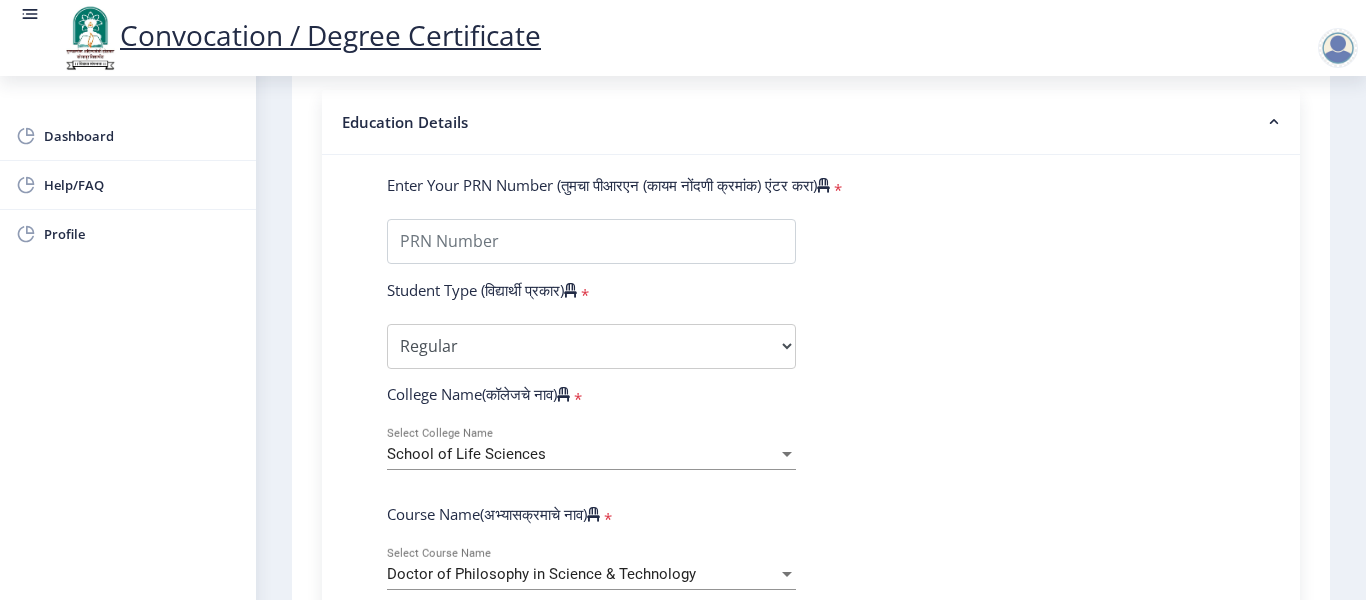 scroll, scrollTop: 360, scrollLeft: 0, axis: vertical 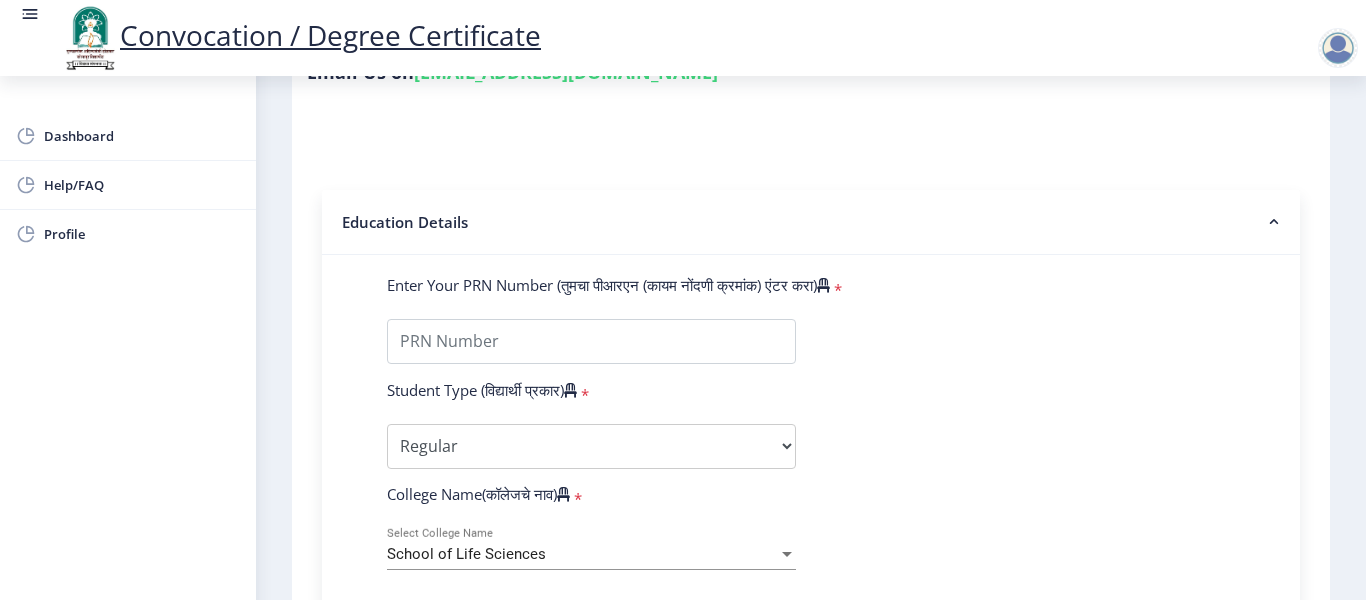 click on "Enter Your PRN Number (तुमचा पीआरएन (कायम नोंदणी क्रमांक) एंटर करा)" 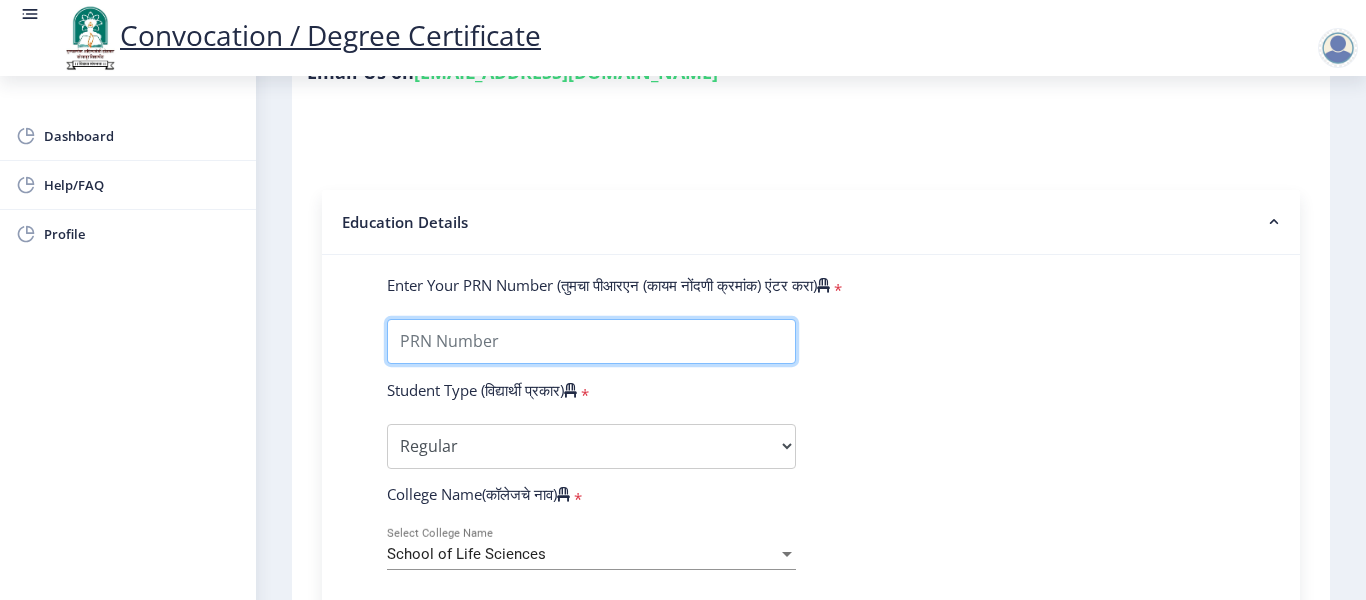 click on "Enter Your PRN Number (तुमचा पीआरएन (कायम नोंदणी क्रमांक) एंटर करा)" at bounding box center [591, 341] 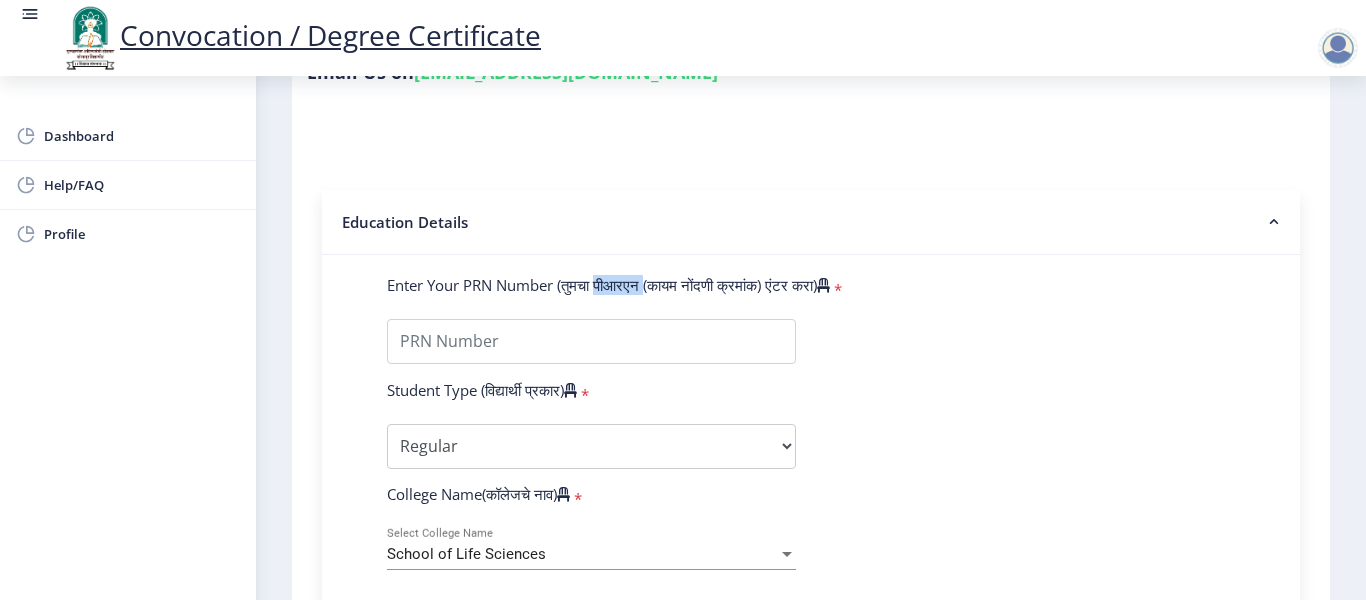 click on "Enter Your PRN Number (तुमचा पीआरएन (कायम नोंदणी क्रमांक) एंटर करा)" 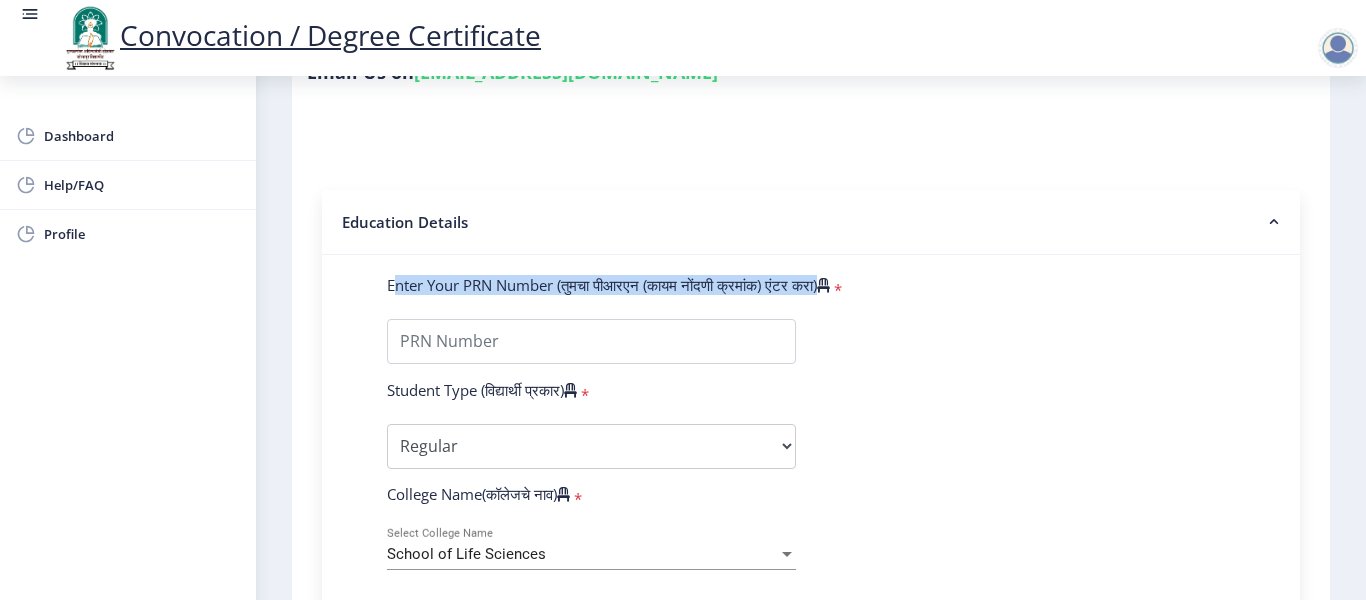 click on "Enter Your PRN Number (तुमचा पीआरएन (कायम नोंदणी क्रमांक) एंटर करा)" 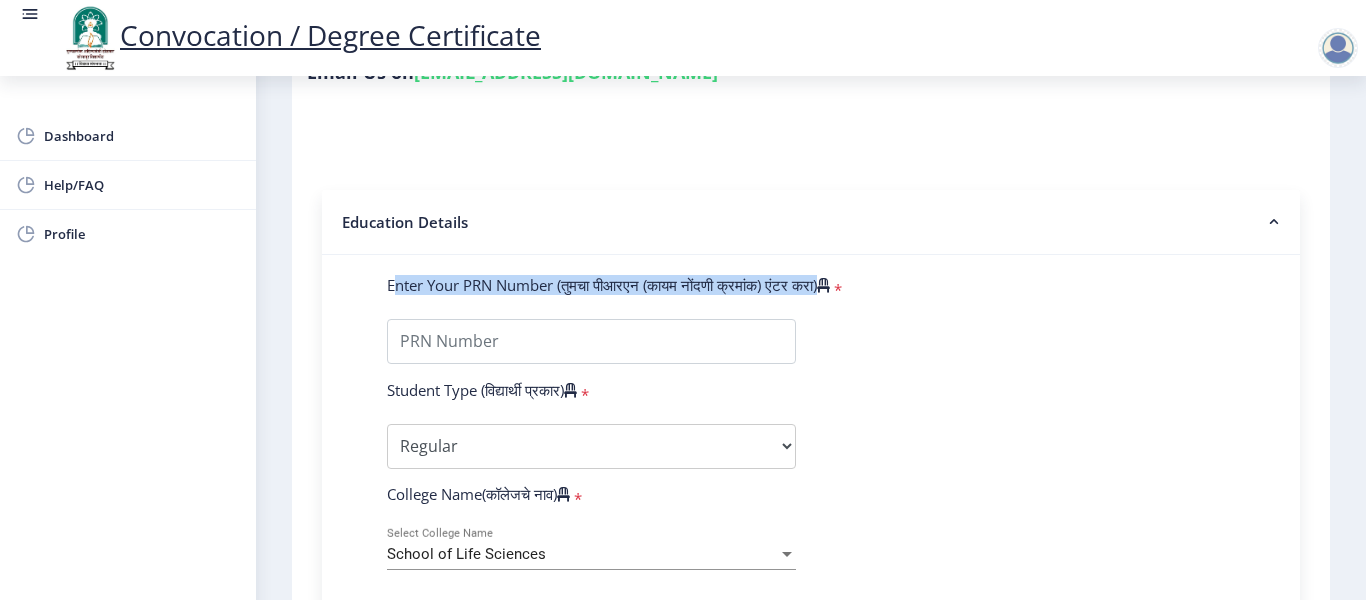 click on "Enter Your PRN Number (तुमचा पीआरएन (कायम नोंदणी क्रमांक) एंटर करा)" 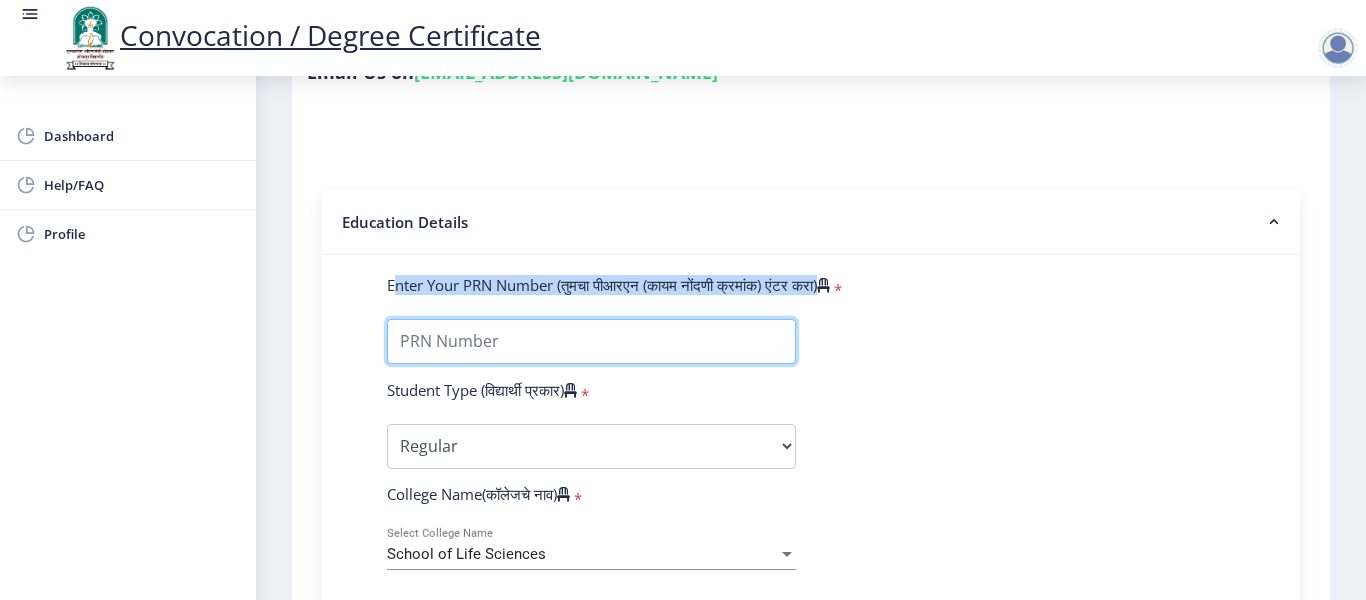click on "Enter Your PRN Number (तुमचा पीआरएन (कायम नोंदणी क्रमांक) एंटर करा)" at bounding box center [591, 341] 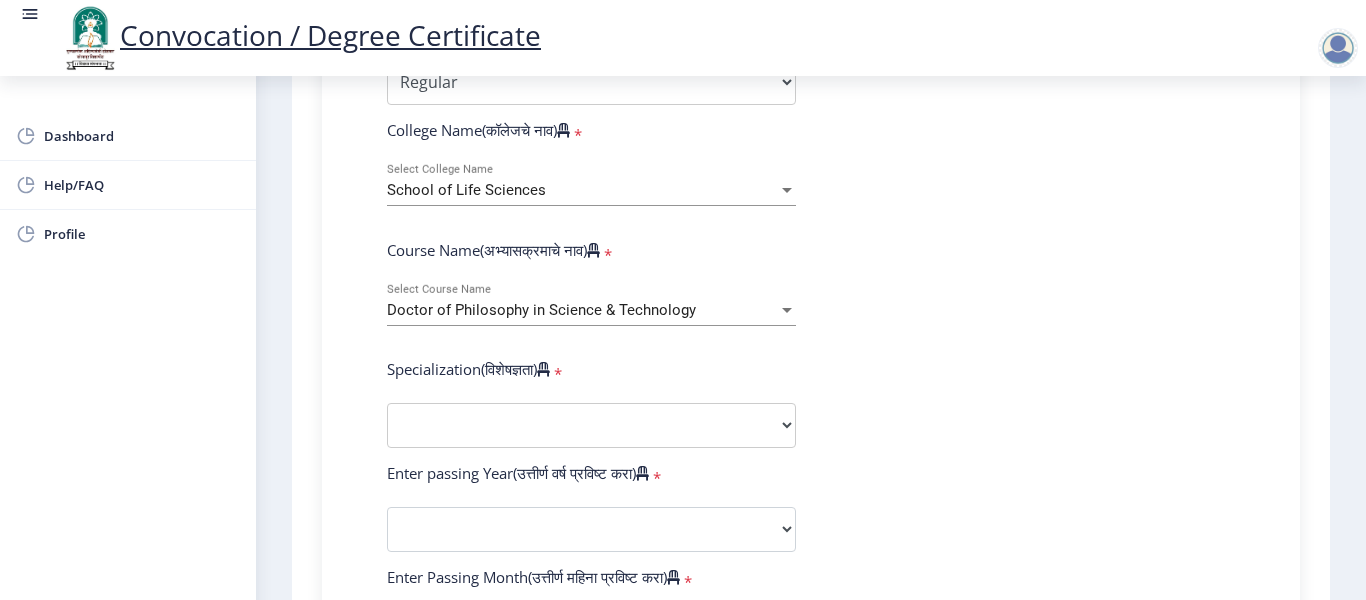scroll, scrollTop: 760, scrollLeft: 0, axis: vertical 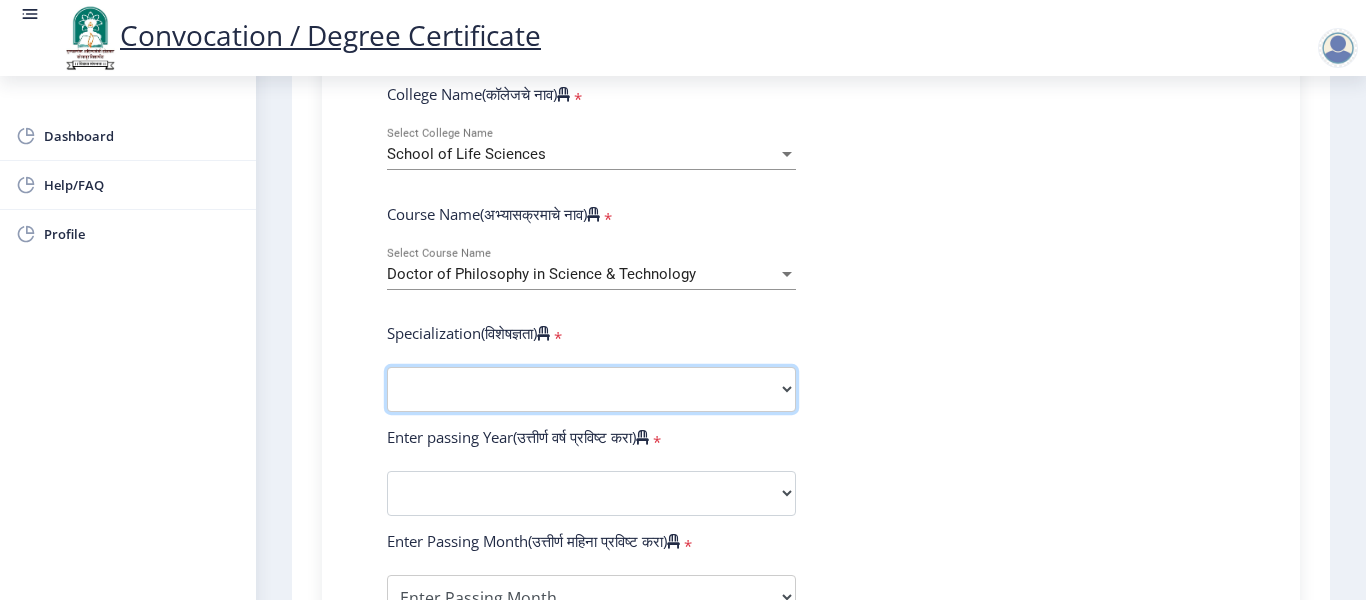 click on "Specialization English Ancient Indian History Culture & Archaeology Hindi Marathi Economics History Political Science Applied Geology Computer Science & Engineering Geology Mechanical Engineering Sociology Statistics Zoology Commerce Botany Mass Communication Social Work Law Education Geography Chemistry Electronics Physics Biotechnology Other" at bounding box center (591, 389) 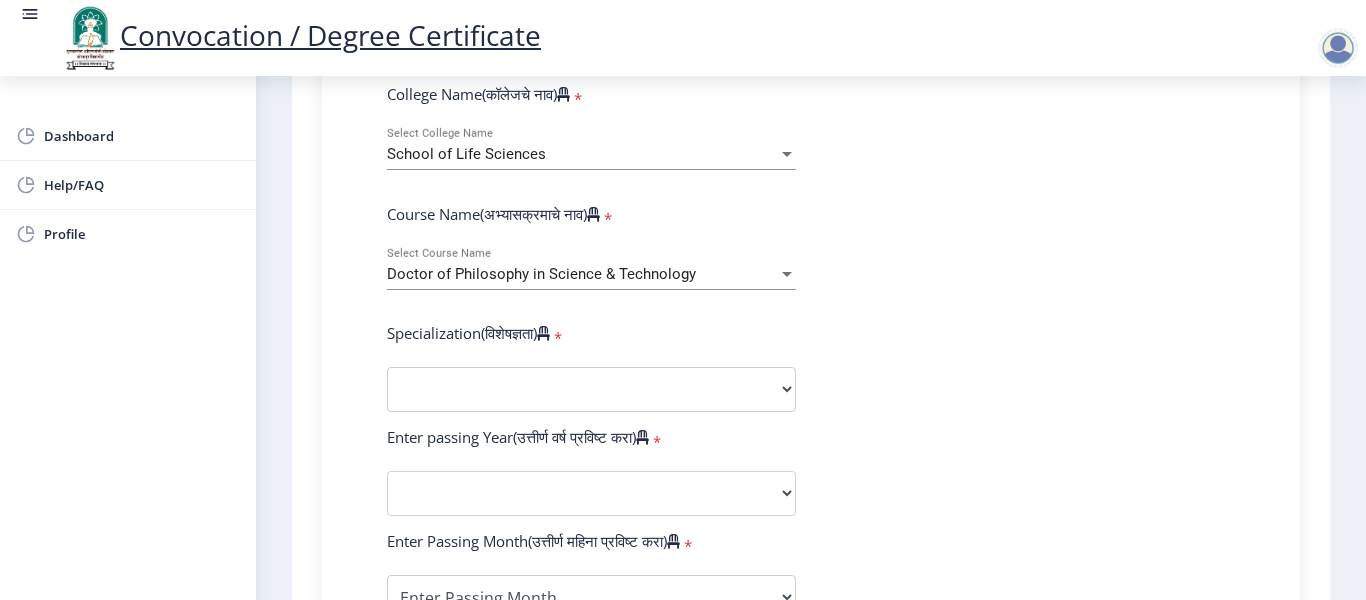 click on "Dashboard Help/FAQ Profile" 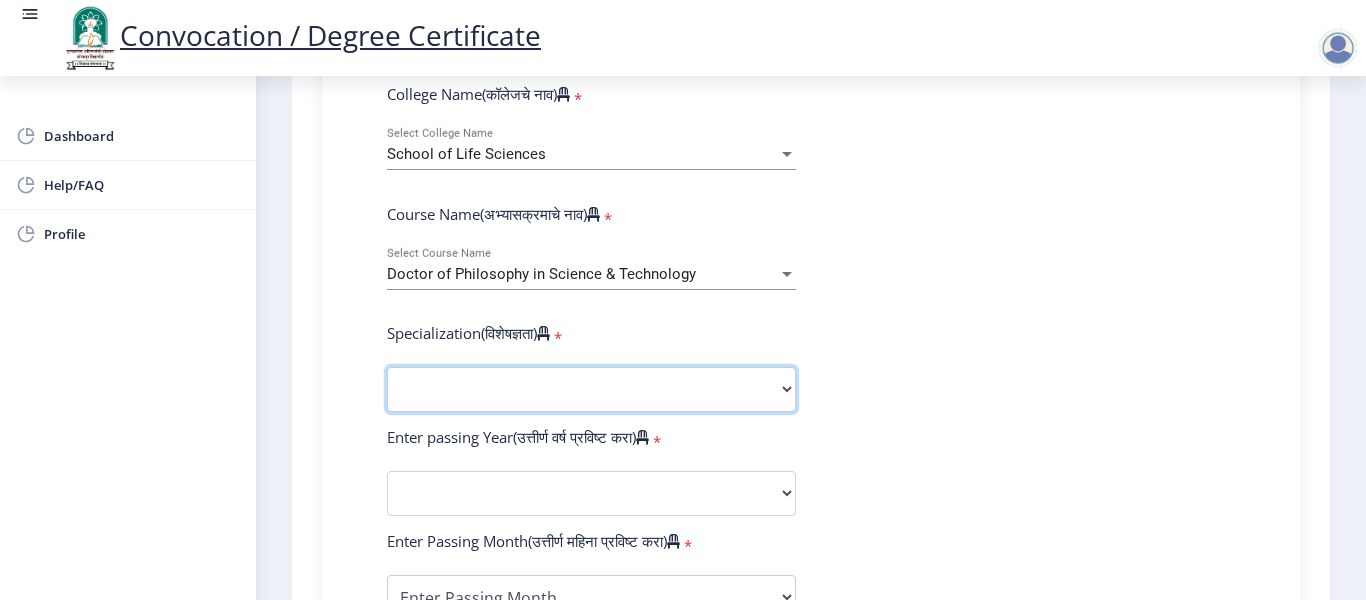 click on "Specialization English Ancient Indian History Culture & Archaeology Hindi Marathi Economics History Political Science Applied Geology Computer Science & Engineering Geology Mechanical Engineering Sociology Statistics Zoology Commerce Botany Mass Communication Social Work Law Education Geography Chemistry Electronics Physics Biotechnology Other" at bounding box center [591, 389] 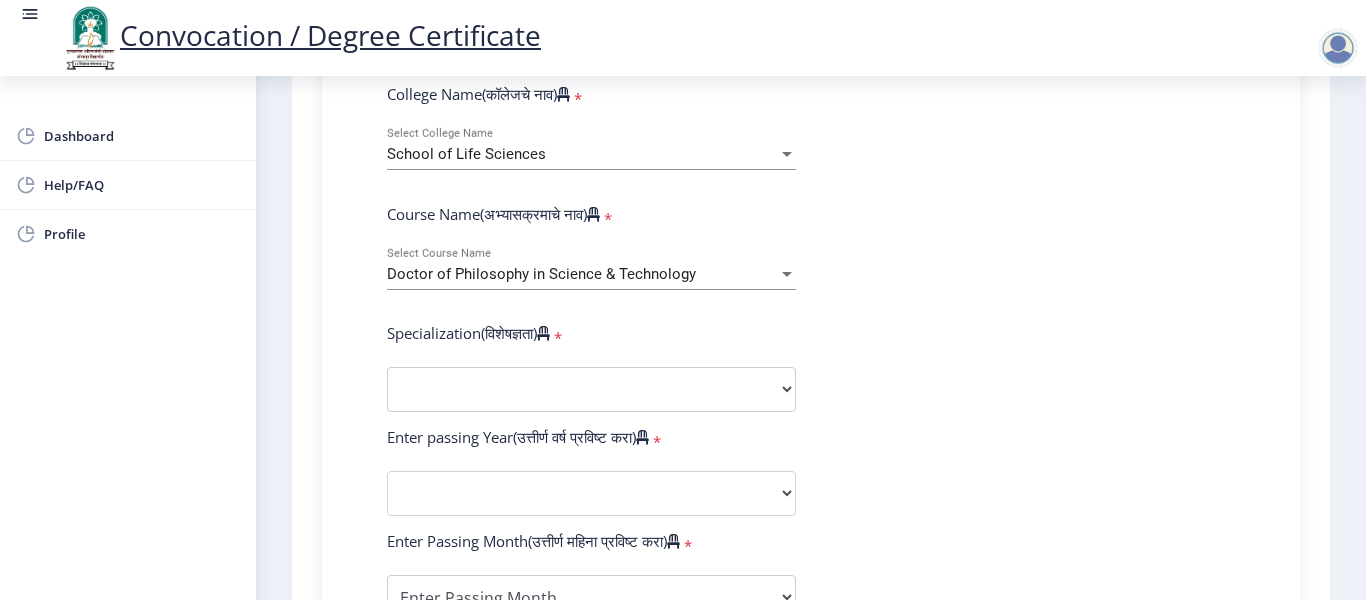 select 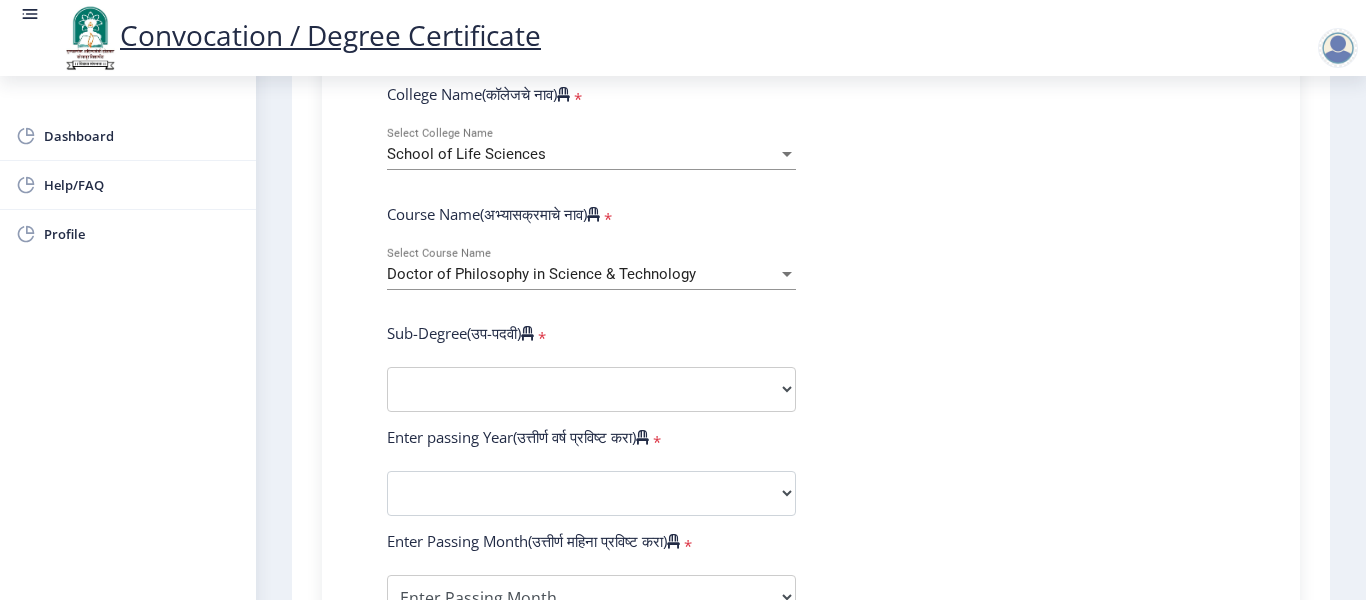 scroll, scrollTop: 860, scrollLeft: 0, axis: vertical 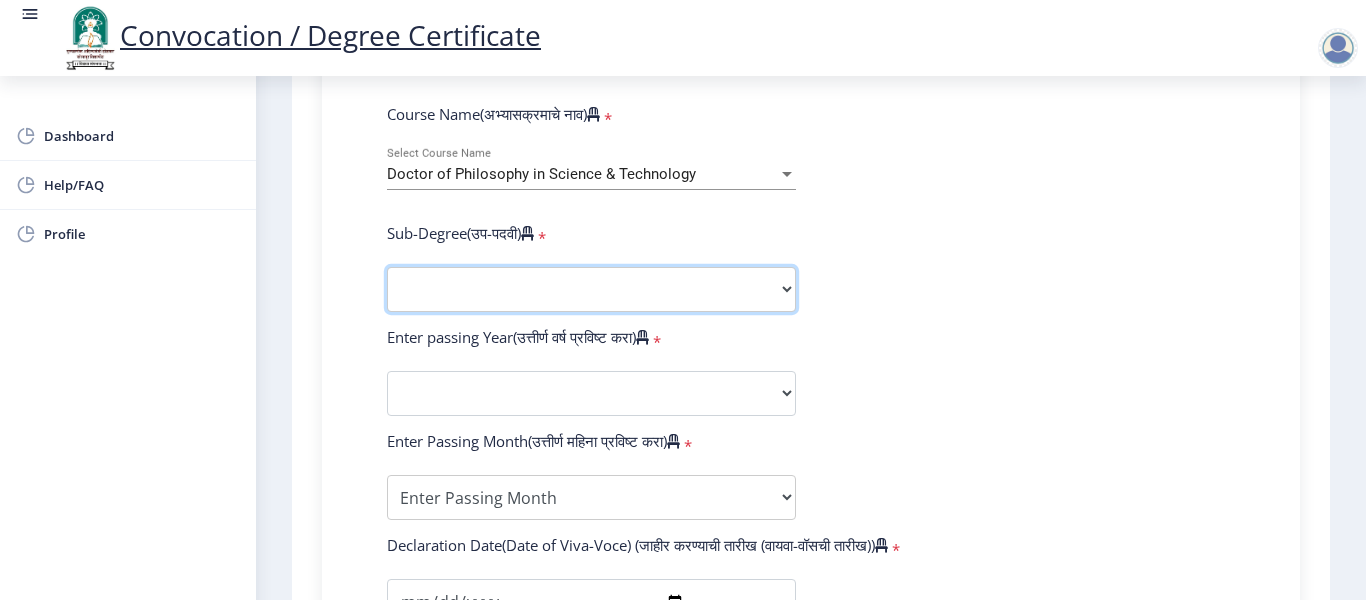 click on "Sub-Degree Other" at bounding box center (591, 289) 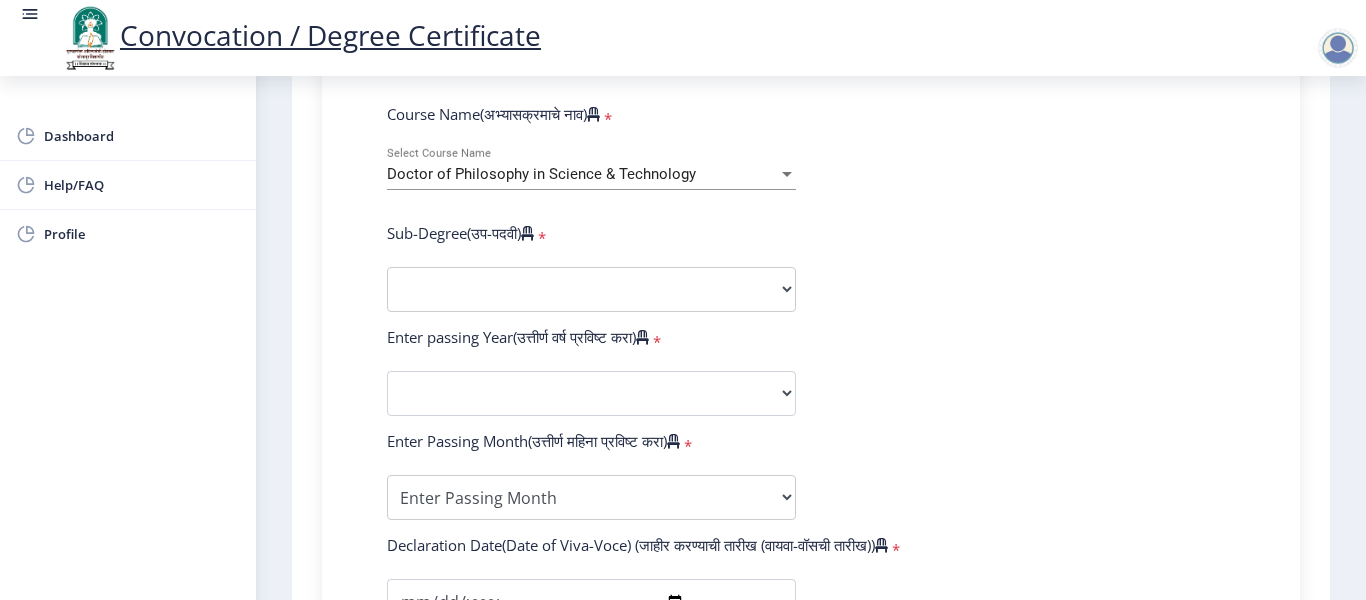 select 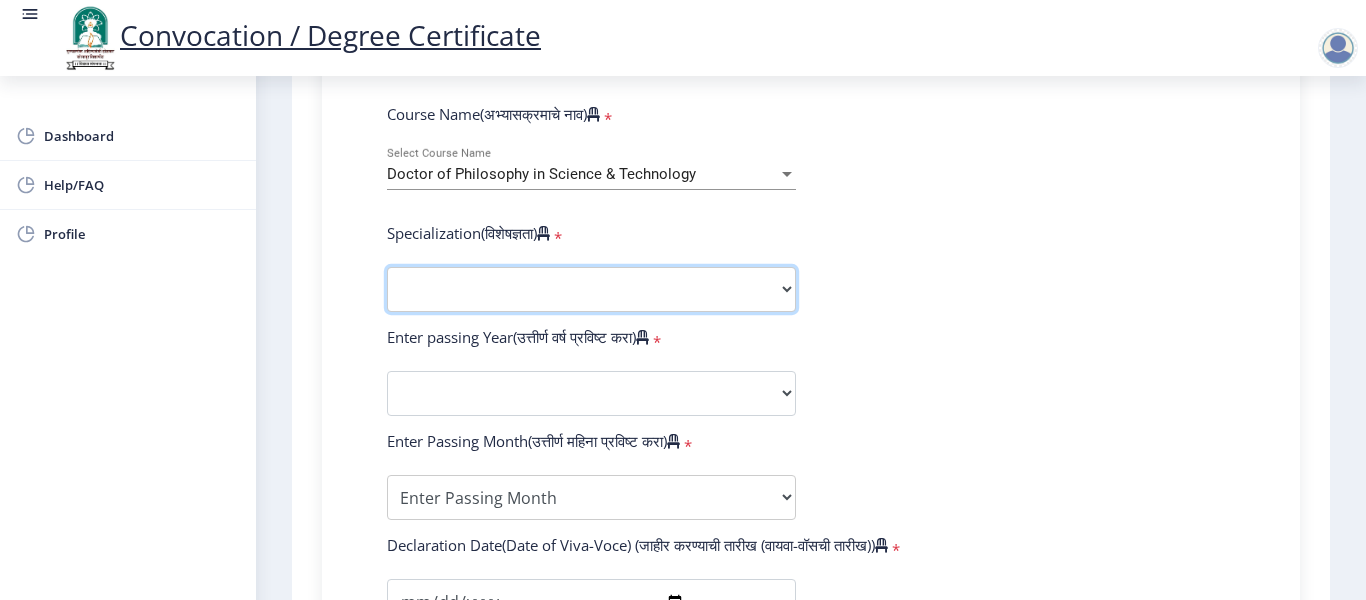 click on "Specialization English Ancient Indian History Culture & Archaeology Hindi Marathi Economics History Political Science Applied Geology Computer Science & Engineering Geology Mechanical Engineering Sociology Statistics Zoology Commerce Botany Mass Communication Social Work Law Education Geography Chemistry Electronics Physics Biotechnology Other" at bounding box center (591, 289) 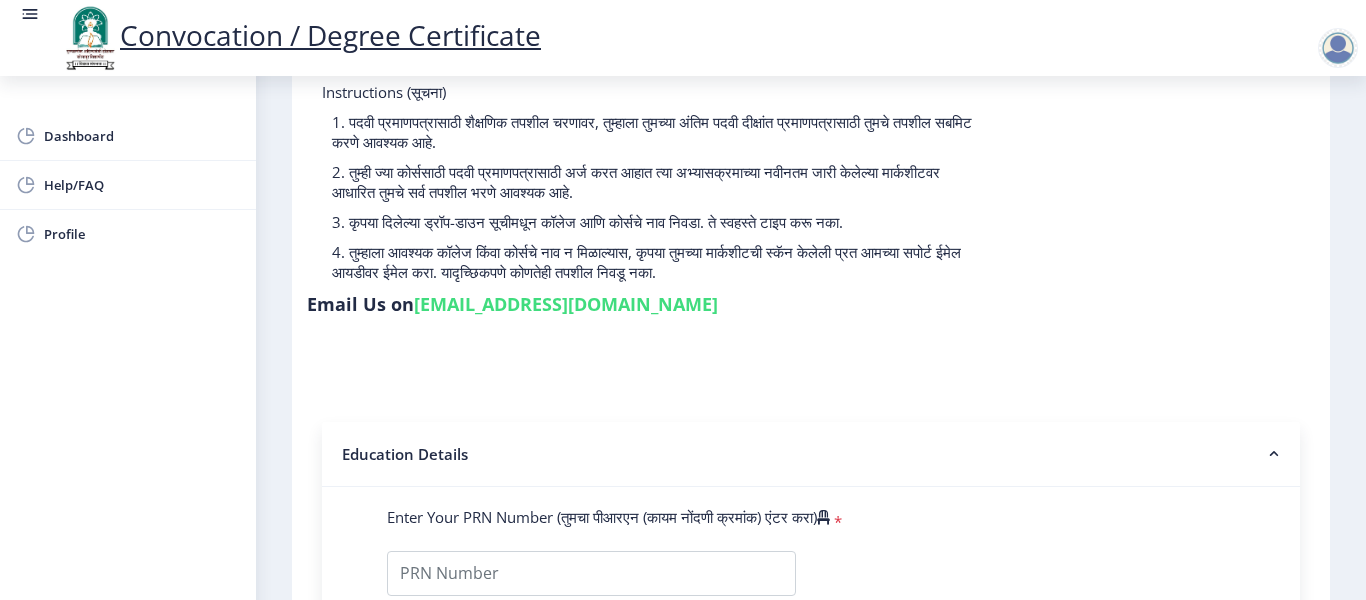 scroll, scrollTop: 0, scrollLeft: 0, axis: both 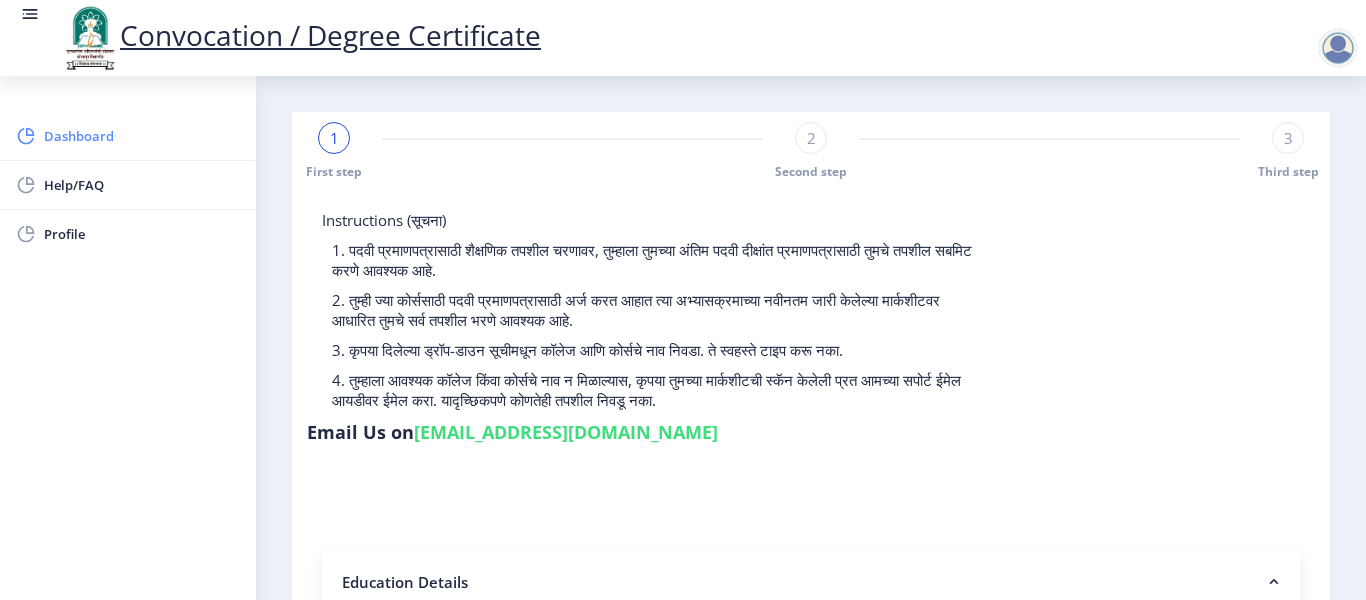 click on "Dashboard" 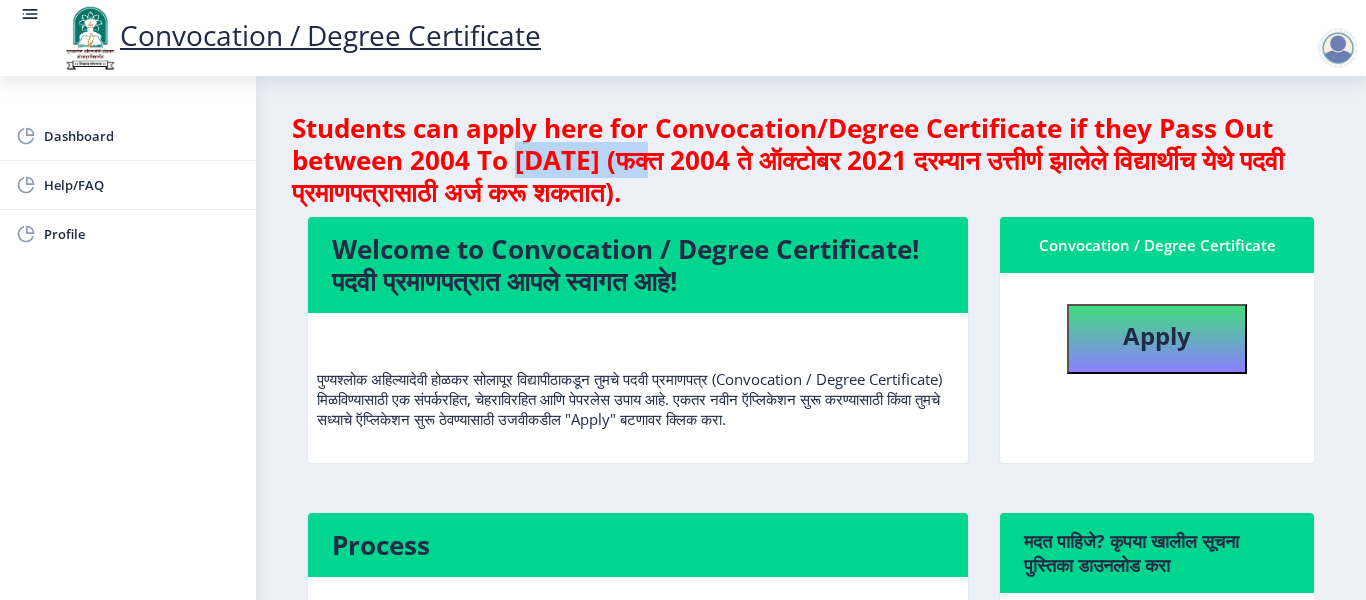 drag, startPoint x: 517, startPoint y: 164, endPoint x: 676, endPoint y: 165, distance: 159.00314 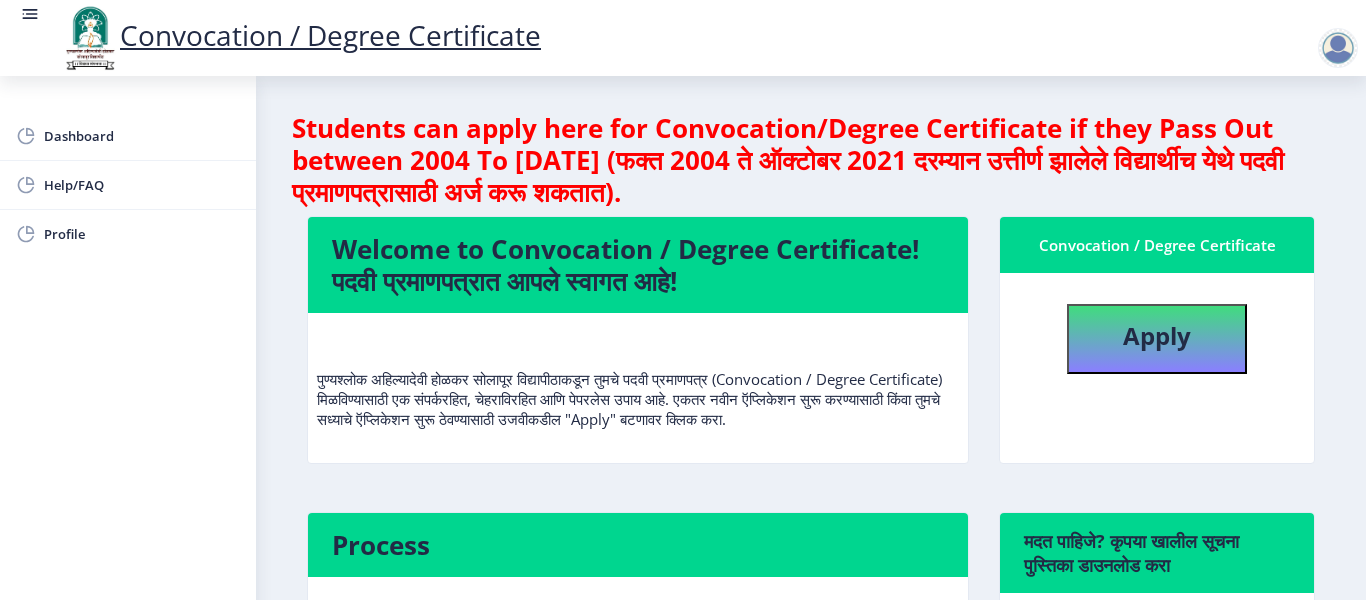 click on "पुण्यश्लोक अहिल्यादेवी होळकर सोलापूर विद्यापीठाकडून तुमचे पदवी प्रमाणपत्र (Convocation / Degree Certificate) मिळविण्यासाठी एक संपर्करहित, चेहराविरहित आणि पेपरलेस उपाय आहे. एकतर नवीन ऍप्लिकेशन सुरू करण्यासाठी किंवा तुमचे सध्याचे ऍप्लिकेशन सुरू ठेवण्यासाठी उजवीकडील "Apply" बटणावर क्लिक करा." 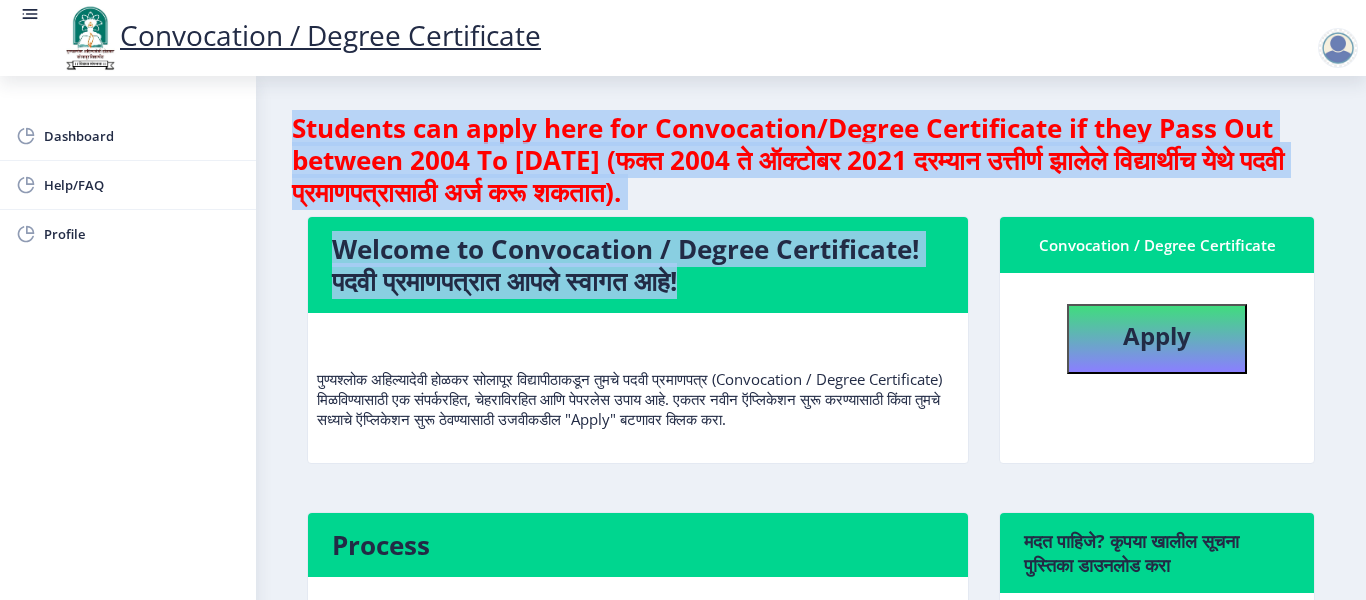 drag, startPoint x: 296, startPoint y: 132, endPoint x: 723, endPoint y: 288, distance: 454.60422 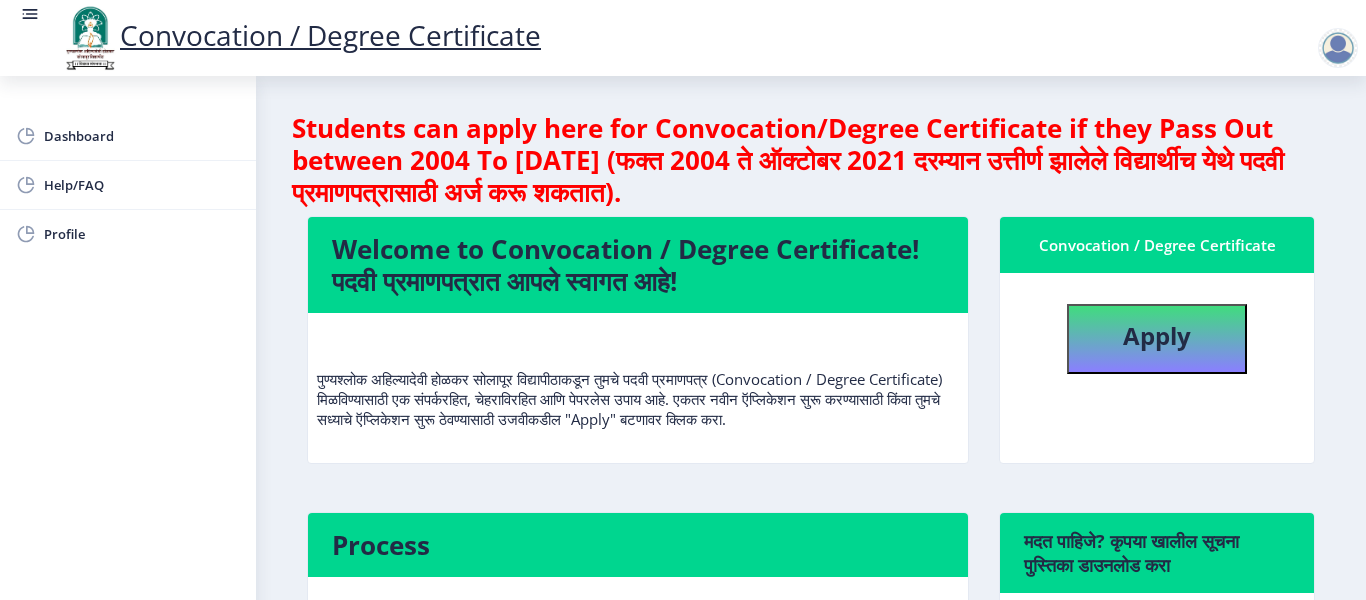 drag, startPoint x: 859, startPoint y: 198, endPoint x: 284, endPoint y: 134, distance: 578.5508 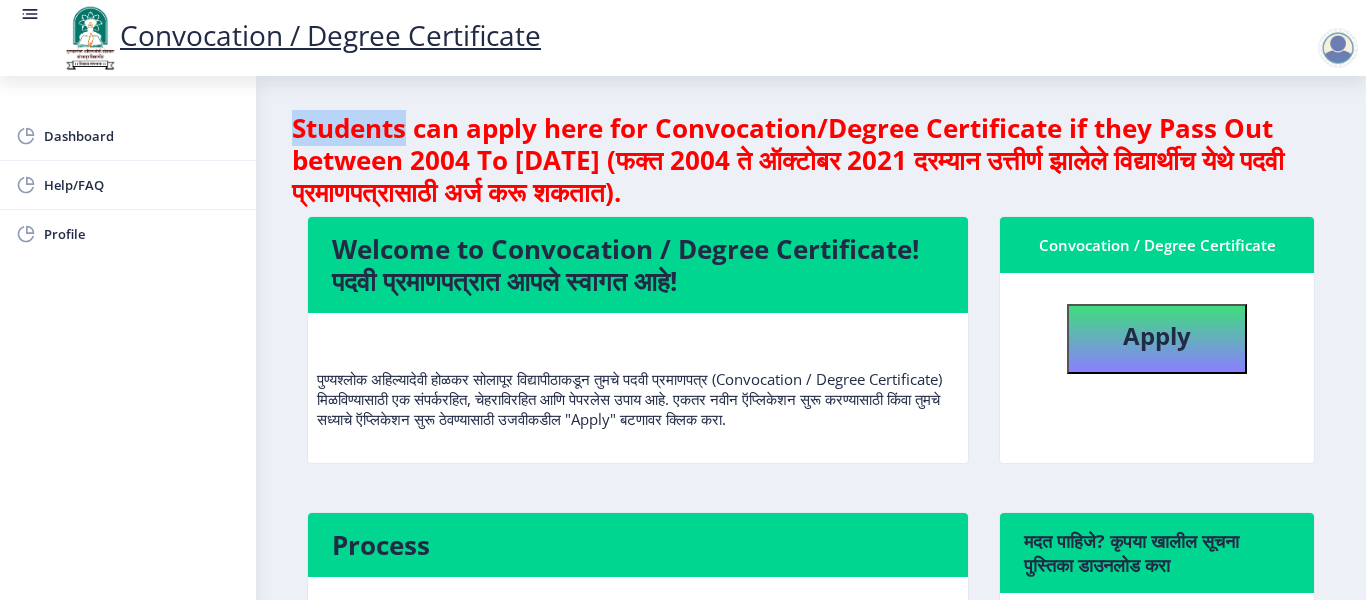 click on "Students can apply here for Convocation/Degree Certificate if they Pass Out between 2004 To [DATE] (फक्त 2004 ते ऑक्टोबर 2021 दरम्यान उत्तीर्ण झालेले विद्यार्थीच येथे पदवी प्रमाणपत्रासाठी अर्ज करू शकतात)." 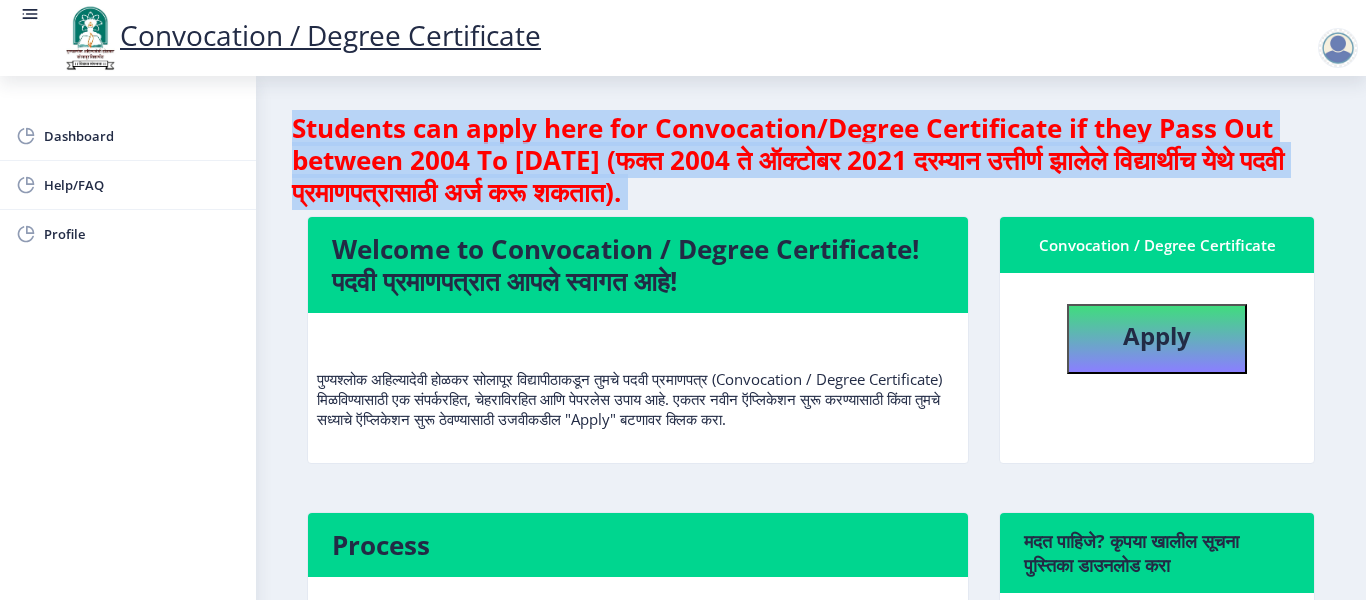 drag, startPoint x: 363, startPoint y: 134, endPoint x: 416, endPoint y: 202, distance: 86.21485 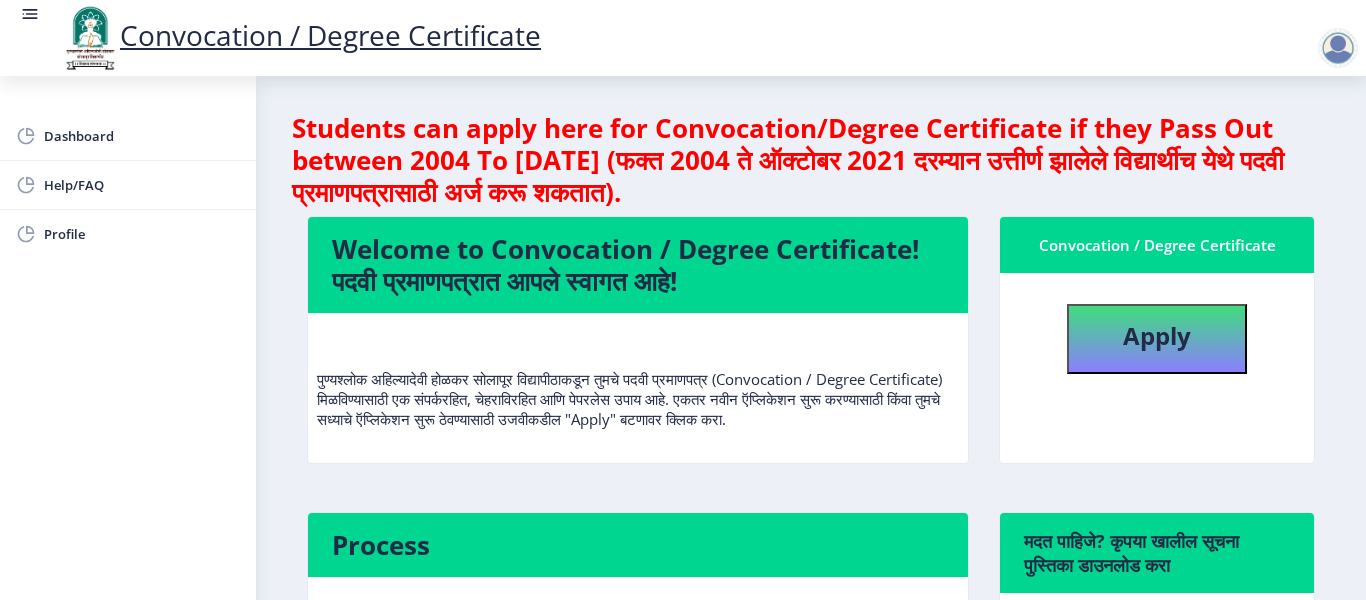 click on "Welcome to Convocation / Degree Certificate!  पदवी प्रमाणपत्रात आपले स्वागत आहे!" 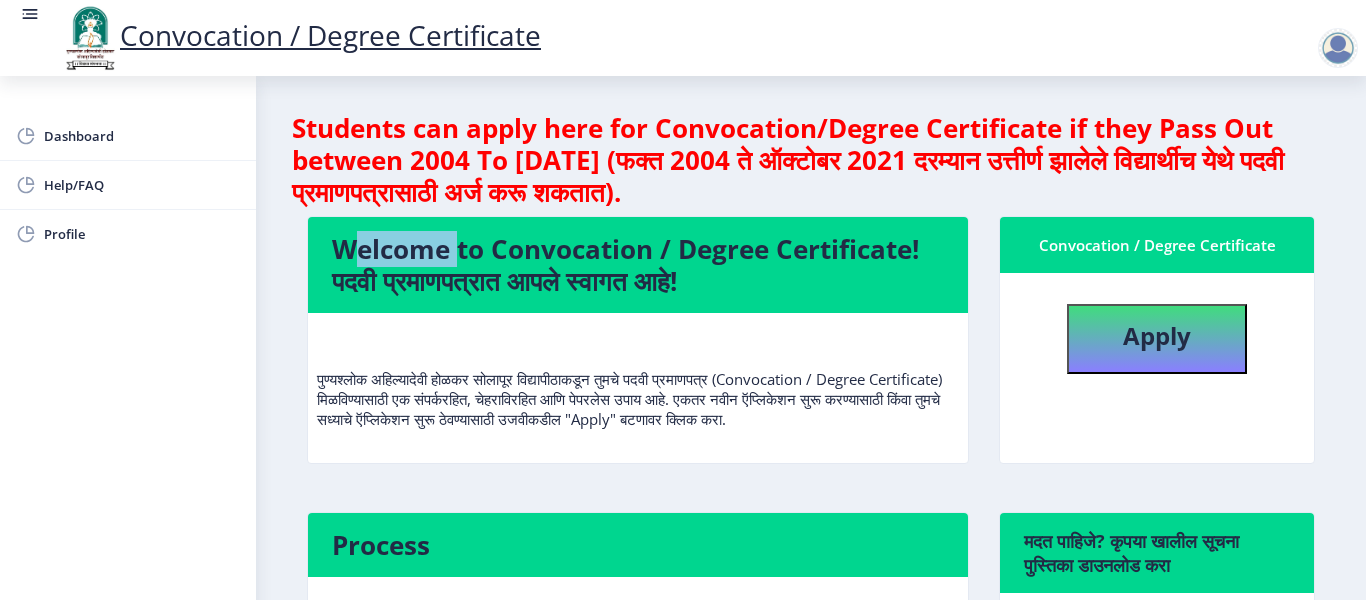 click on "Welcome to Convocation / Degree Certificate!  पदवी प्रमाणपत्रात आपले स्वागत आहे!" 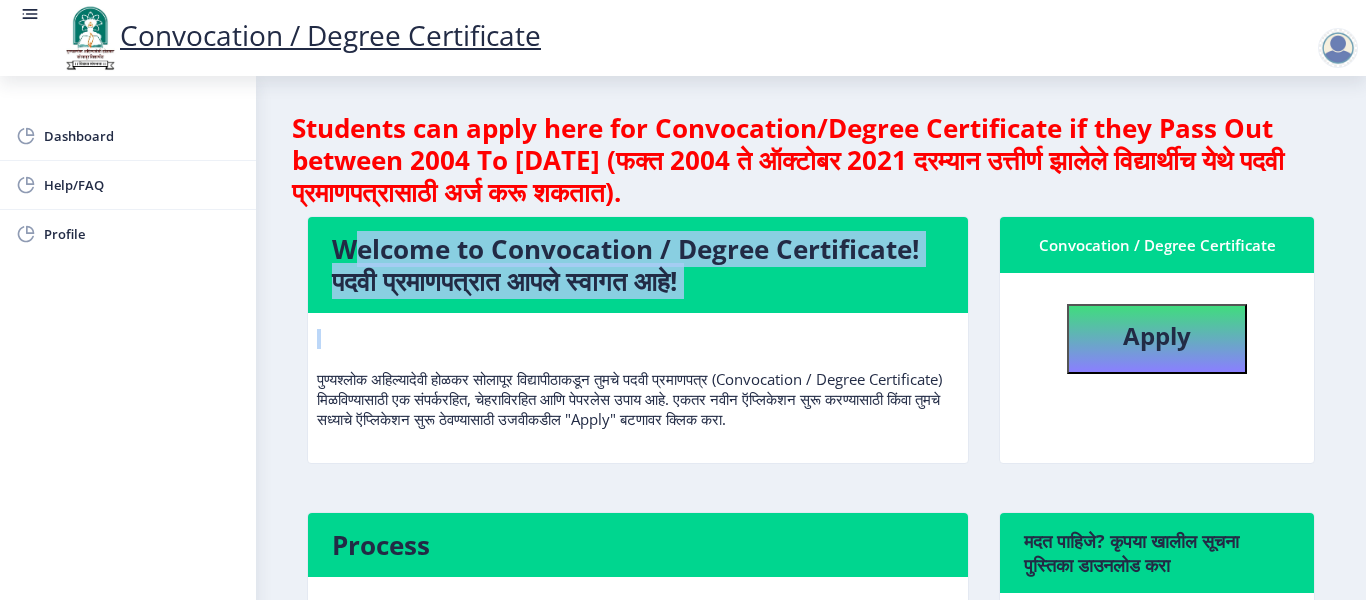 drag, startPoint x: 435, startPoint y: 255, endPoint x: 452, endPoint y: 287, distance: 36.23534 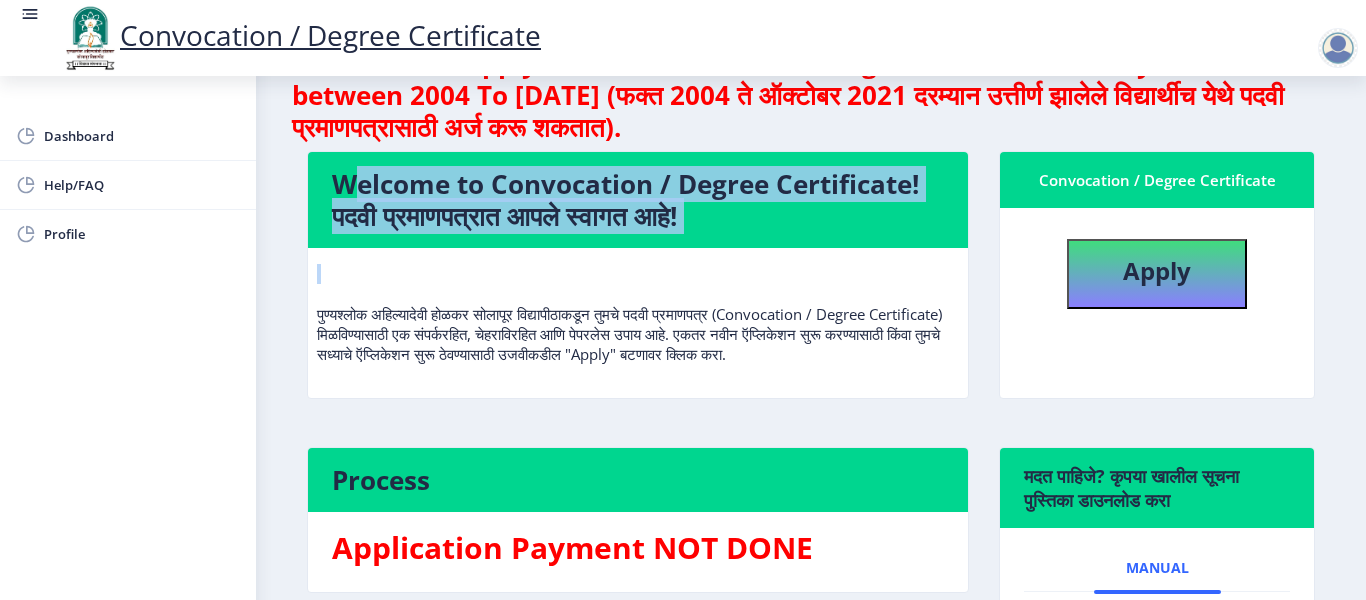 scroll, scrollTop: 100, scrollLeft: 0, axis: vertical 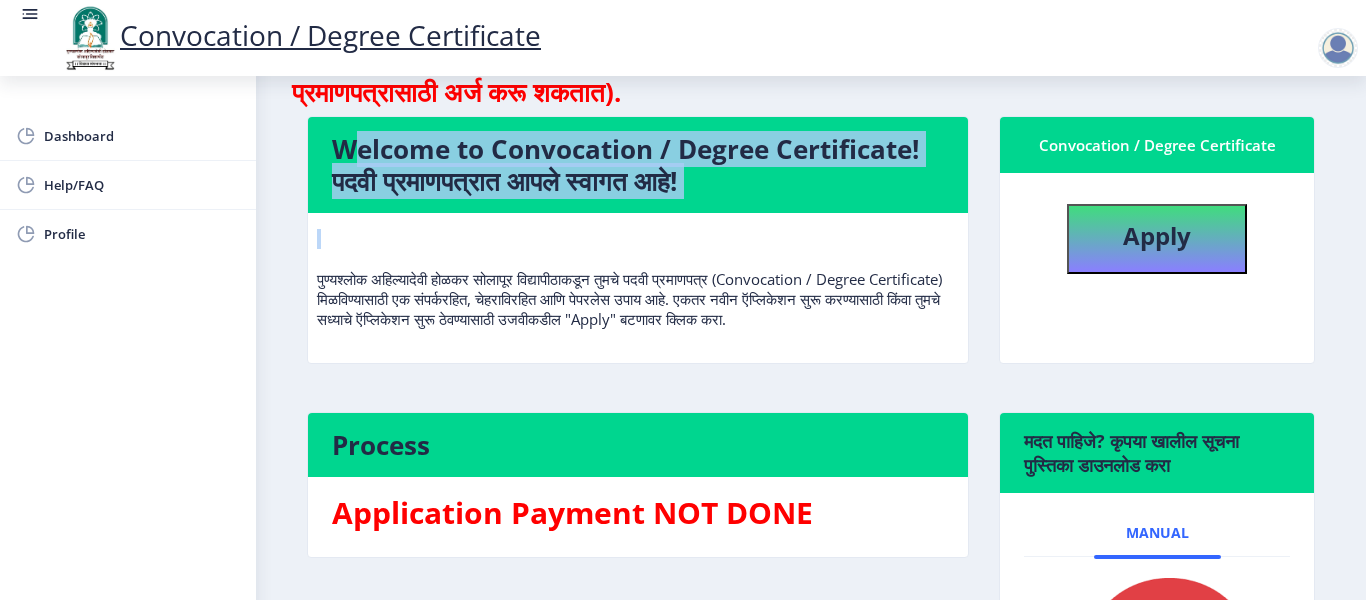 drag, startPoint x: 407, startPoint y: 332, endPoint x: 314, endPoint y: 288, distance: 102.88343 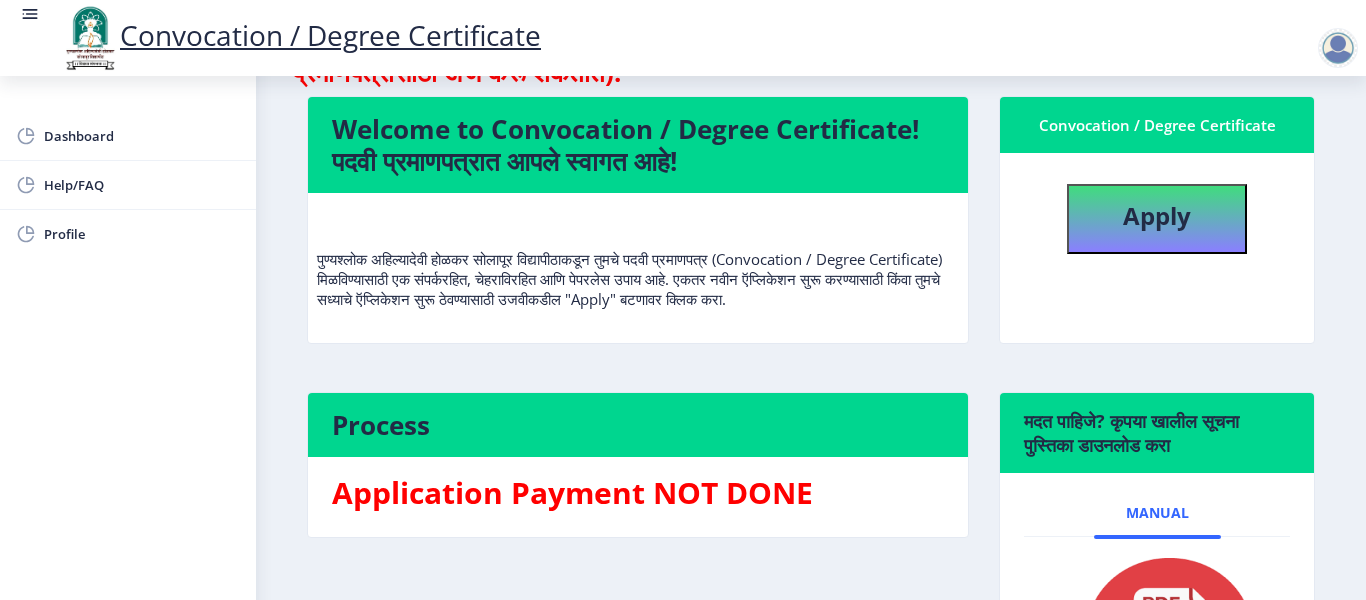 scroll, scrollTop: 0, scrollLeft: 0, axis: both 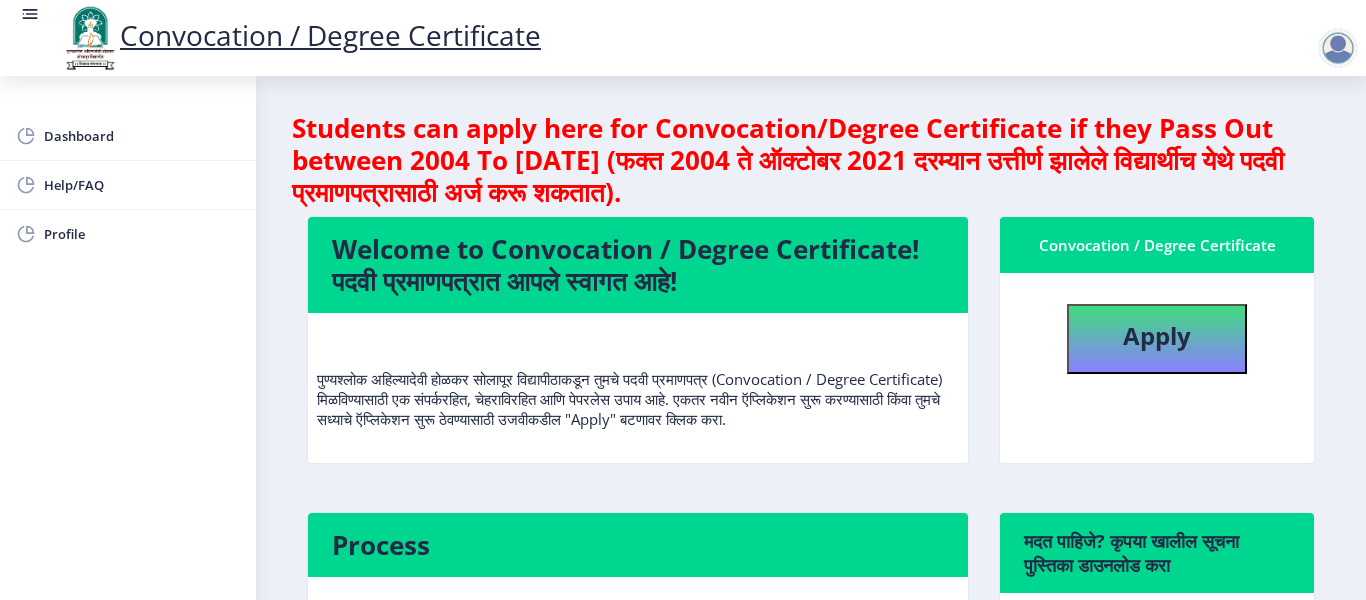 click on "Welcome to Convocation / Degree Certificate!  पदवी प्रमाणपत्रात आपले स्वागत आहे!" 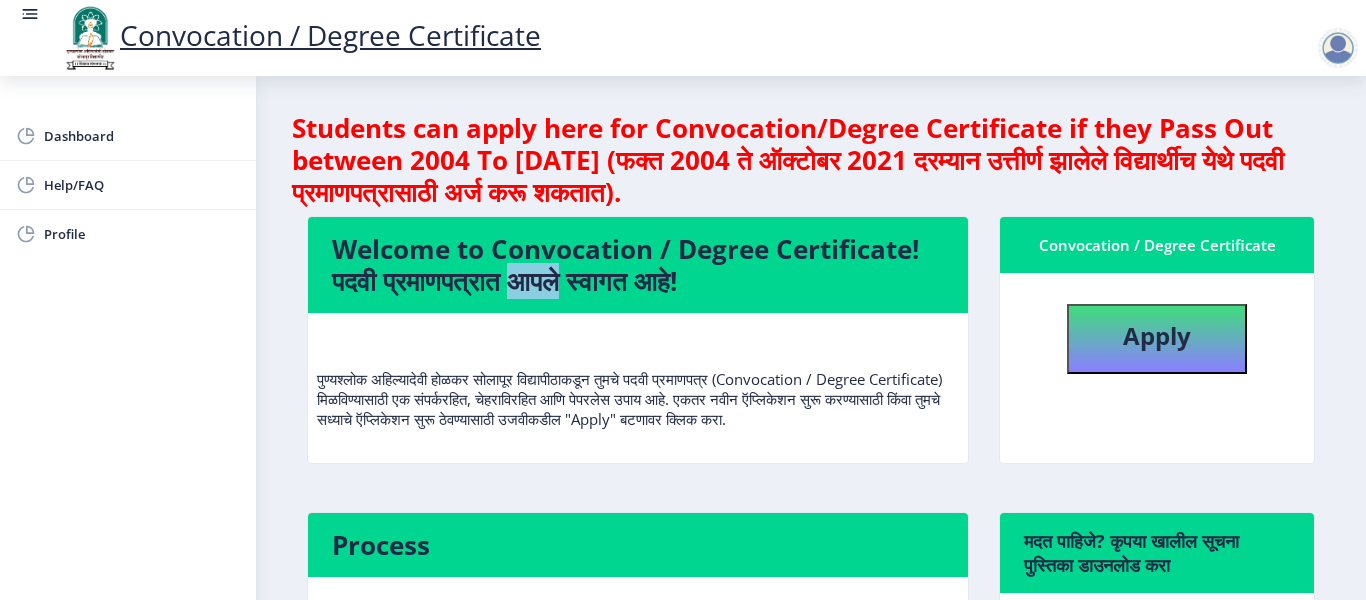 click on "Welcome to Convocation / Degree Certificate!  पदवी प्रमाणपत्रात आपले स्वागत आहे!" 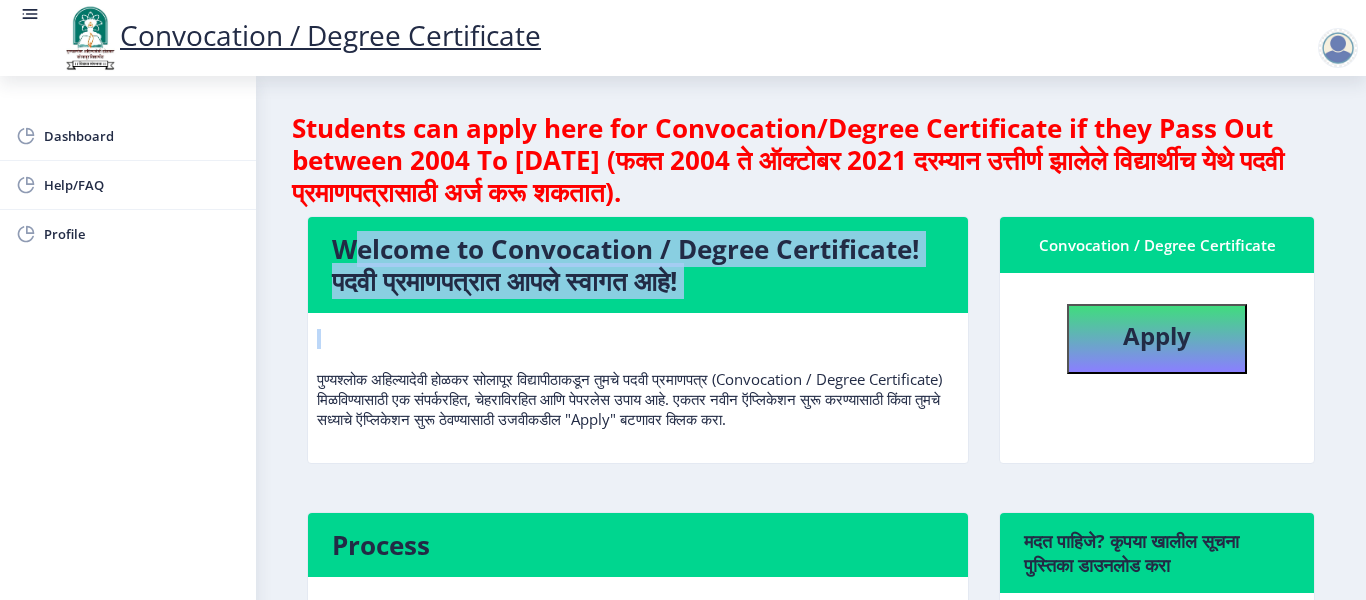 drag, startPoint x: 538, startPoint y: 297, endPoint x: 531, endPoint y: 250, distance: 47.518417 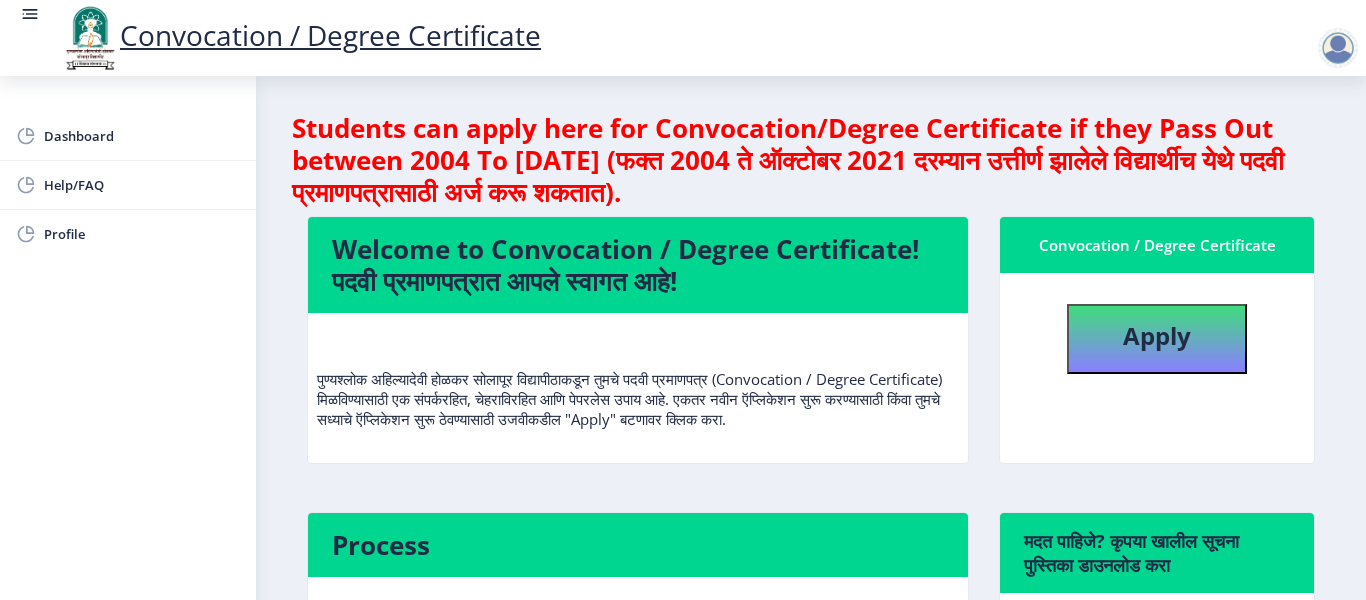 click on "पुण्यश्लोक अहिल्यादेवी होळकर सोलापूर विद्यापीठाकडून तुमचे पदवी प्रमाणपत्र (Convocation / Degree Certificate) मिळविण्यासाठी एक संपर्करहित, चेहराविरहित आणि पेपरलेस उपाय आहे. एकतर नवीन ऍप्लिकेशन सुरू करण्यासाठी किंवा तुमचे सध्याचे ऍप्लिकेशन सुरू ठेवण्यासाठी उजवीकडील "Apply" बटणावर क्लिक करा." 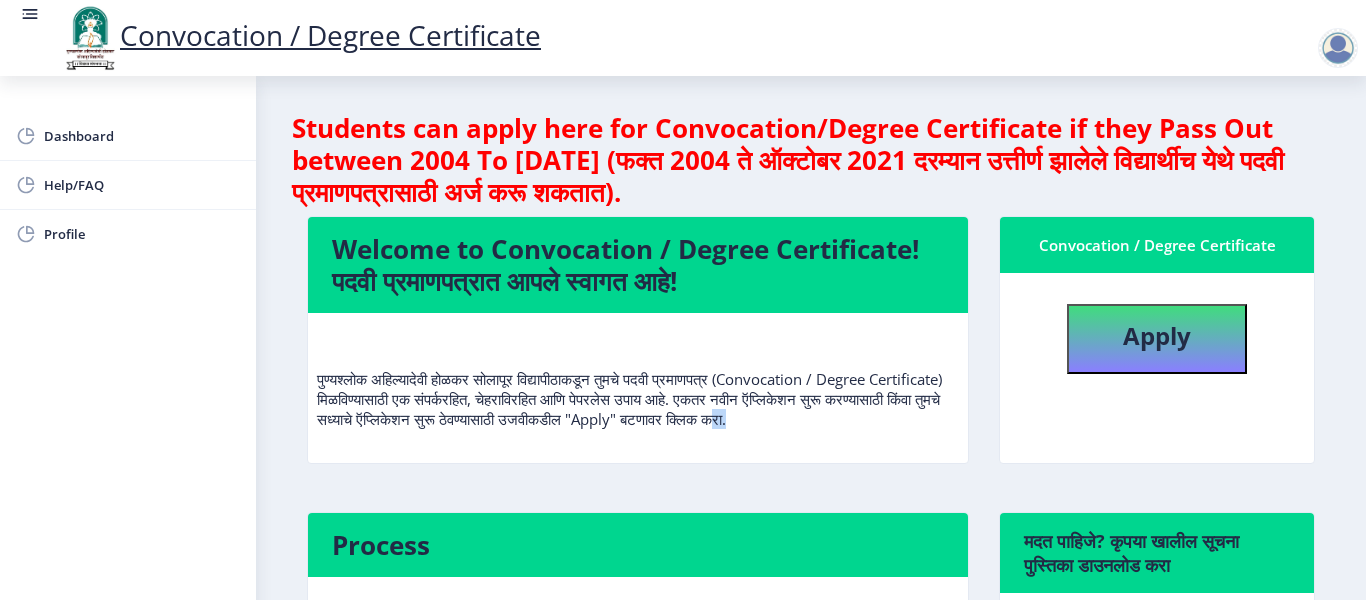 click on "पुण्यश्लोक अहिल्यादेवी होळकर सोलापूर विद्यापीठाकडून तुमचे पदवी प्रमाणपत्र (Convocation / Degree Certificate) मिळविण्यासाठी एक संपर्करहित, चेहराविरहित आणि पेपरलेस उपाय आहे. एकतर नवीन ऍप्लिकेशन सुरू करण्यासाठी किंवा तुमचे सध्याचे ऍप्लिकेशन सुरू ठेवण्यासाठी उजवीकडील "Apply" बटणावर क्लिक करा." 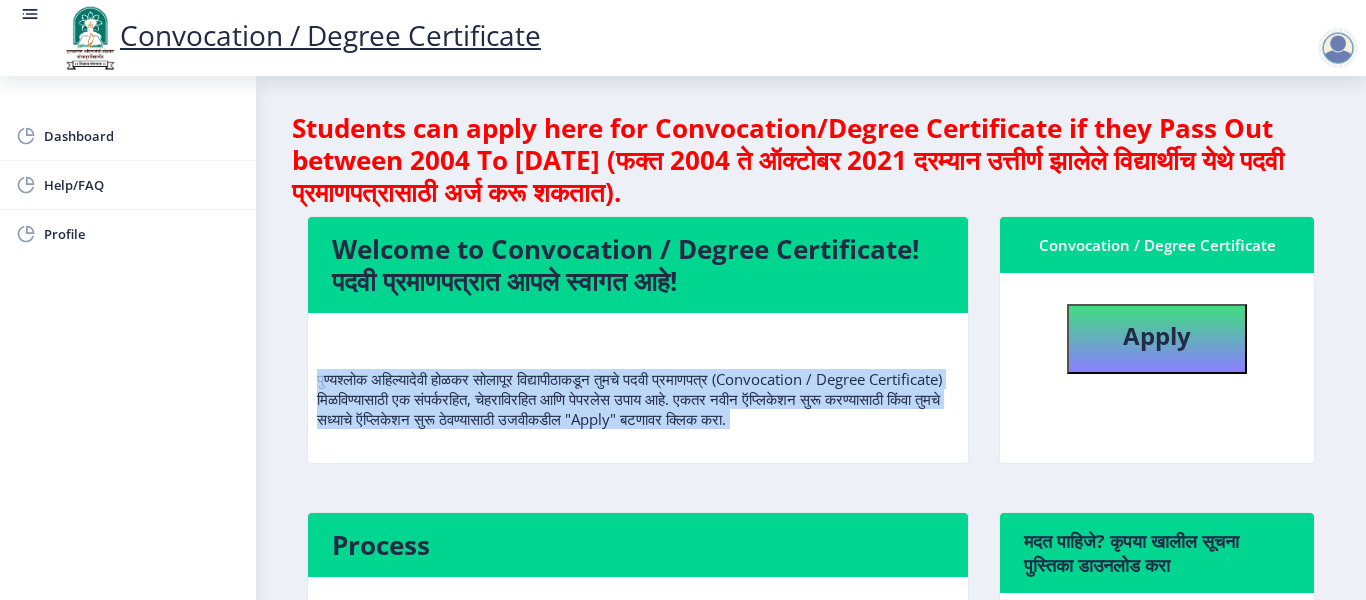 drag, startPoint x: 362, startPoint y: 447, endPoint x: 360, endPoint y: 381, distance: 66.0303 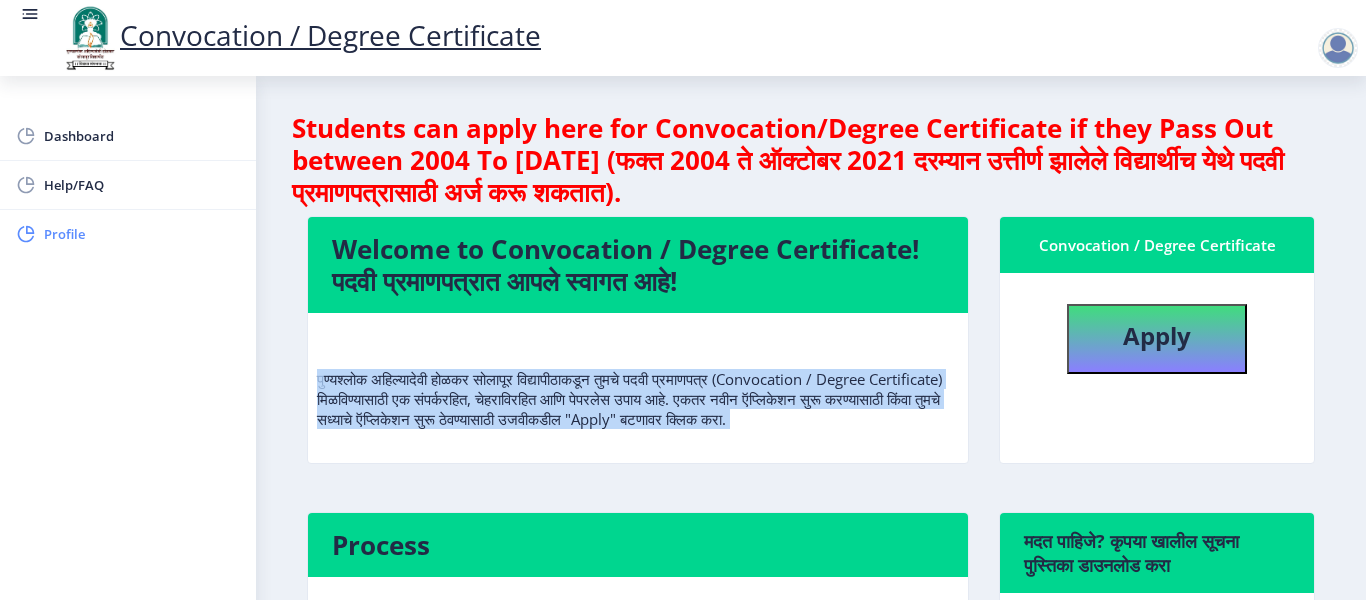 click on "Profile" 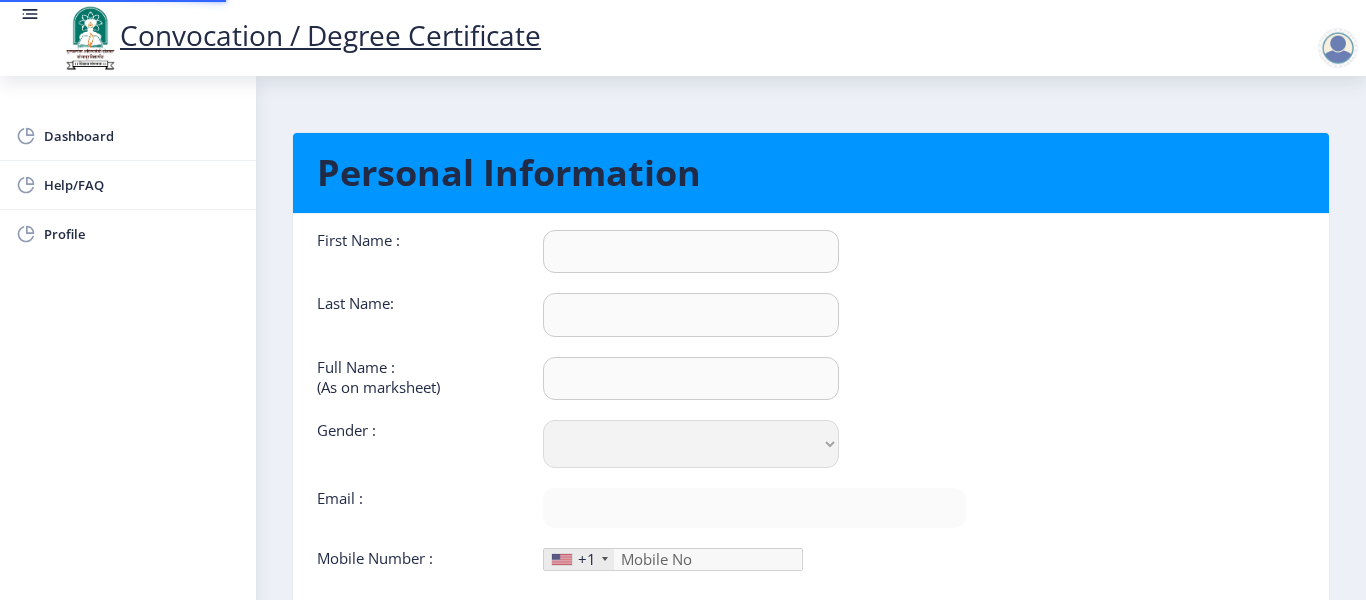 type on "[PERSON_NAME]" 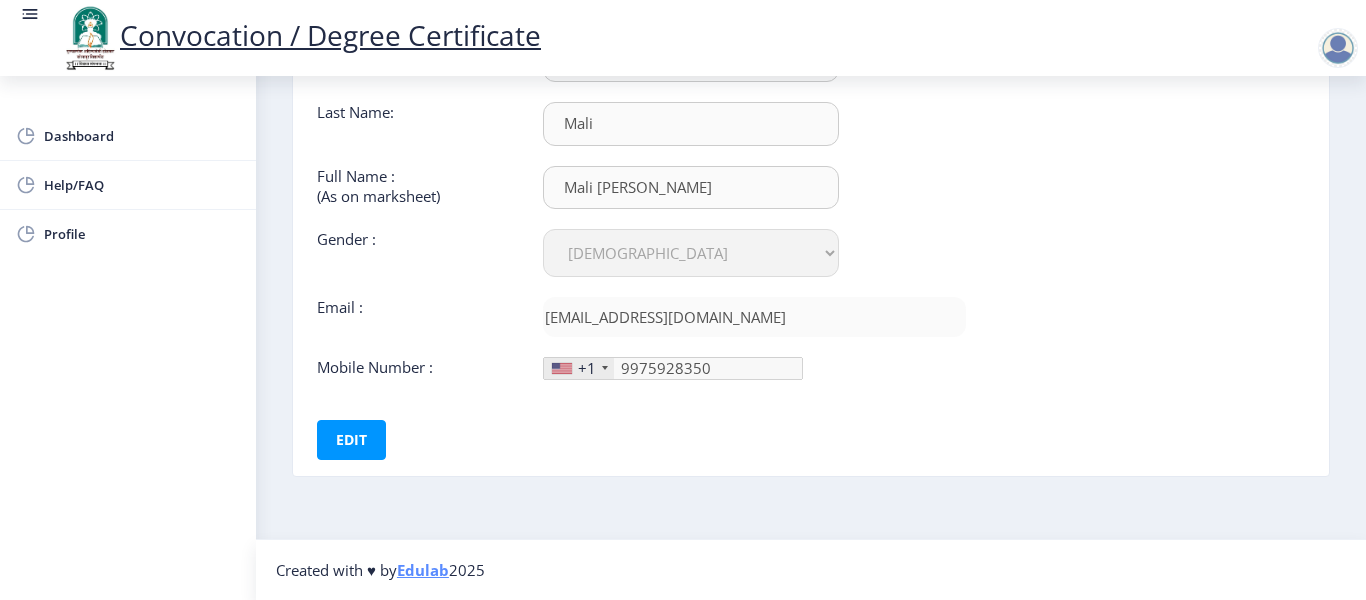scroll, scrollTop: 0, scrollLeft: 0, axis: both 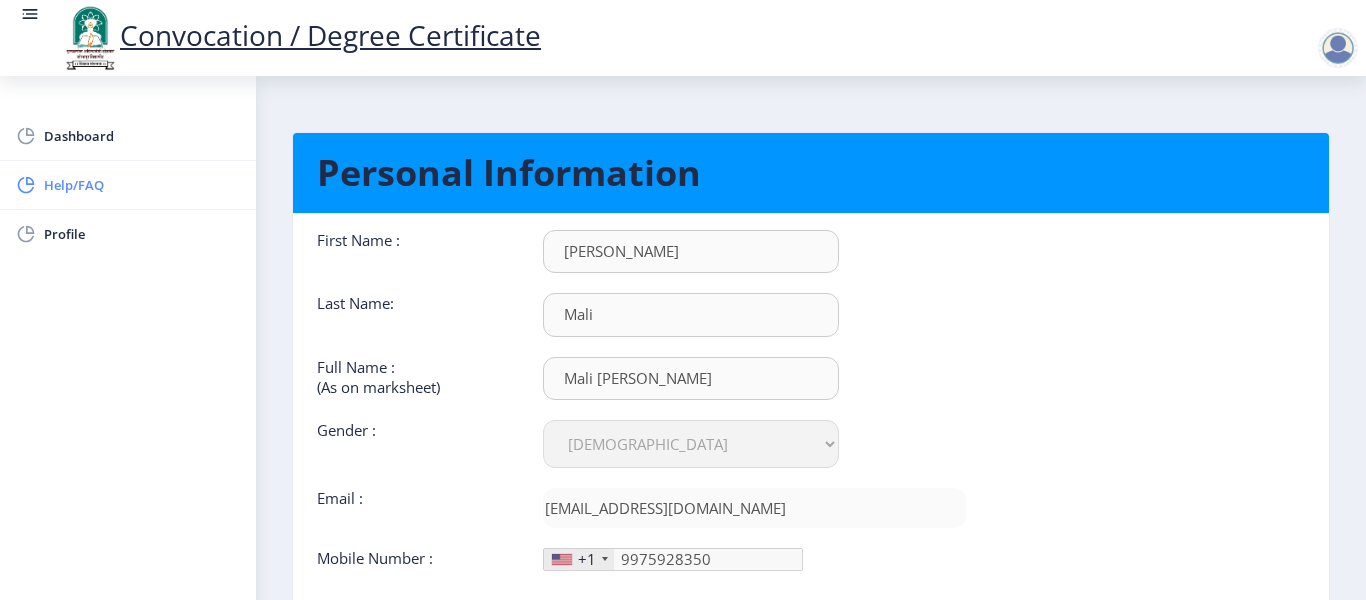 click on "Help/FAQ" 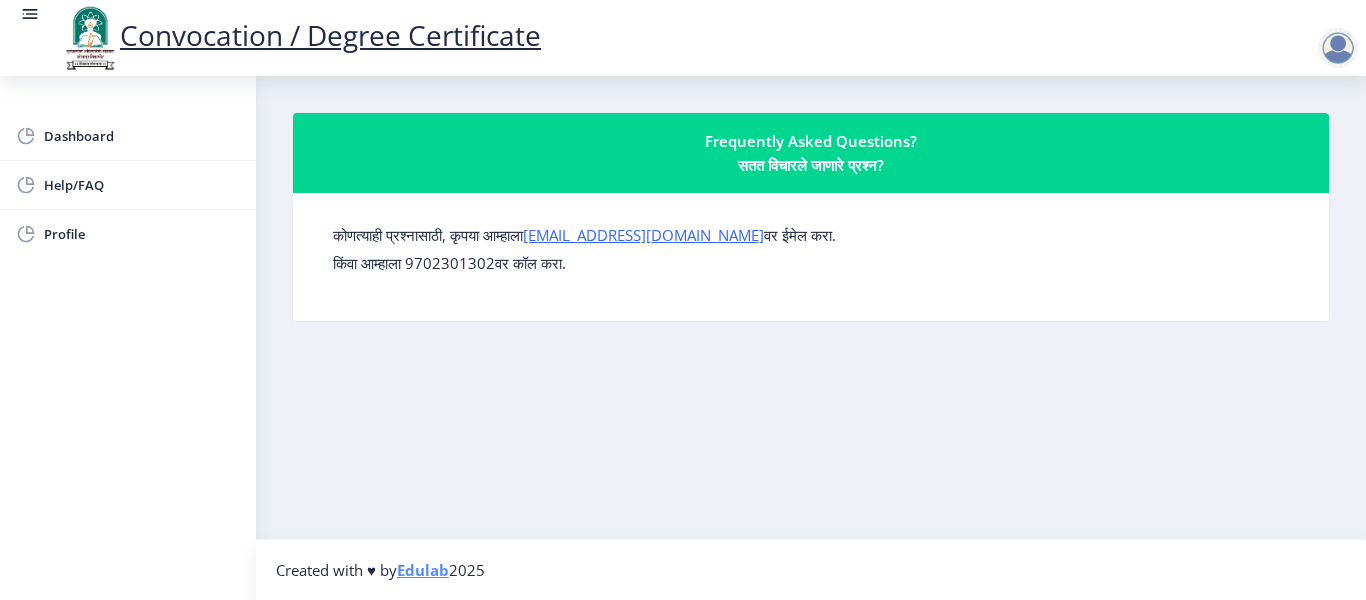 click on "किंवा आम्हाला 9702301302वर कॉल करा." 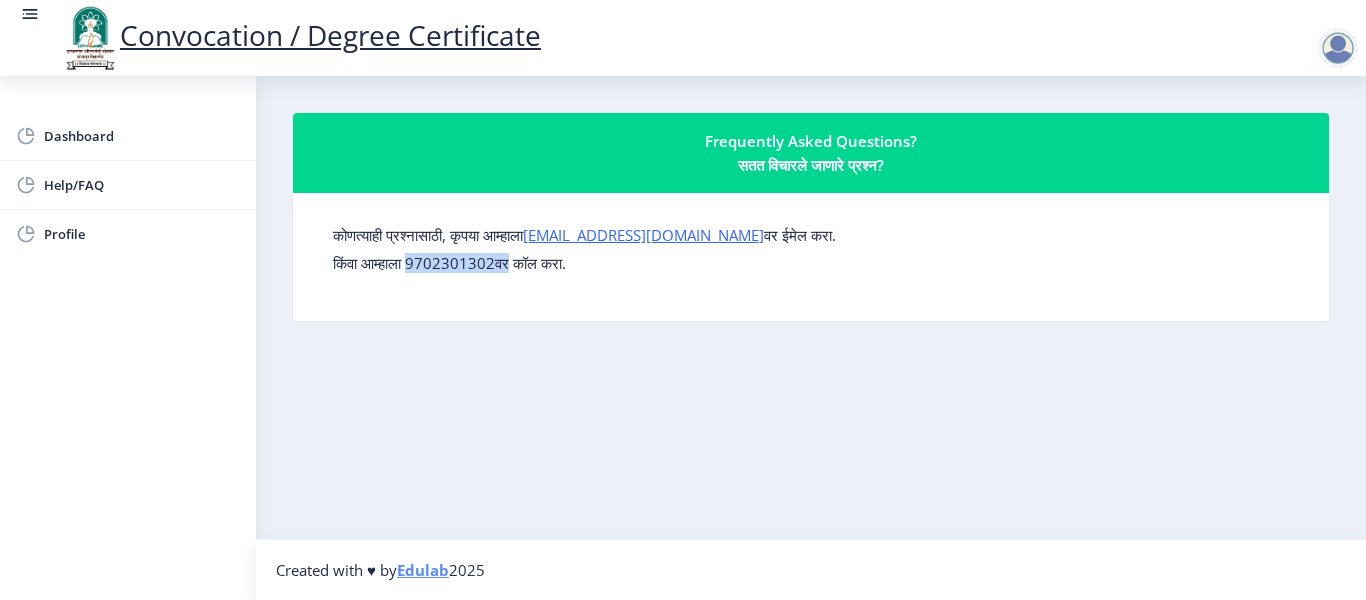 click on "किंवा आम्हाला 9702301302वर कॉल करा." 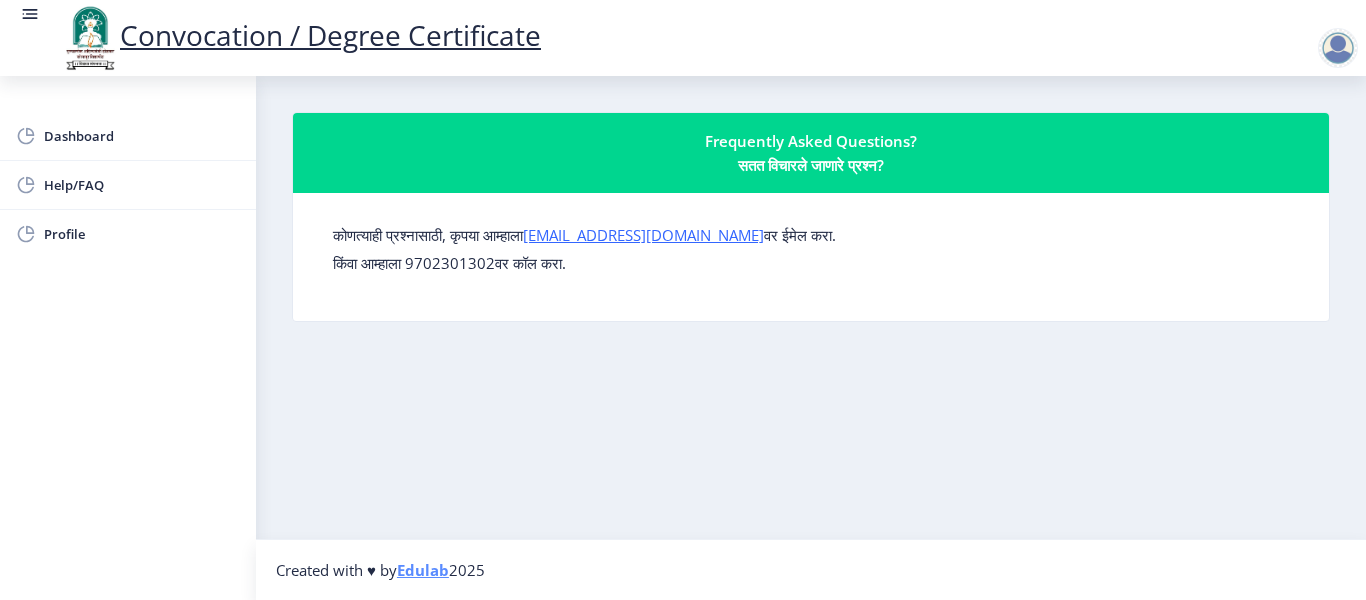 click on "कोणत्याही प्रश्नासाठी, कृपया आम्हाला  [EMAIL_ADDRESS][DOMAIN_NAME]  वर ईमेल करा. किंवा आम्हाला 9702301302वर कॉल करा." 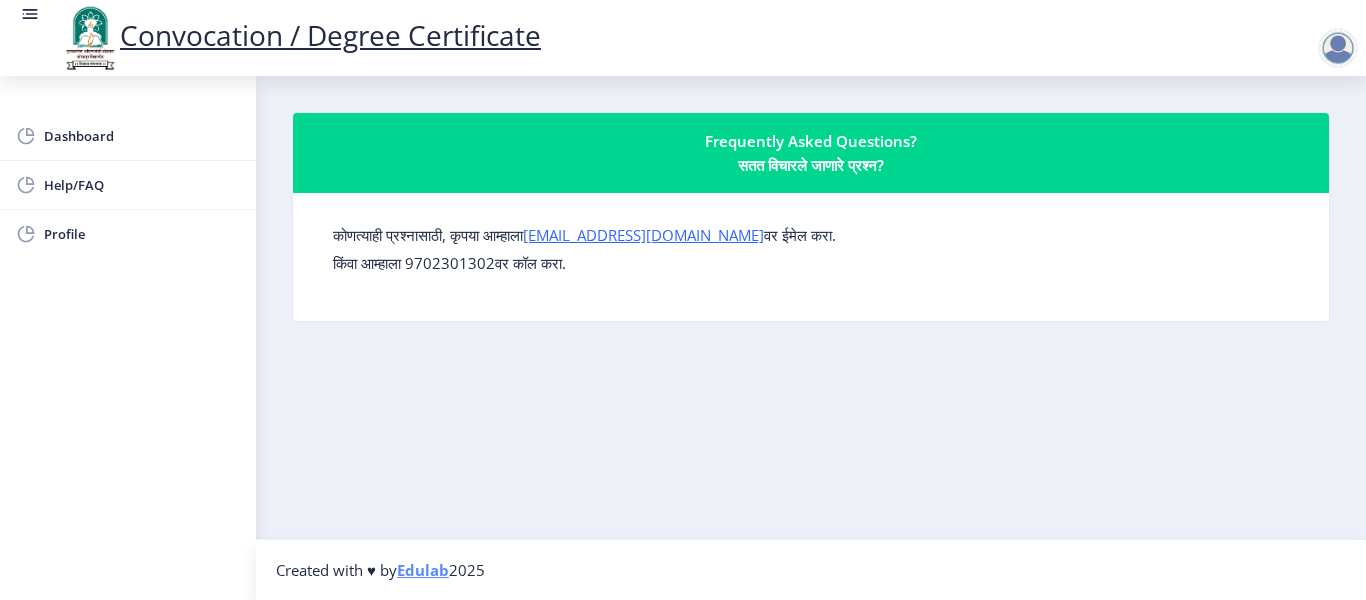 click on "Frequently Asked Questions?  सतत विचारले जाणारे प्रश्न?" 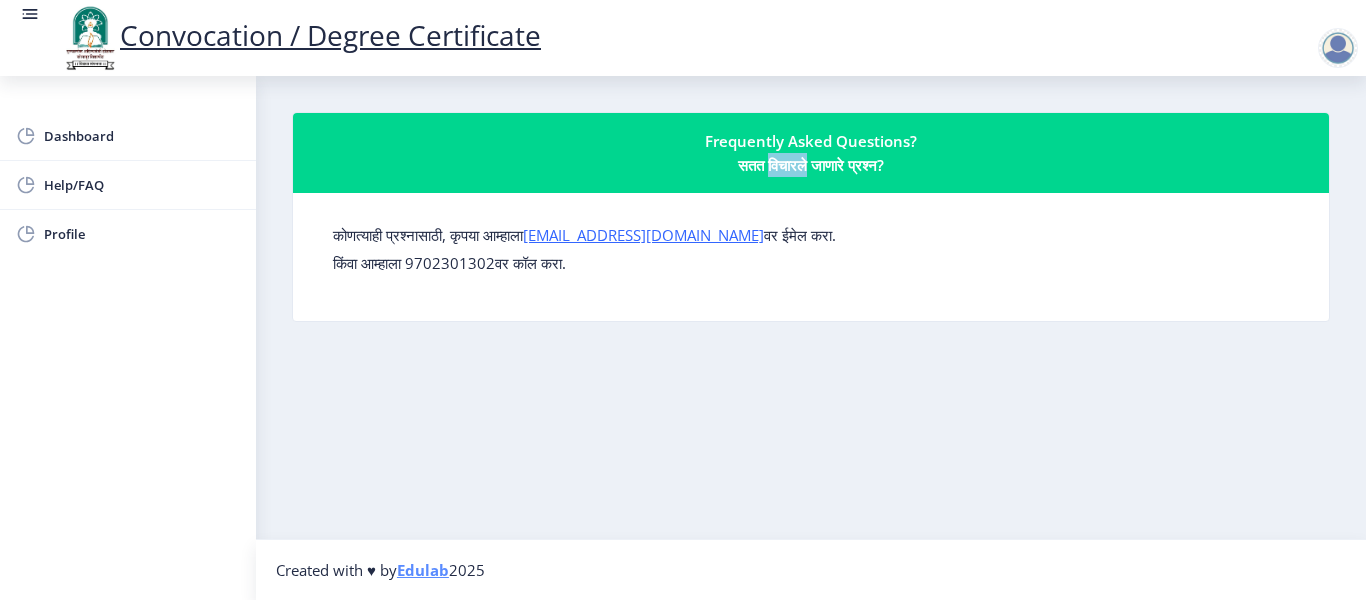click on "Frequently Asked Questions?  सतत विचारले जाणारे प्रश्न?" 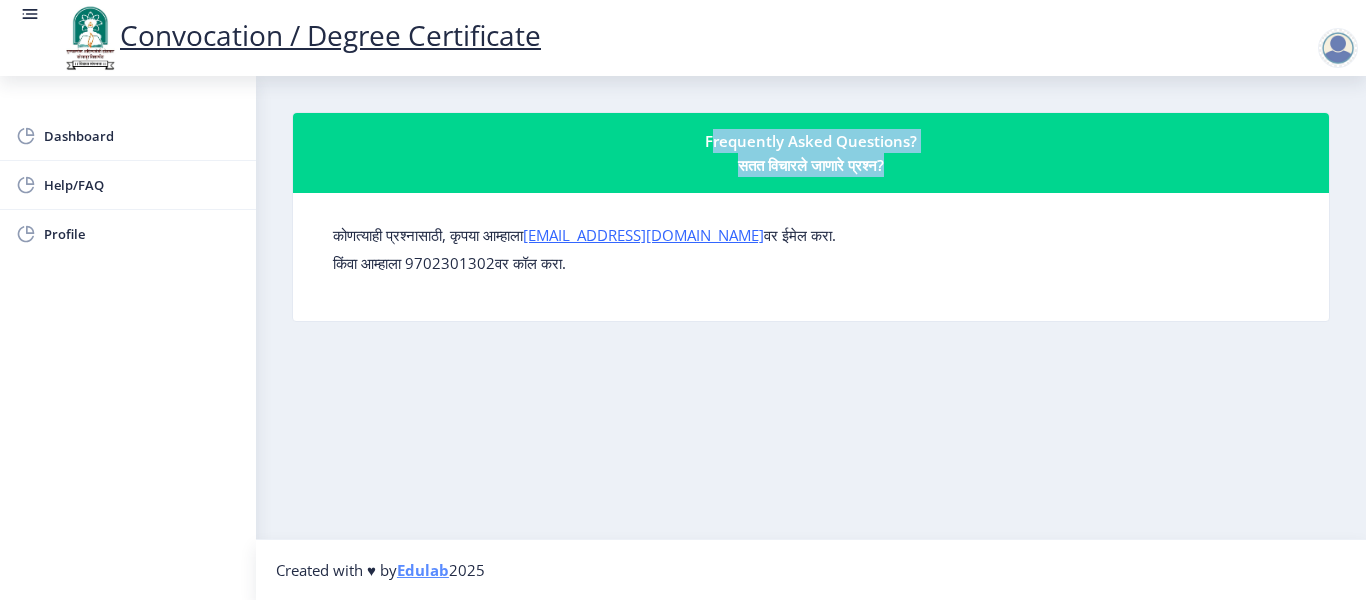 drag, startPoint x: 801, startPoint y: 162, endPoint x: 790, endPoint y: 131, distance: 32.89377 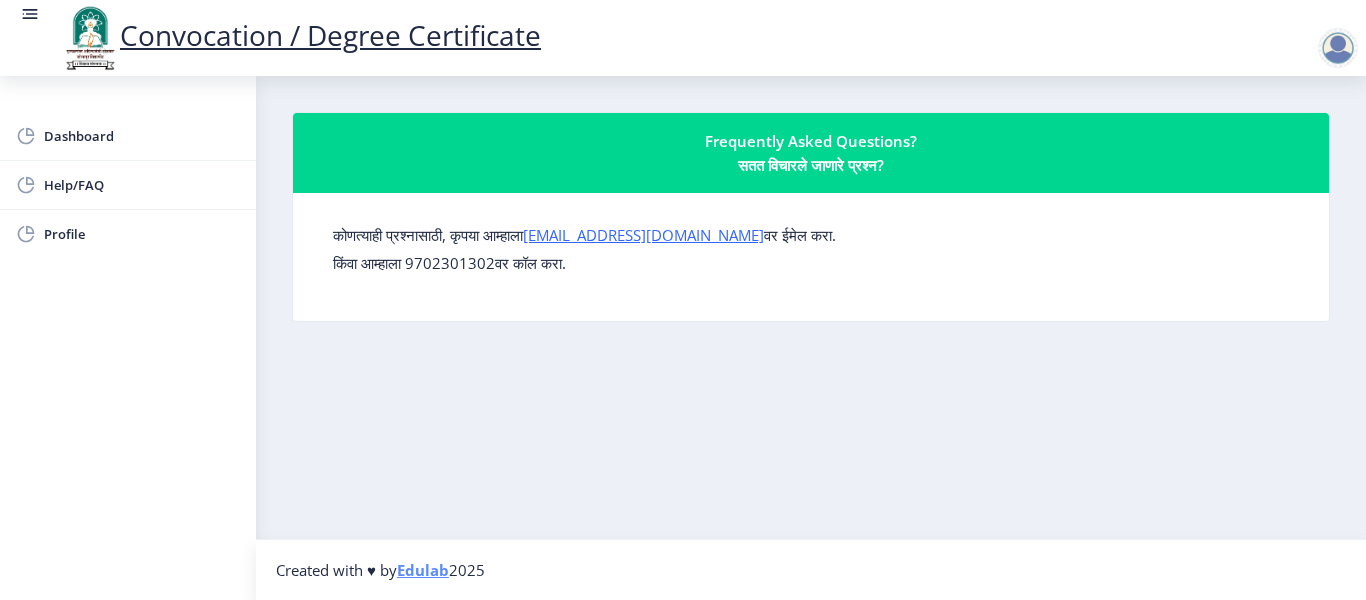 click on "Frequently Asked Questions?  सतत विचारले जाणारे प्रश्न?  कोणत्याही प्रश्नासाठी, कृपया आम्हाला  [EMAIL_ADDRESS][DOMAIN_NAME]  वर ईमेल करा. किंवा आम्हाला 9702301302वर कॉल करा." 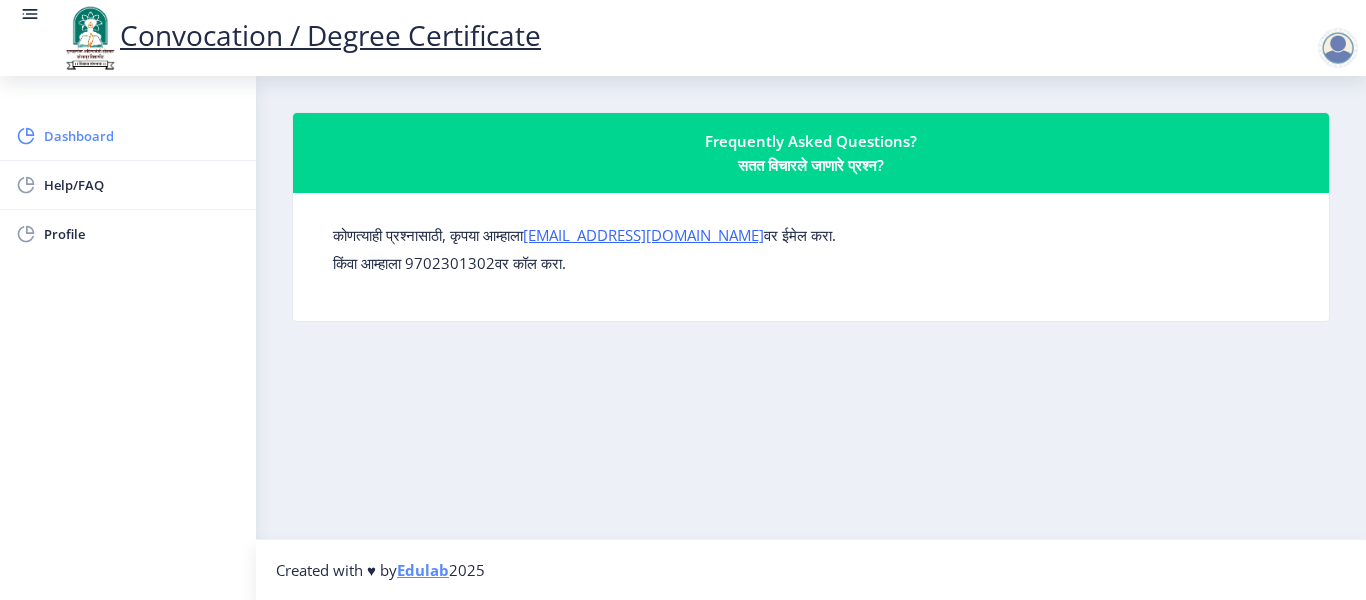 click on "Dashboard" 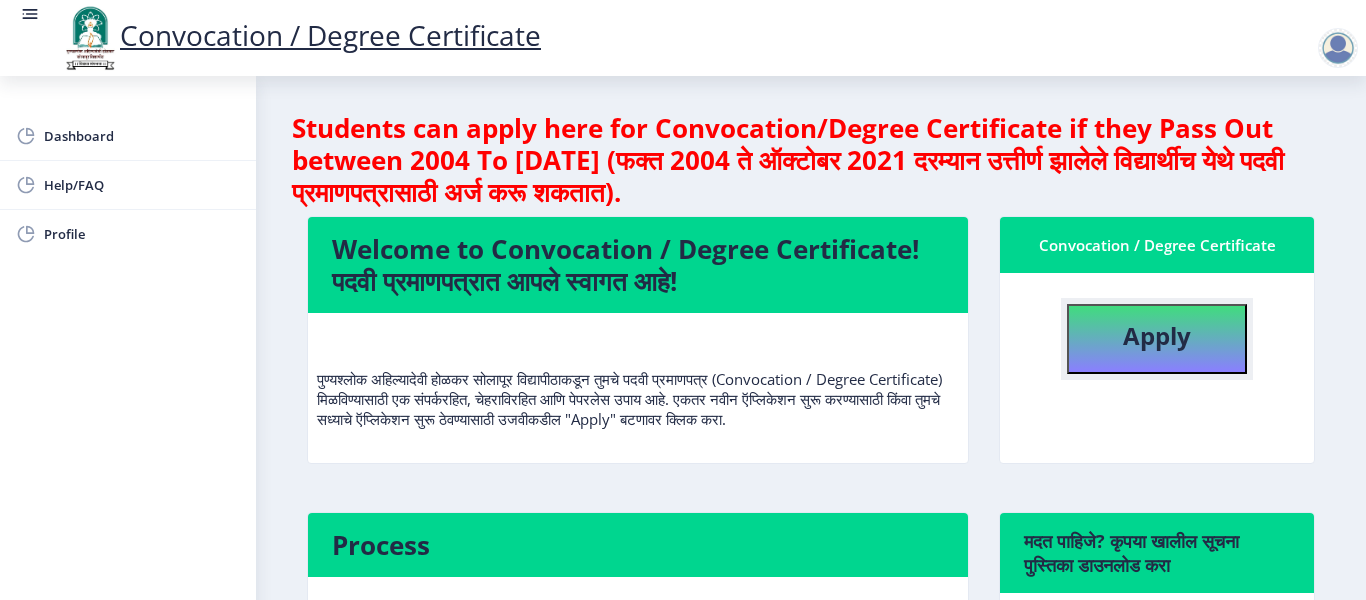 click on "Apply" 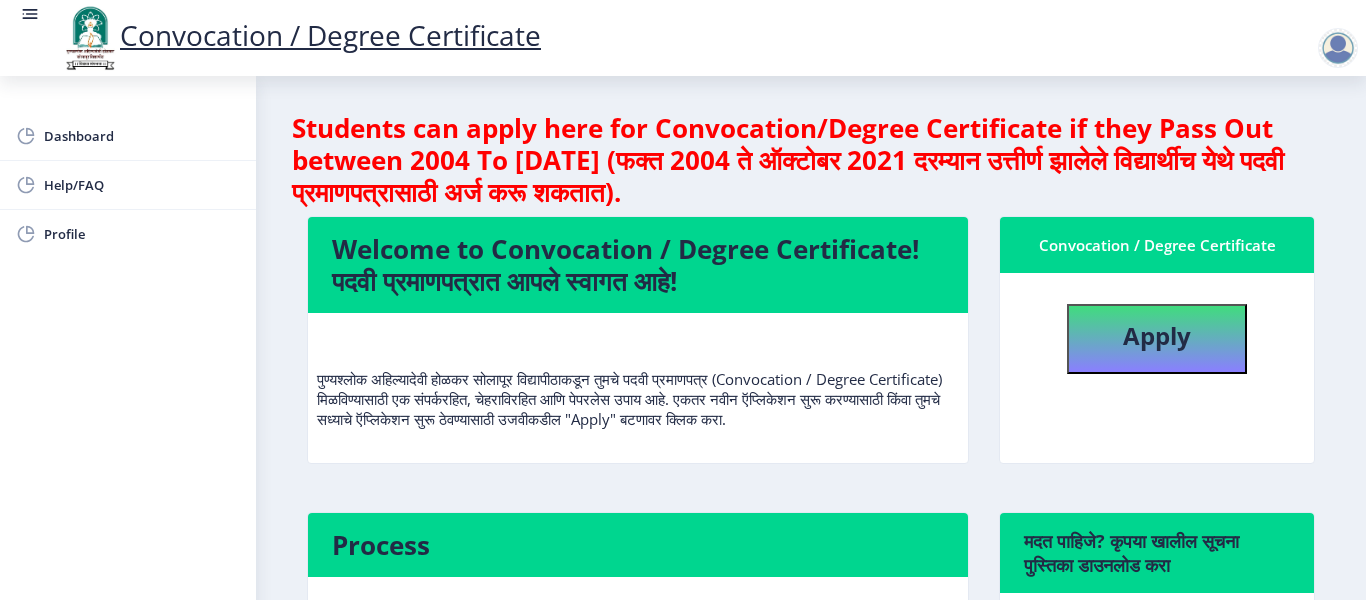 select 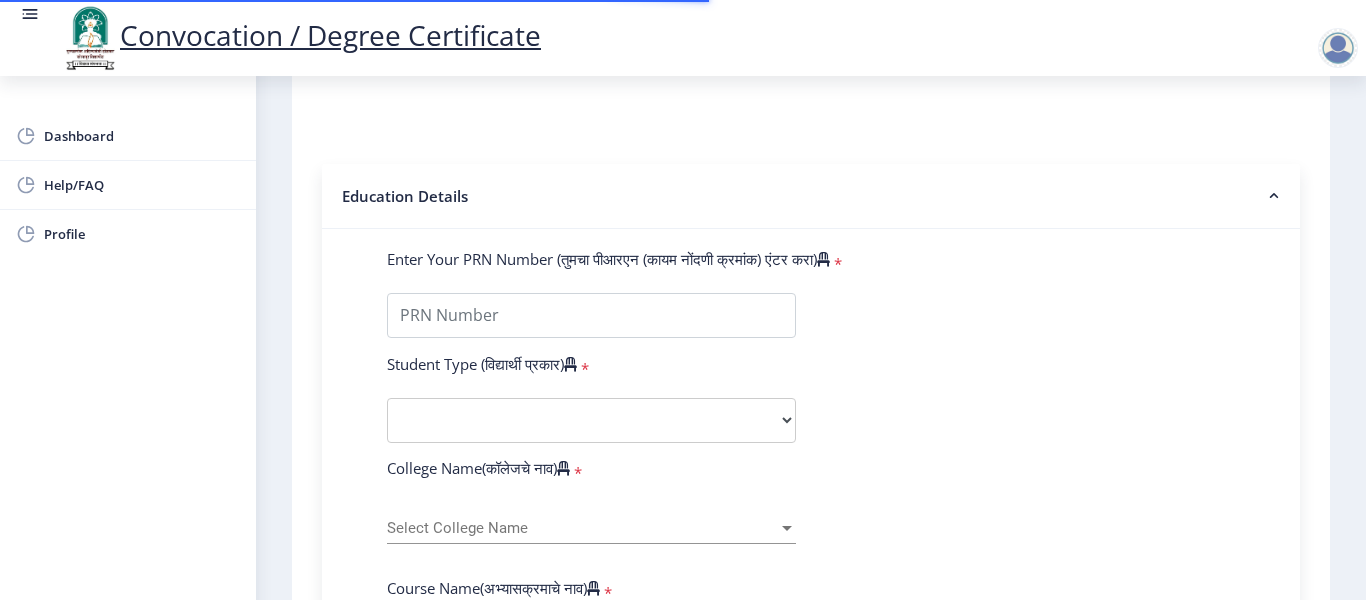 scroll, scrollTop: 500, scrollLeft: 0, axis: vertical 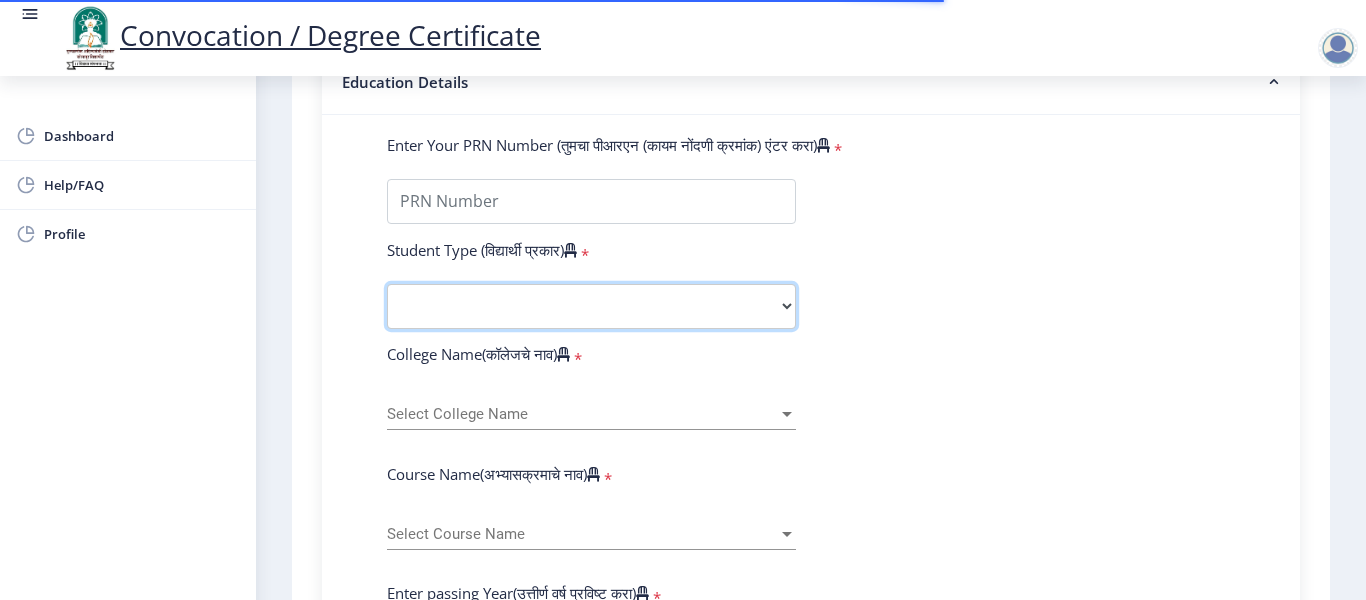 click on "Select Student Type Regular External" at bounding box center (591, 306) 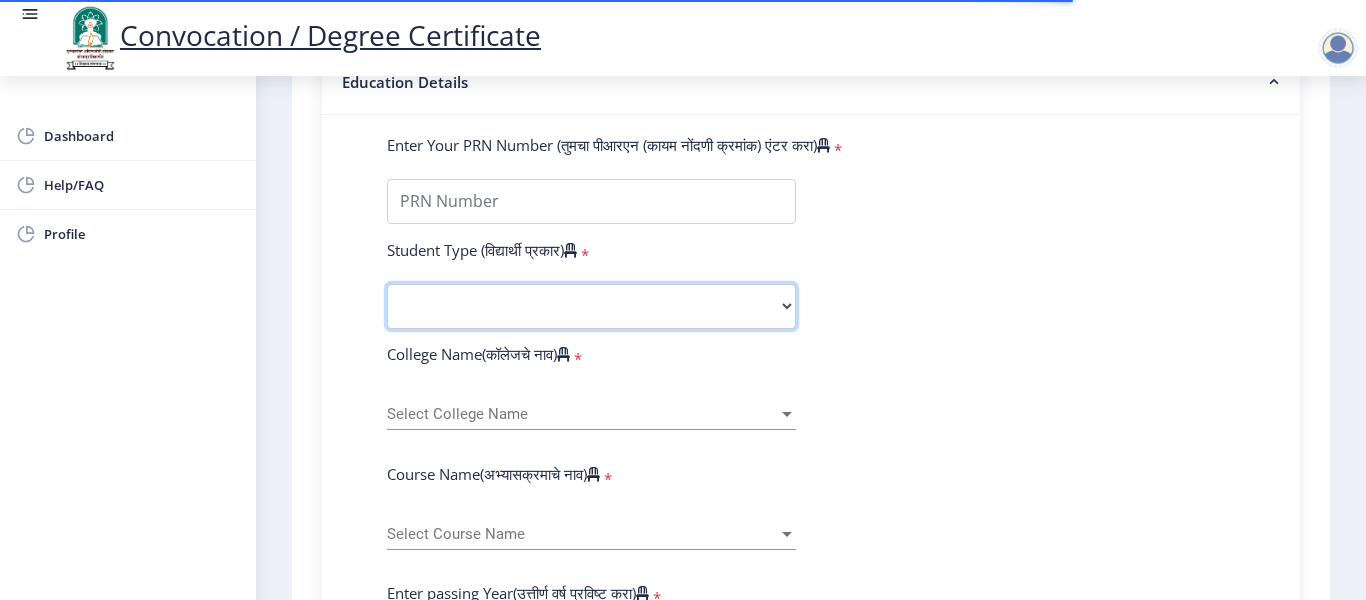 click on "Select Student Type Regular External" at bounding box center (591, 306) 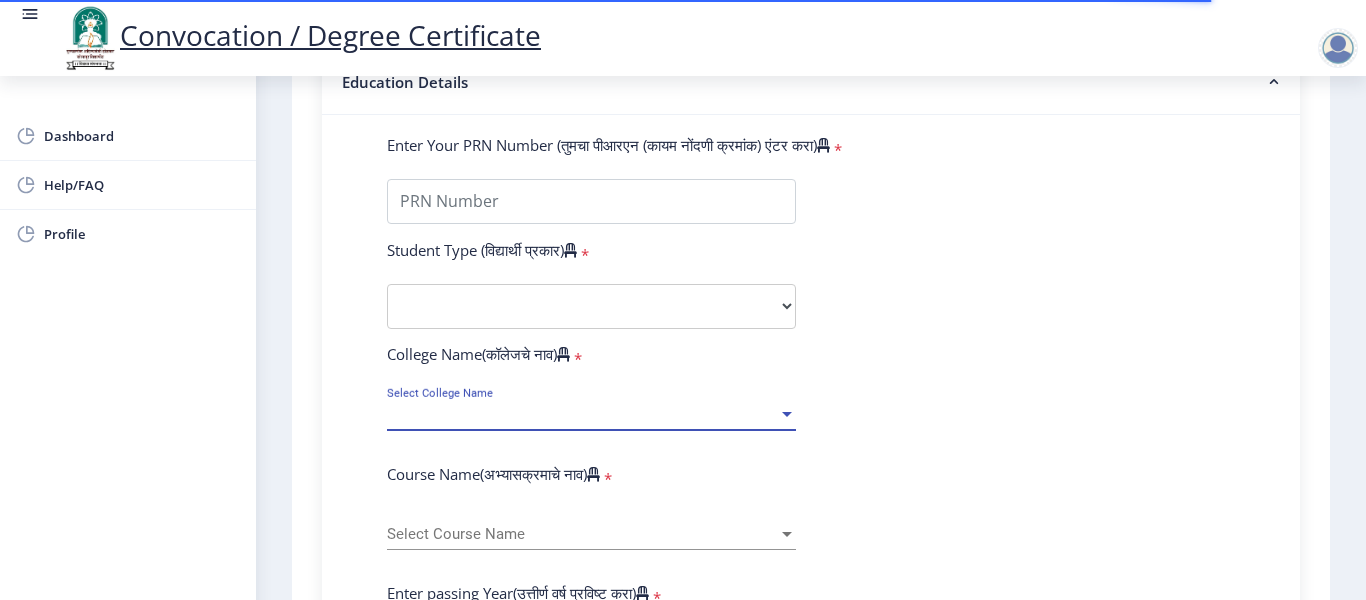 click on "Select College Name" at bounding box center (582, 414) 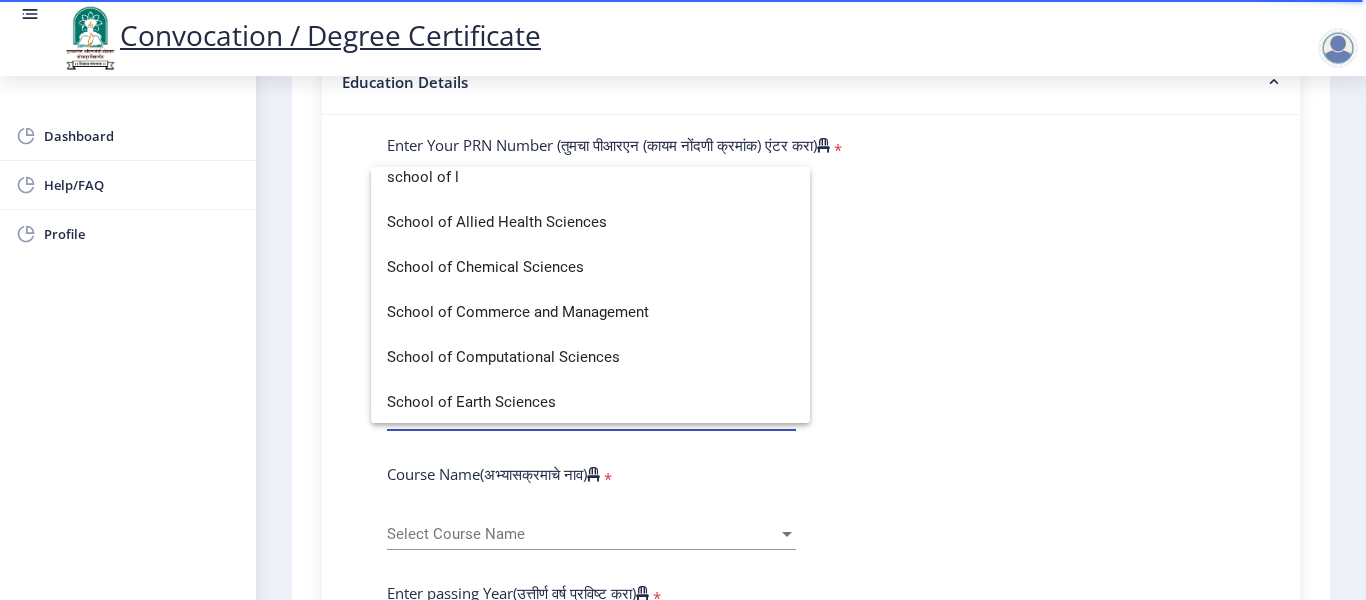scroll, scrollTop: 0, scrollLeft: 0, axis: both 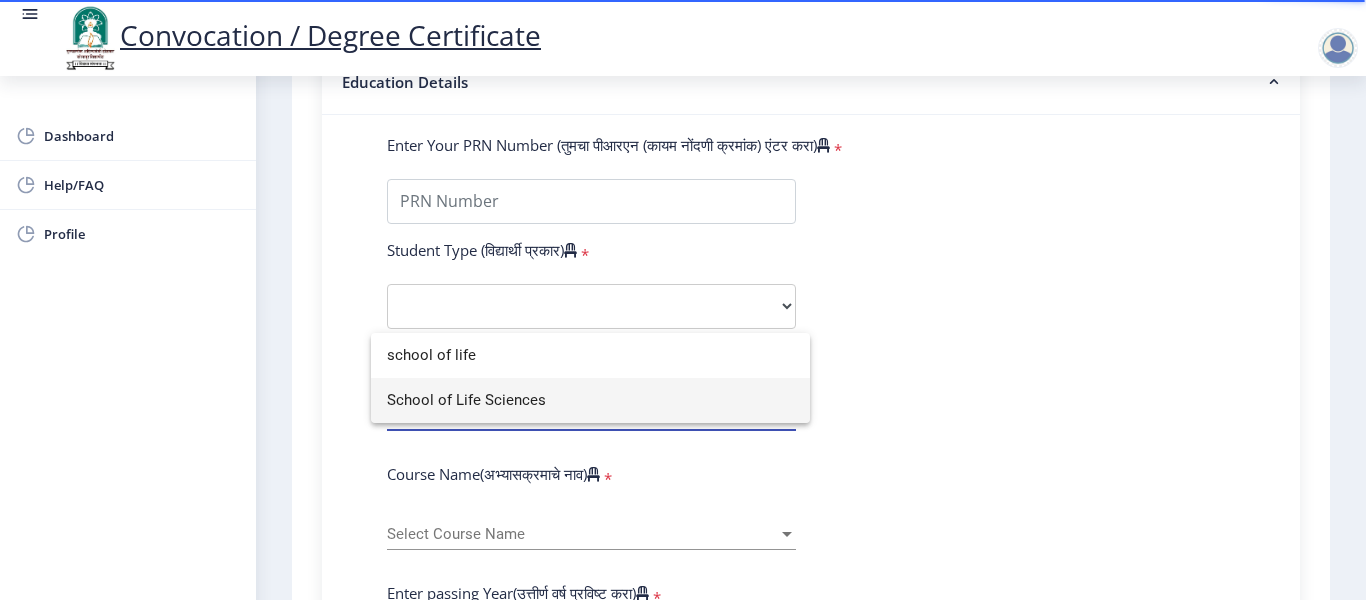 type on "school of life" 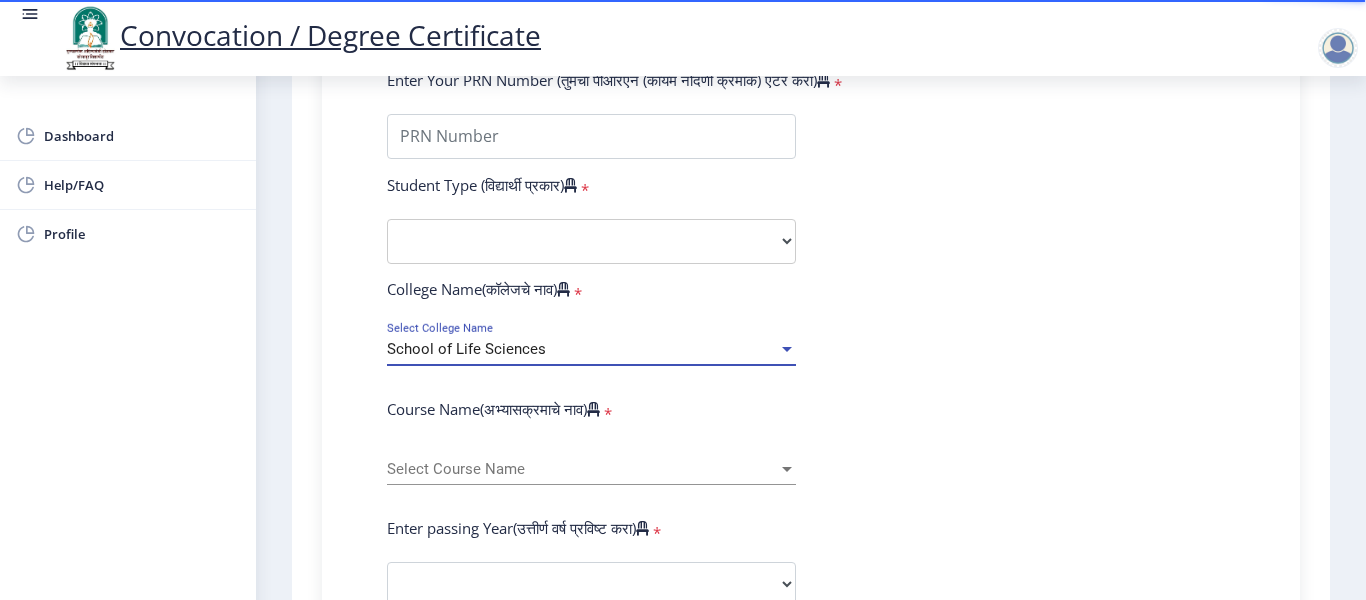 scroll, scrollTop: 600, scrollLeft: 0, axis: vertical 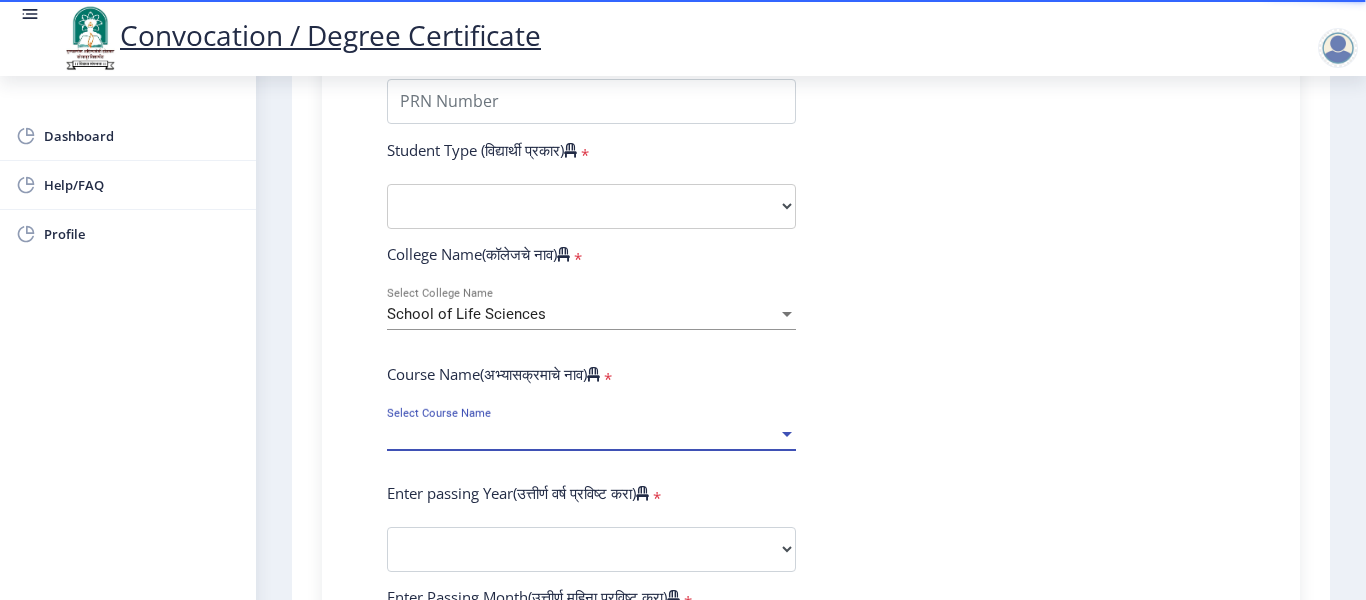 click on "Select Course Name" at bounding box center [582, 434] 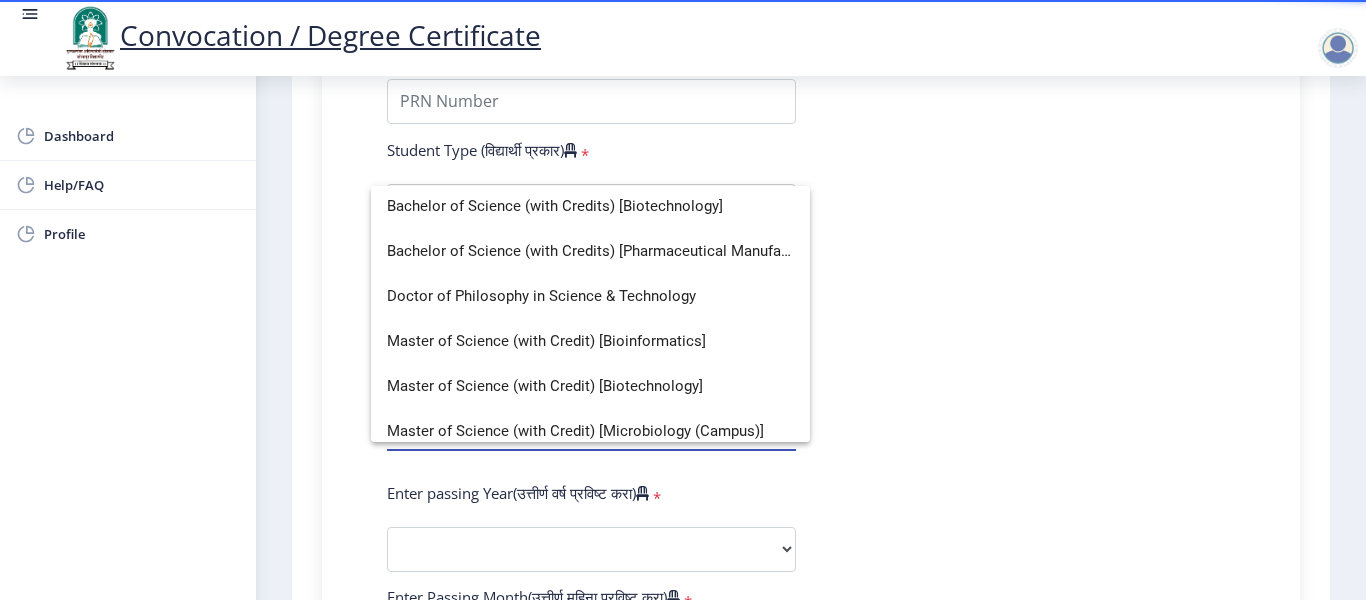 scroll, scrollTop: 29, scrollLeft: 0, axis: vertical 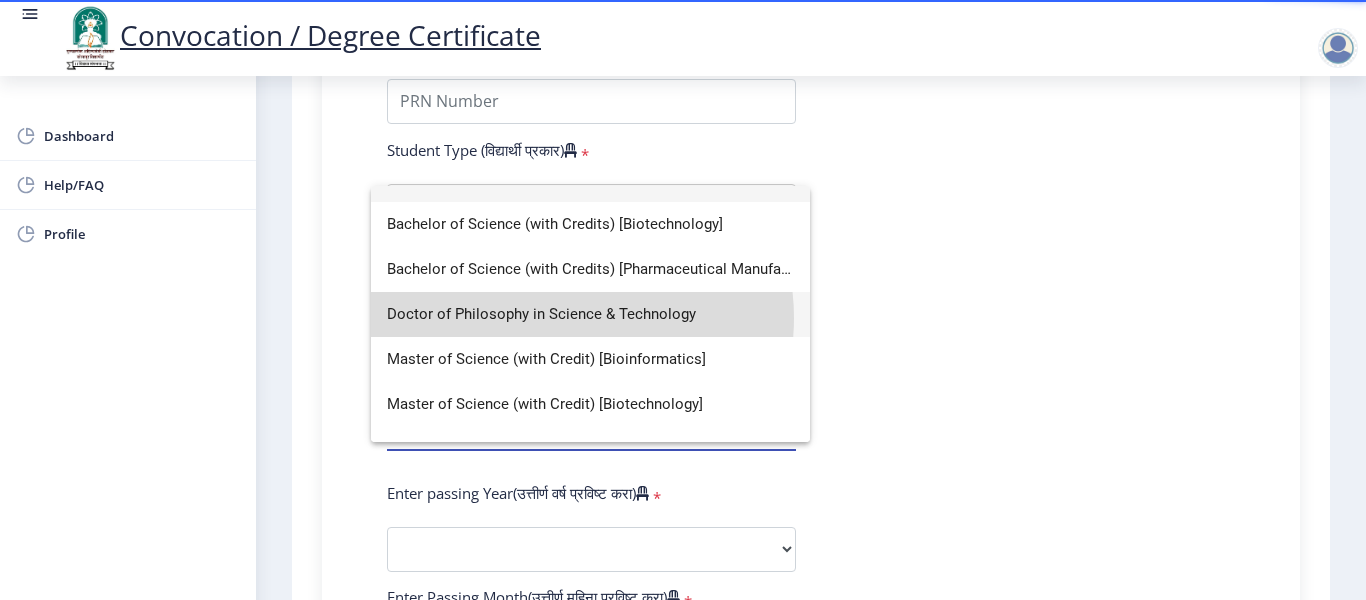 click on "Doctor of Philosophy in Science & Technology" at bounding box center [590, 314] 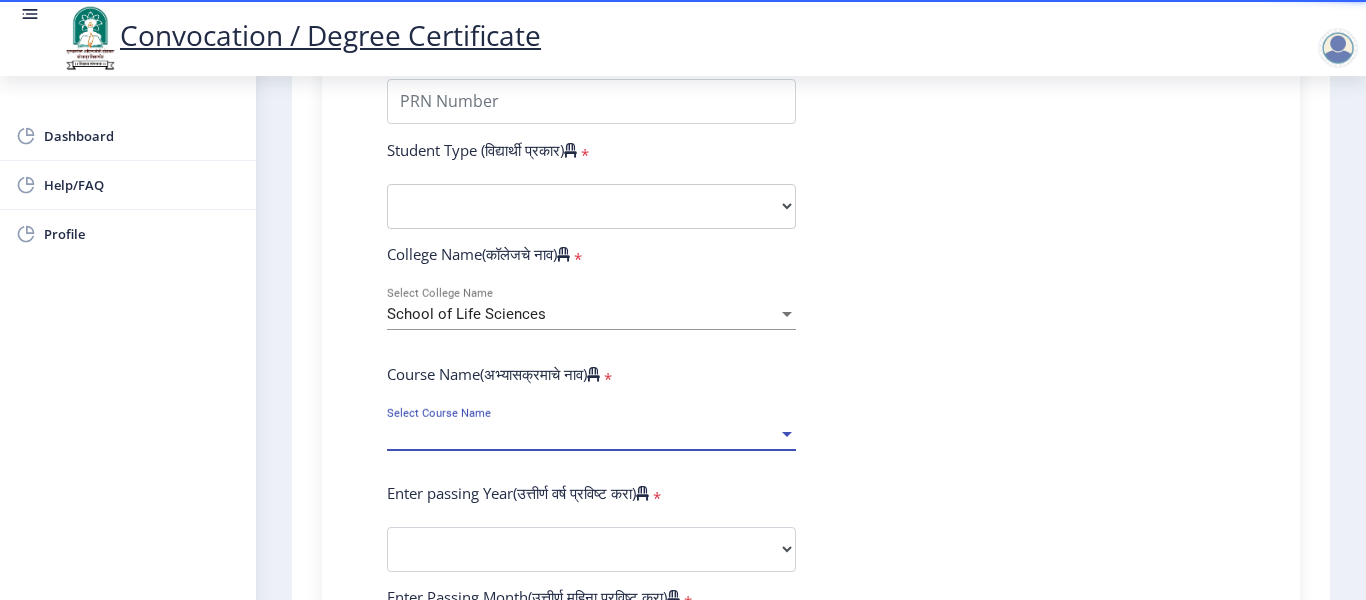 select 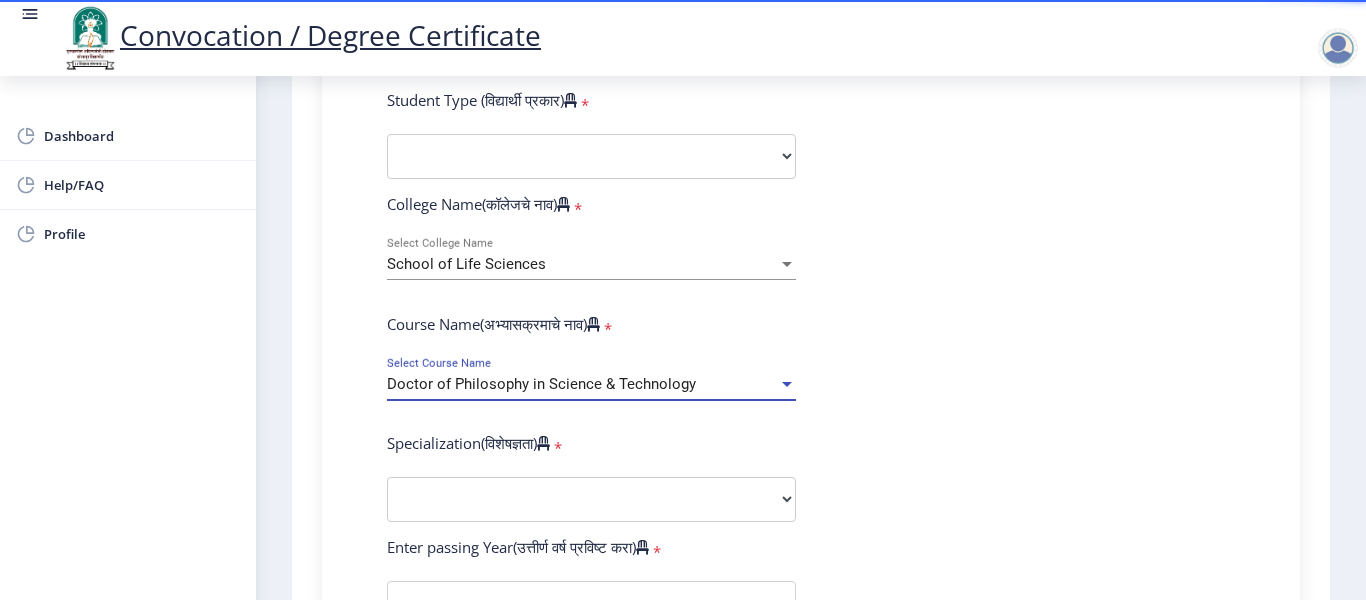 scroll, scrollTop: 700, scrollLeft: 0, axis: vertical 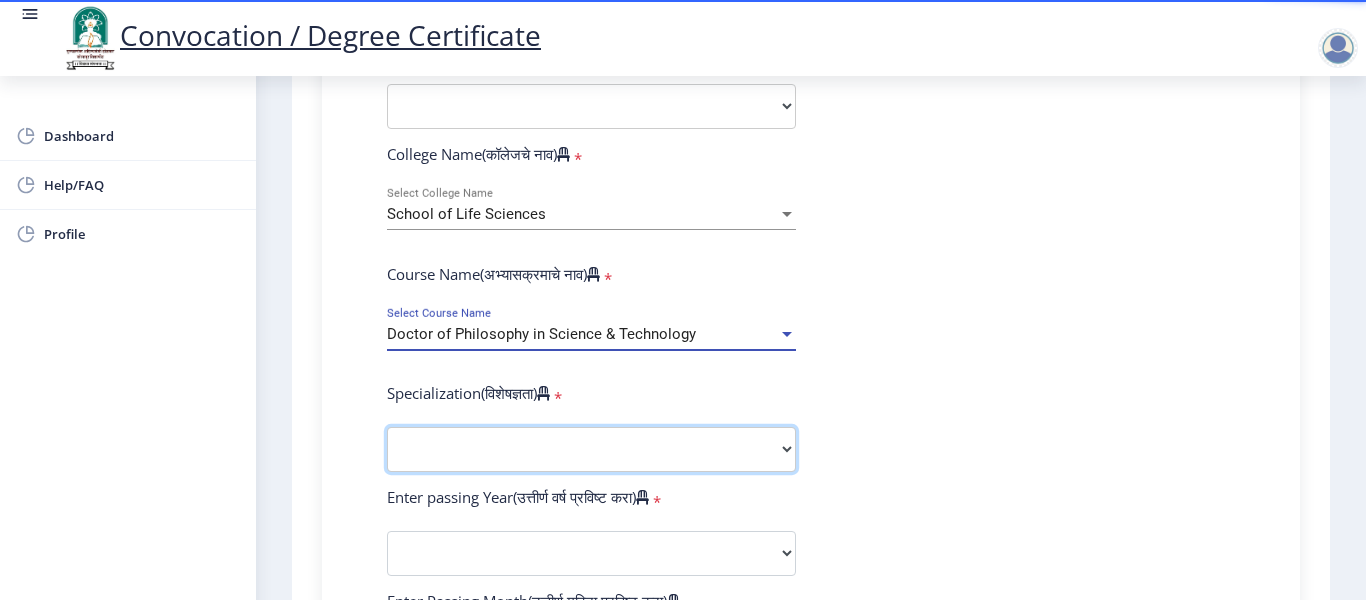 click on "Specialization English Ancient Indian History Culture & Archaeology Hindi Marathi Economics History Political Science Applied Geology Computer Science & Engineering Geology Mechanical Engineering Sociology Statistics Zoology Commerce Botany Mass Communication Social Work Law Education Geography Chemistry Electronics Physics Biotechnology Other" at bounding box center (591, 449) 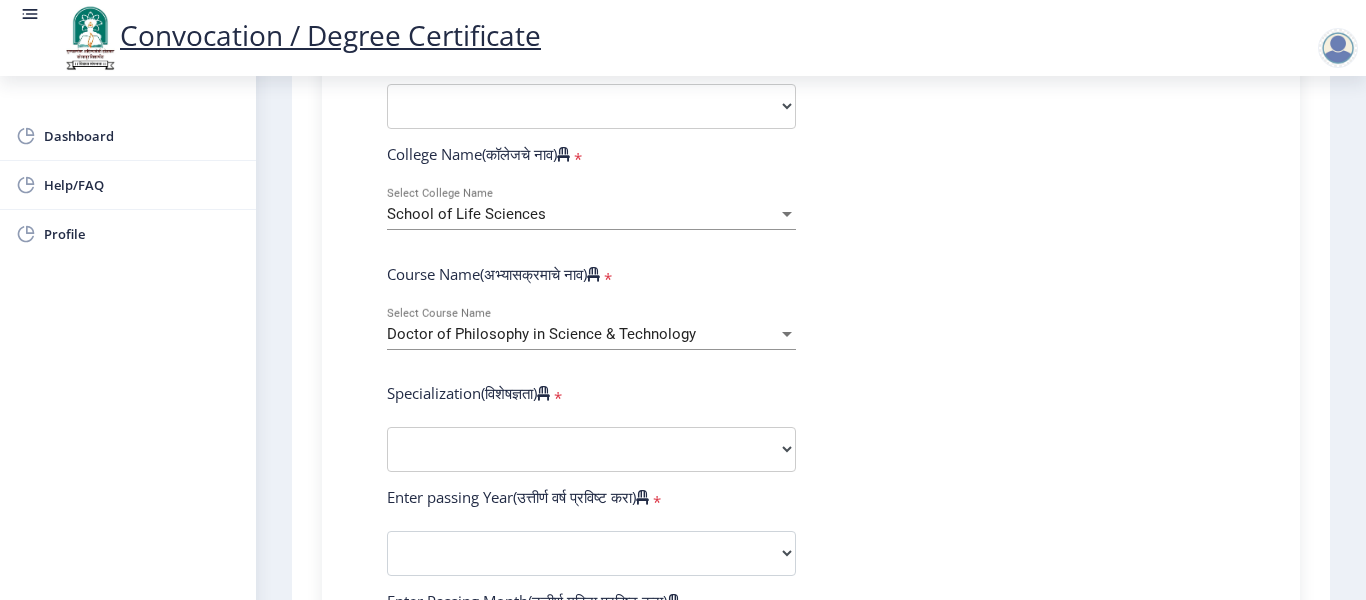click on "Enter Your PRN Number (तुमचा पीआरएन (कायम नोंदणी क्रमांक) एंटर करा)   * Student Type (विद्यार्थी प्रकार)    * Select Student Type Regular External College Name(कॉलेजचे नाव)   * School of Life Sciences Select College Name Course Name(अभ्यासक्रमाचे नाव)   * Doctor of Philosophy in Science & Technology Select Course Name  Specialization(विशेषज्ञता)   * Specialization English Ancient Indian History Culture & Archaeology Hindi Marathi Economics History Political Science Applied Geology Computer Science & Engineering Geology Mechanical Engineering Sociology Statistics Zoology Commerce Botany Mass Communication Social Work Law Education Geography Chemistry Electronics Physics Biotechnology Other Enter passing Year(उत्तीर्ण वर्ष प्रविष्ट करा)   *  2025   2024   2023   2022   2021   2020" 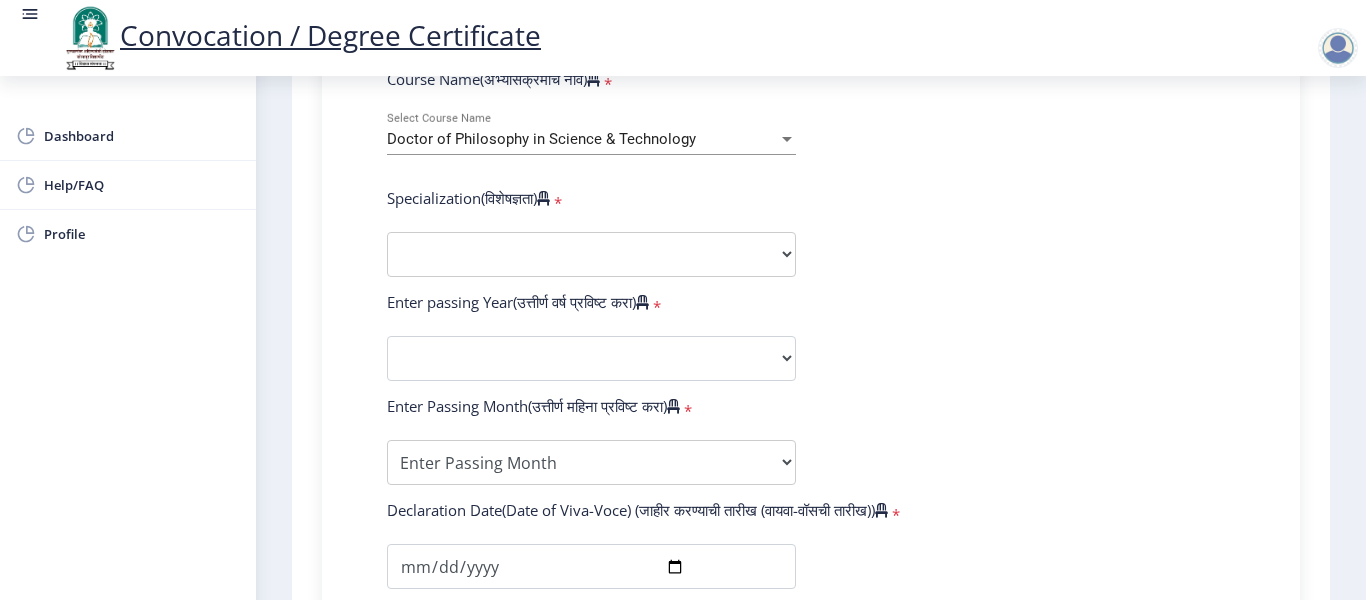 scroll, scrollTop: 900, scrollLeft: 0, axis: vertical 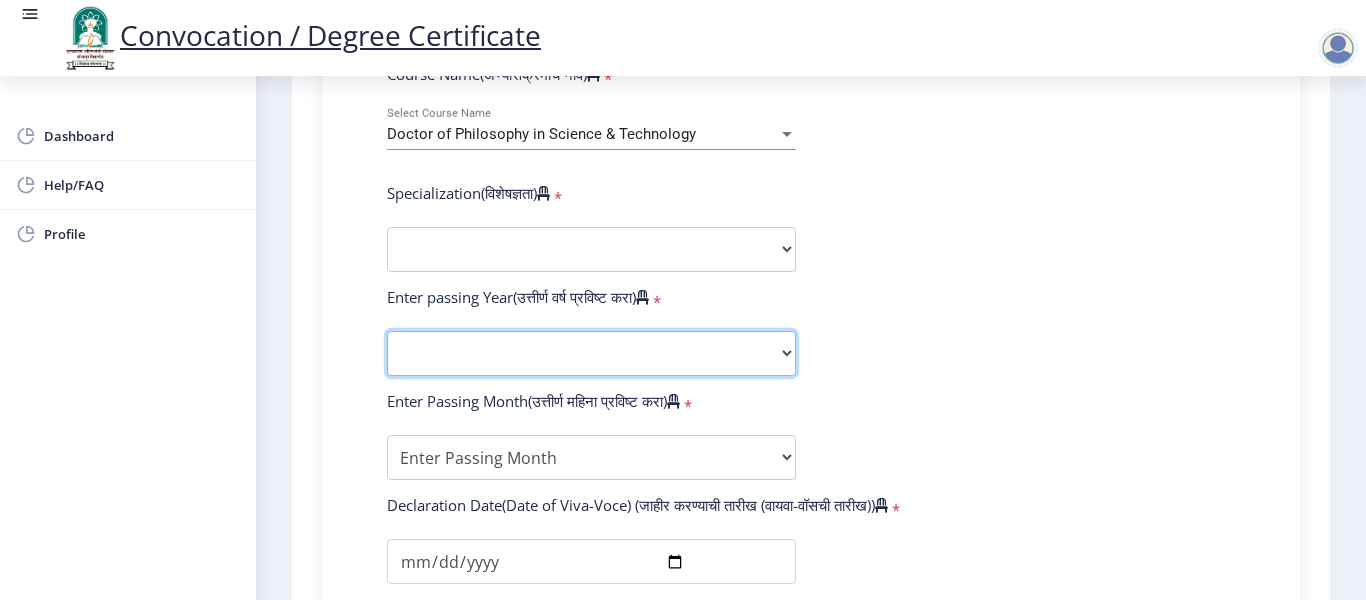 click on "2025   2024   2023   2022   2021   2020   2019   2018   2017   2016   2015   2014   2013   2012   2011   2010   2009   2008   2007   2006   2005   2004   2003   2002   2001   2000   1999   1998   1997   1996   1995   1994   1993   1992   1991   1990   1989   1988   1987   1986   1985   1984   1983   1982   1981   1980   1979   1978   1977   1976" 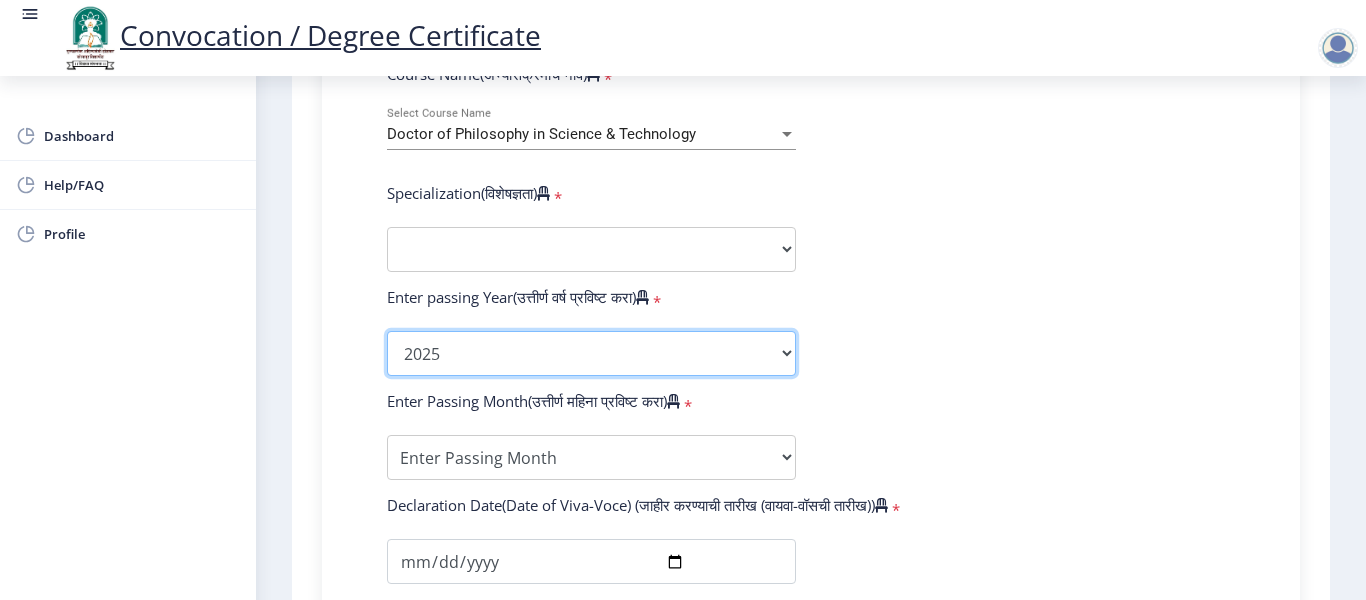 click on "2025   2024   2023   2022   2021   2020   2019   2018   2017   2016   2015   2014   2013   2012   2011   2010   2009   2008   2007   2006   2005   2004   2003   2002   2001   2000   1999   1998   1997   1996   1995   1994   1993   1992   1991   1990   1989   1988   1987   1986   1985   1984   1983   1982   1981   1980   1979   1978   1977   1976" 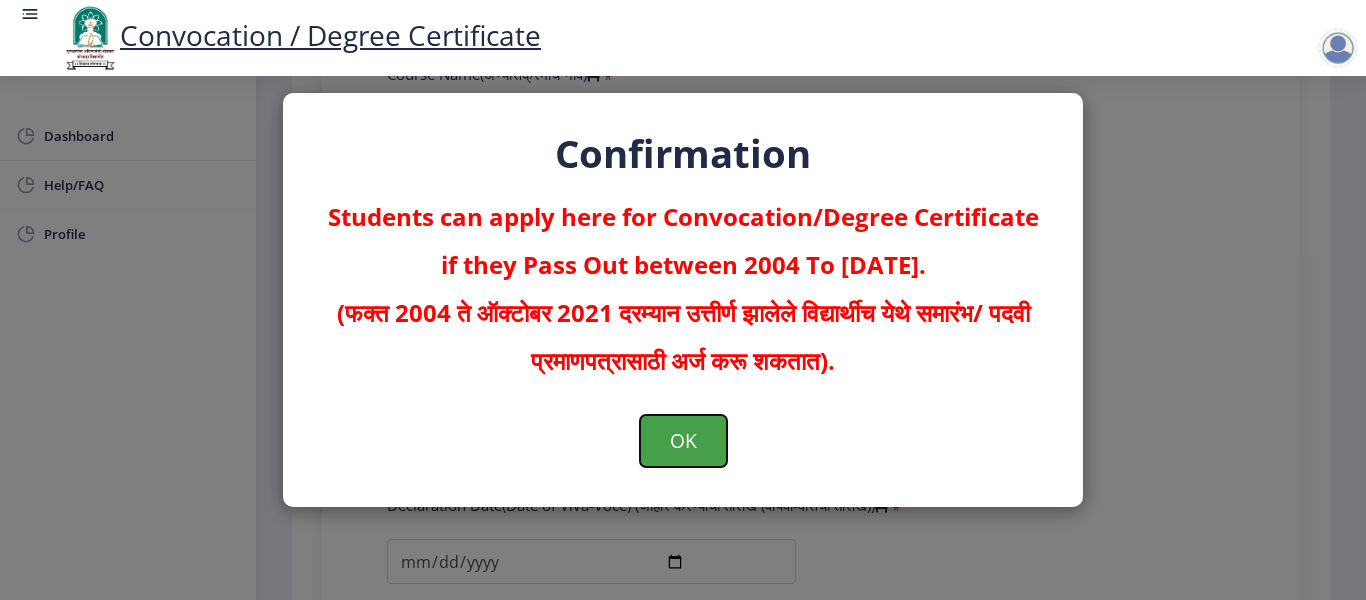 click on "OK" 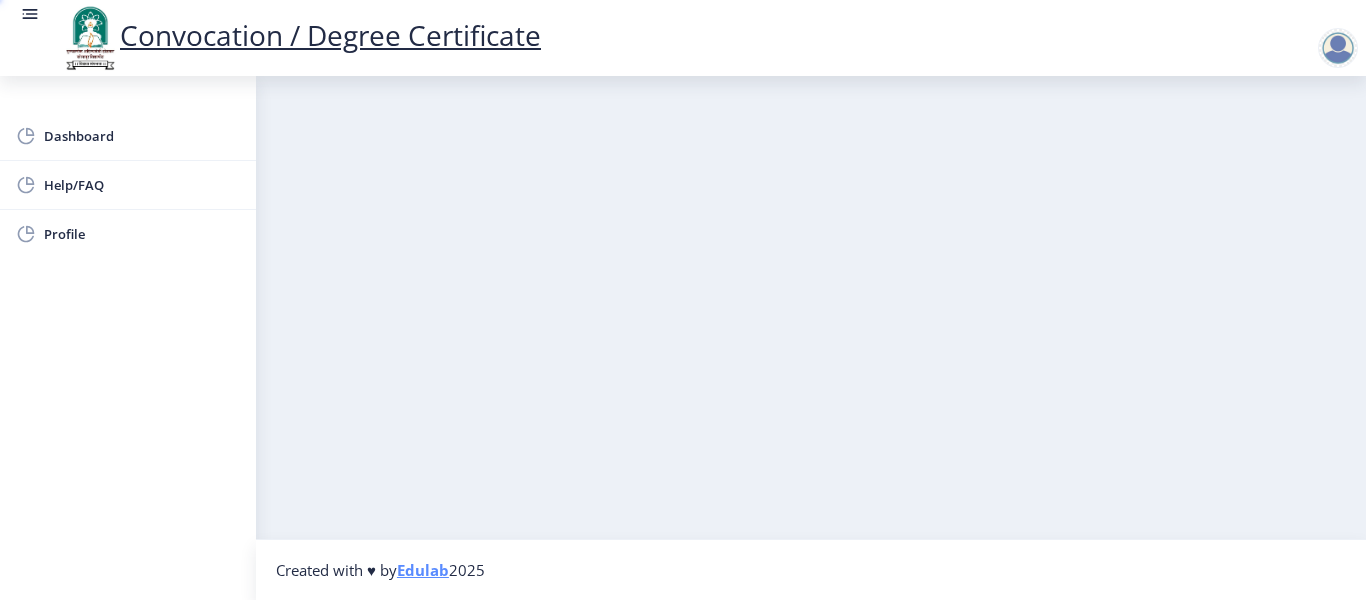 scroll, scrollTop: 0, scrollLeft: 0, axis: both 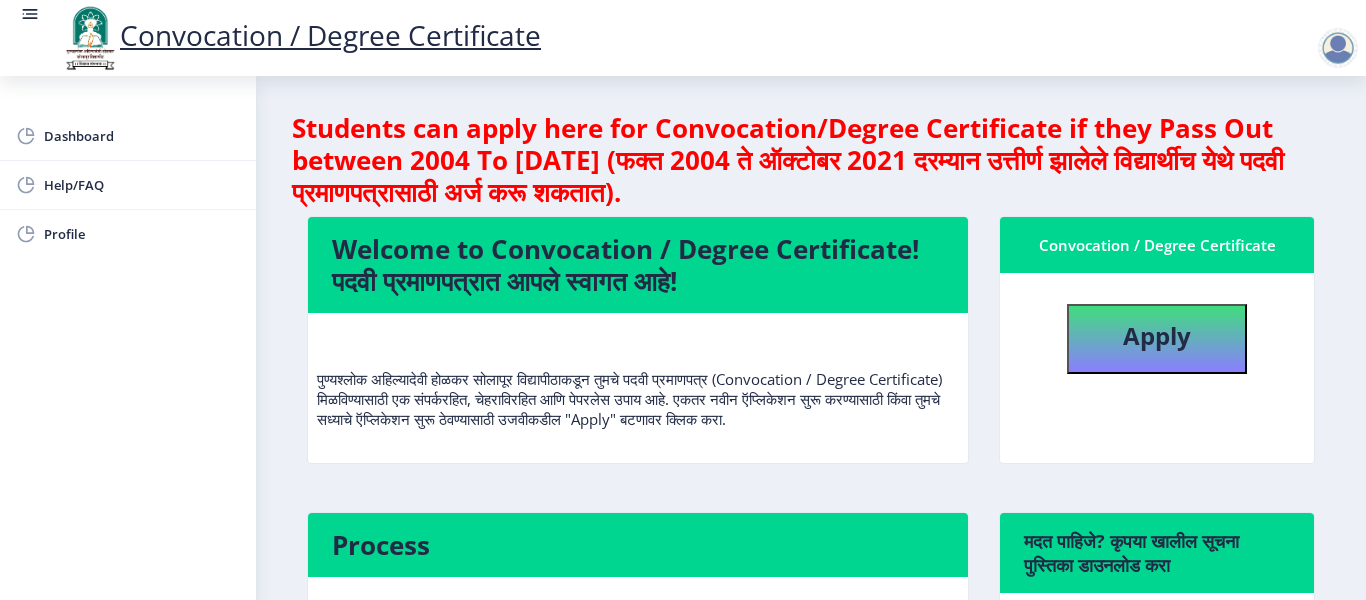 click on "Students can apply here for Convocation/Degree Certificate if they Pass Out between 2004 To [DATE] (फक्त 2004 ते ऑक्टोबर 2021 दरम्यान उत्तीर्ण झालेले विद्यार्थीच येथे पदवी प्रमाणपत्रासाठी अर्ज करू शकतात)." 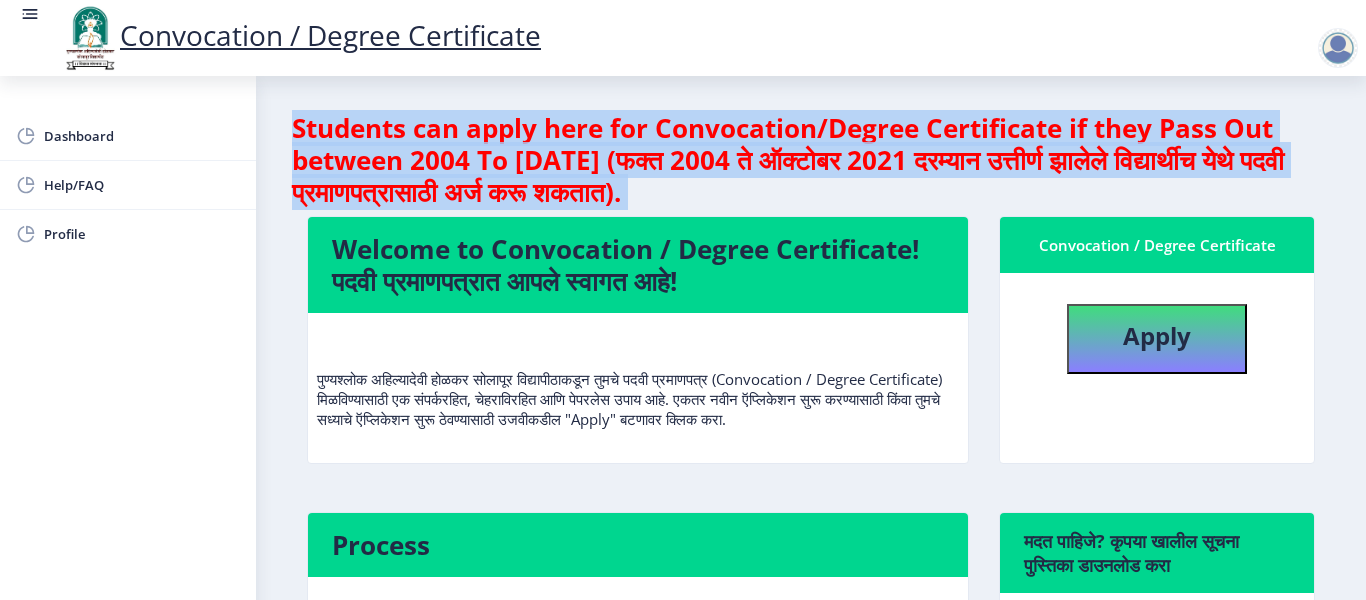 drag, startPoint x: 779, startPoint y: 181, endPoint x: 784, endPoint y: 149, distance: 32.38827 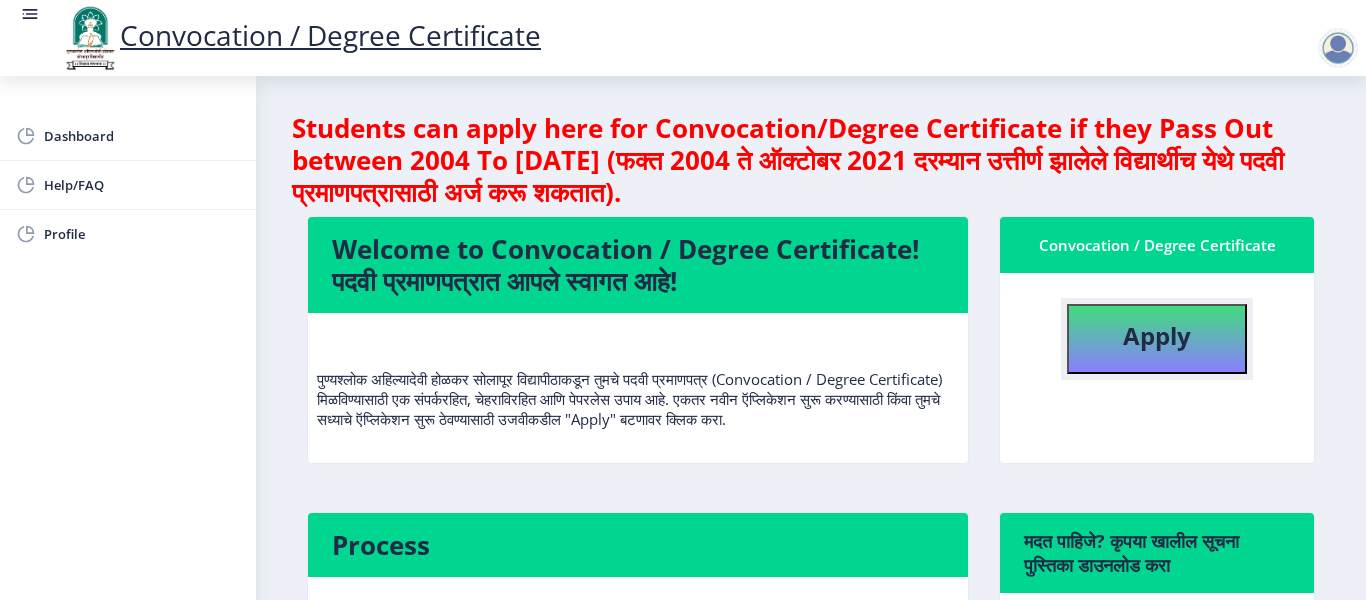 click on "Apply" 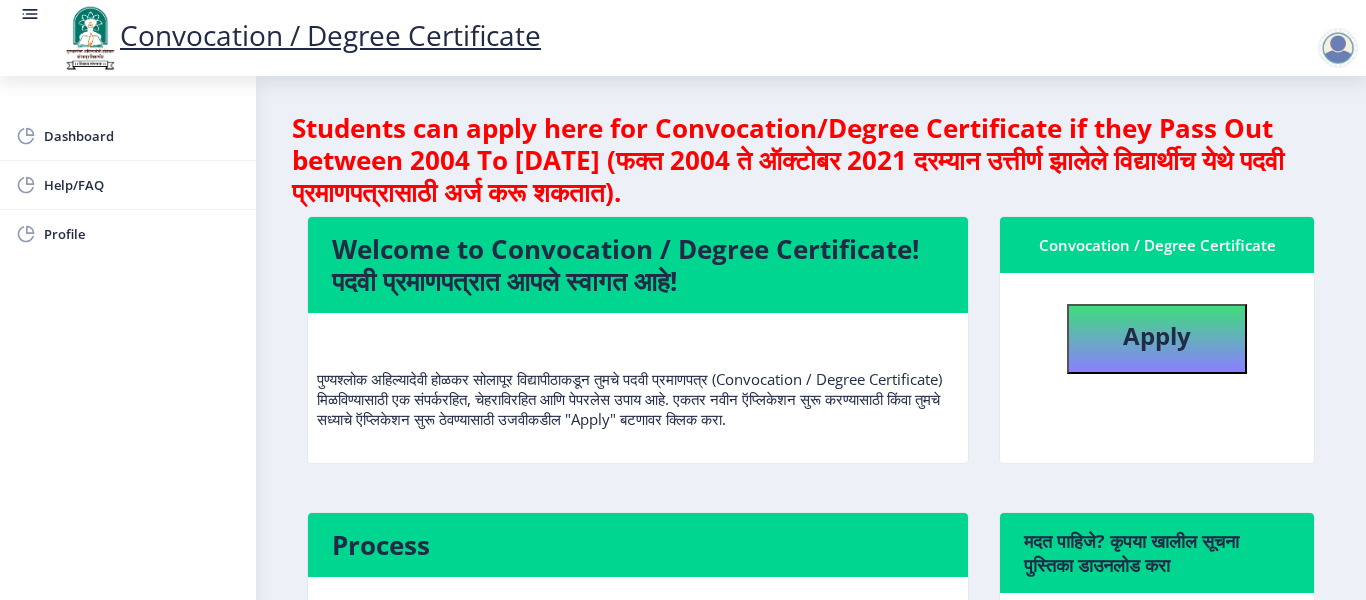 select 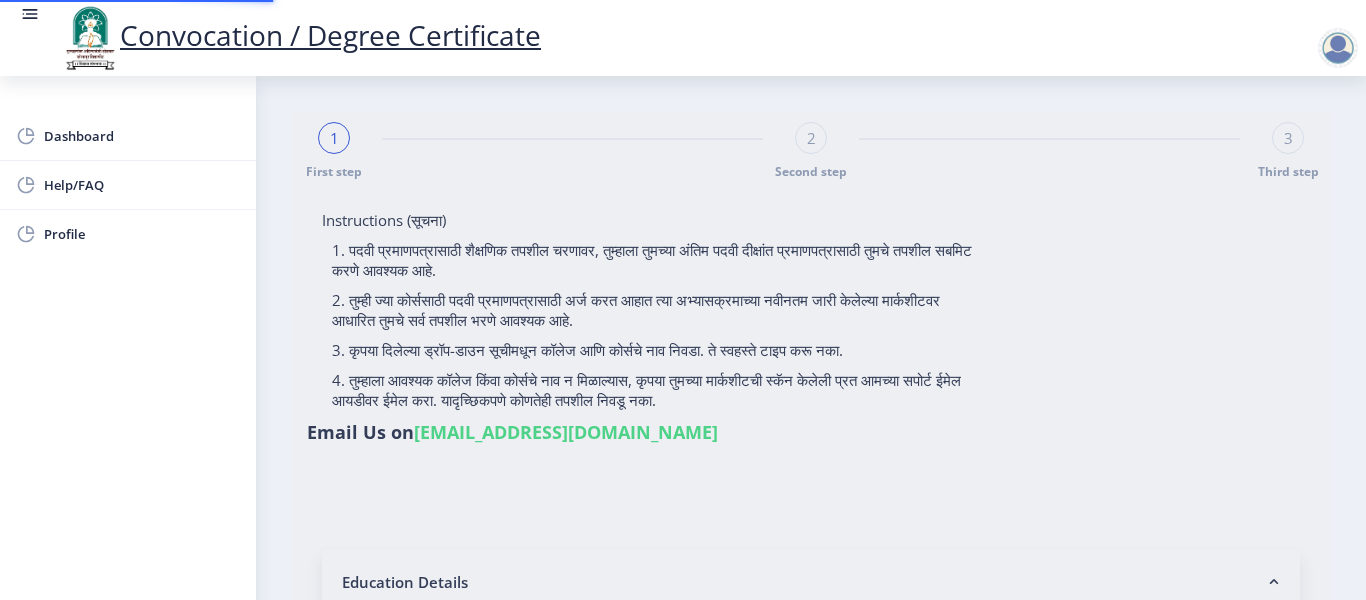 type on "Mali [PERSON_NAME]" 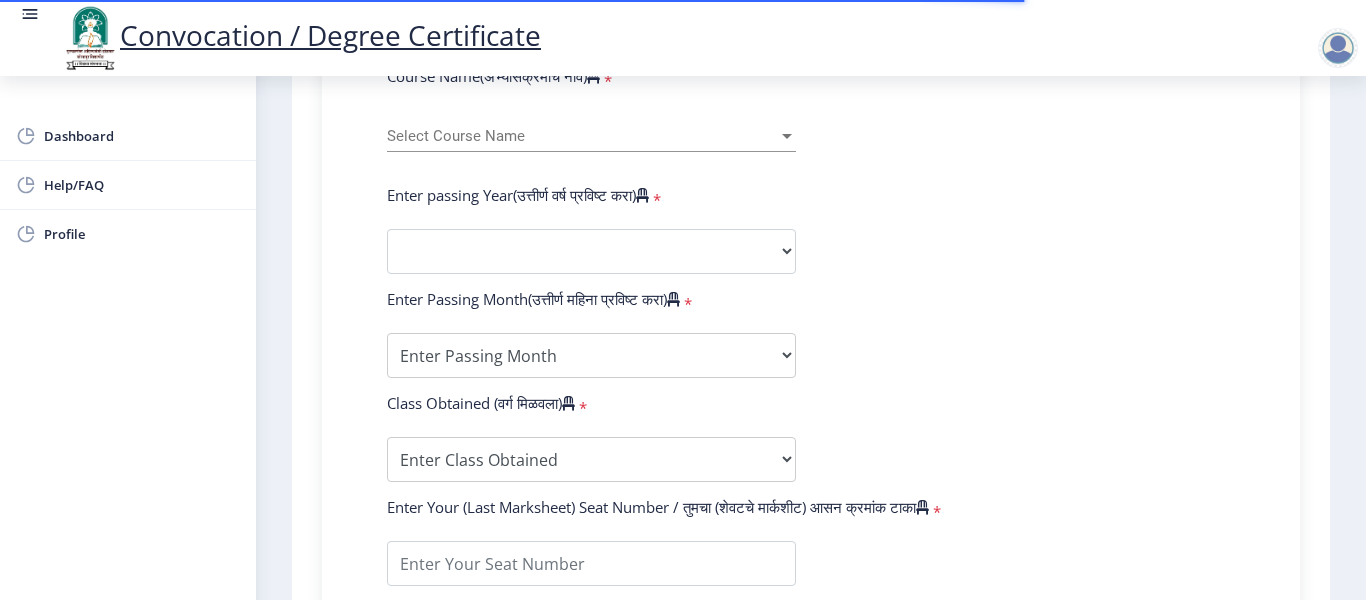 scroll, scrollTop: 900, scrollLeft: 0, axis: vertical 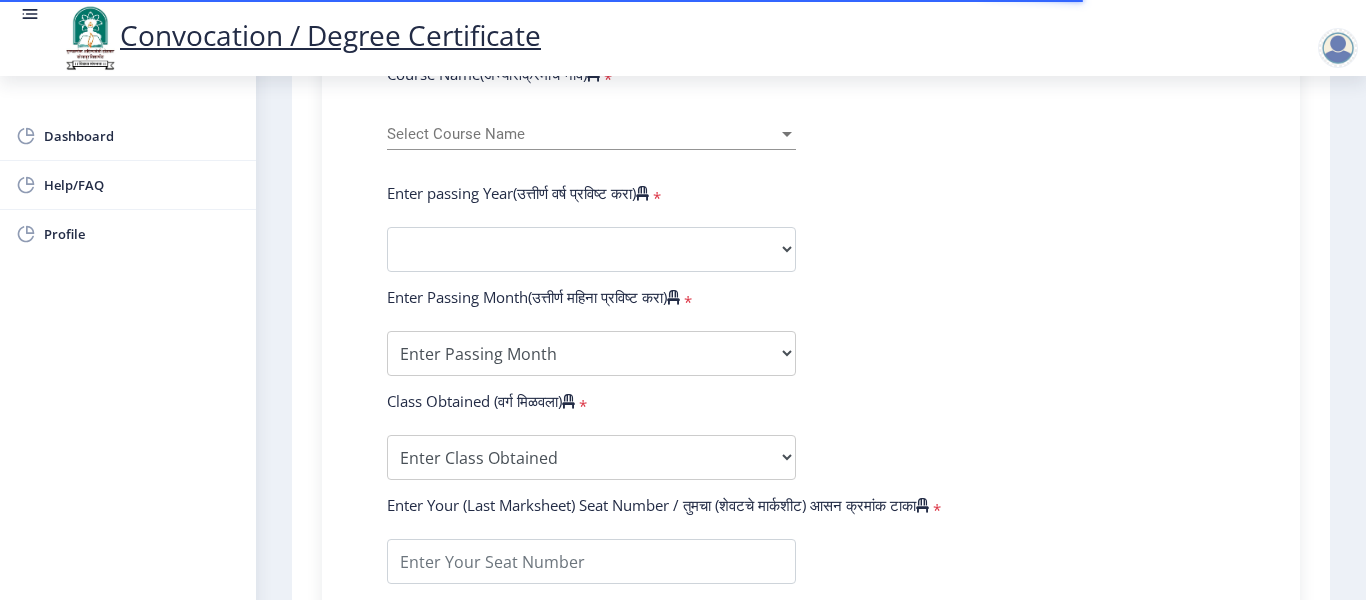 click on "Enter Your PRN Number (तुमचा पीआरएन (कायम नोंदणी क्रमांक) एंटर करा)   * Student Type (विद्यार्थी प्रकार)    * Select Student Type Regular External College Name(कॉलेजचे नाव)   * Select College Name Select College Name Course Name(अभ्यासक्रमाचे नाव)   * Select Course Name Select Course Name Enter passing Year(उत्तीर्ण वर्ष प्रविष्ट करा)   *  2025   2024   2023   2022   2021   2020   2019   2018   2017   2016   2015   2014   2013   2012   2011   2010   2009   2008   2007   2006   2005   2004   2003   2002   2001   2000   1999   1998   1997   1996   1995   1994   1993   1992   1991   1990   1989   1988   1987   1986   1985   1984   1983   1982   1981   1980   1979   1978   1977   1976  Enter Passing Month(उत्तीर्ण महिना प्रविष्ट करा)   * Enter Passing Month" 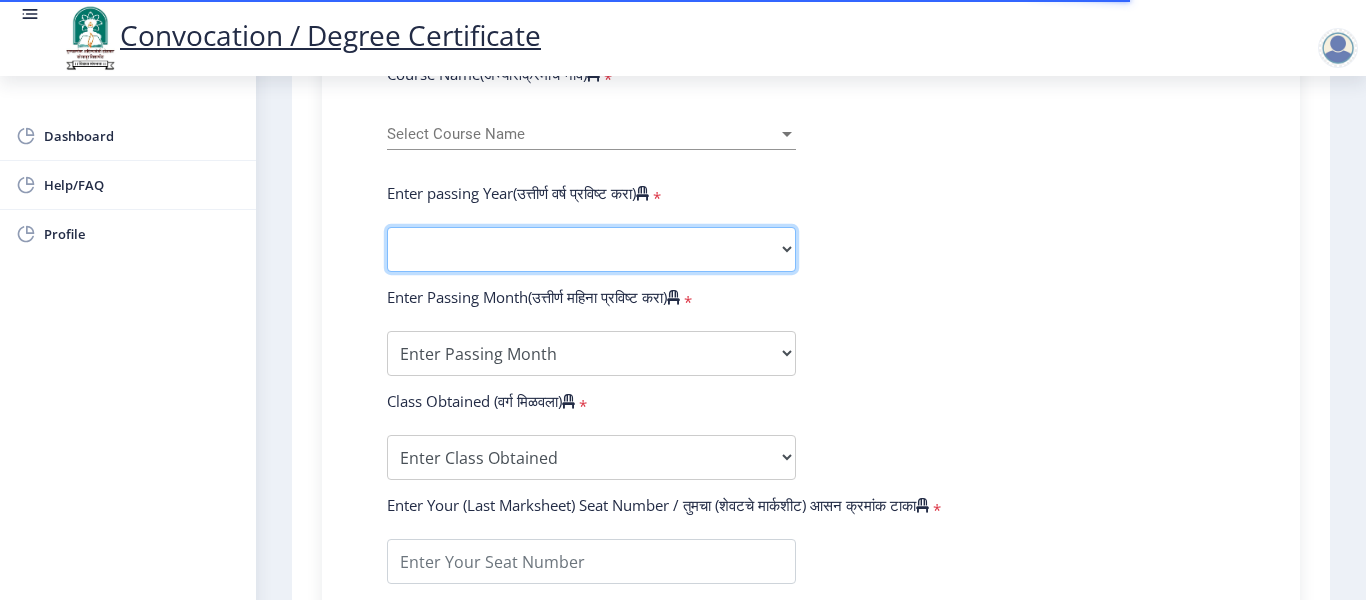 click on "2025   2024   2023   2022   2021   2020   2019   2018   2017   2016   2015   2014   2013   2012   2011   2010   2009   2008   2007   2006   2005   2004   2003   2002   2001   2000   1999   1998   1997   1996   1995   1994   1993   1992   1991   1990   1989   1988   1987   1986   1985   1984   1983   1982   1981   1980   1979   1978   1977   1976" 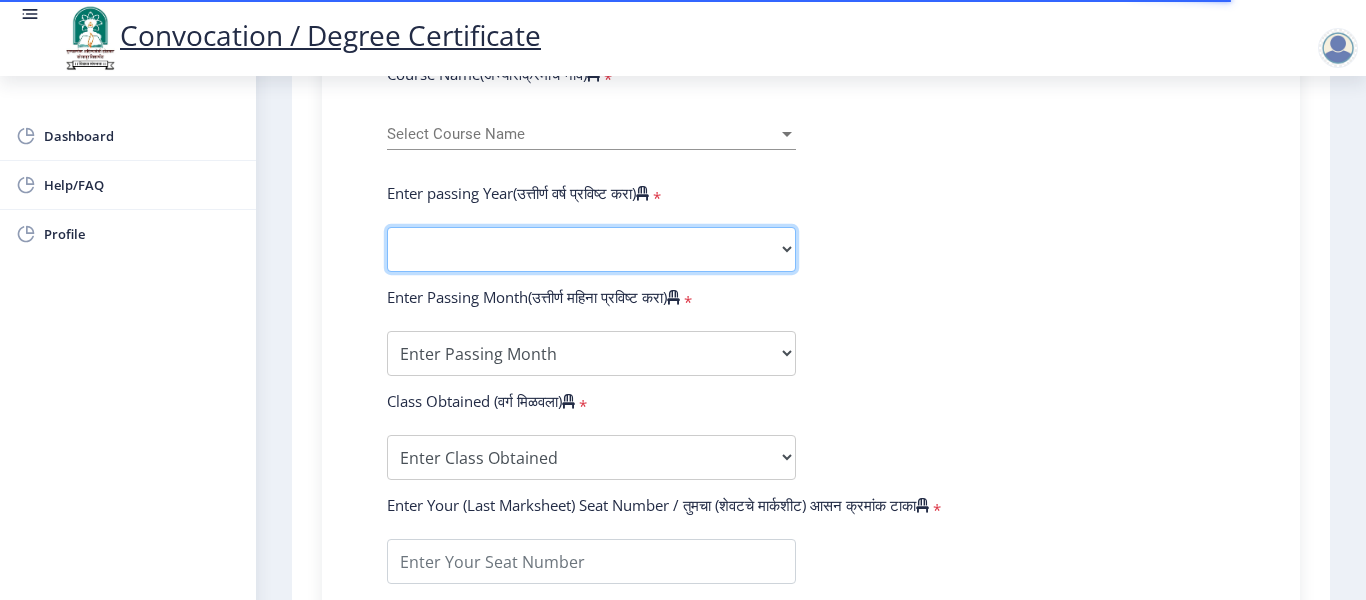 select on "2025" 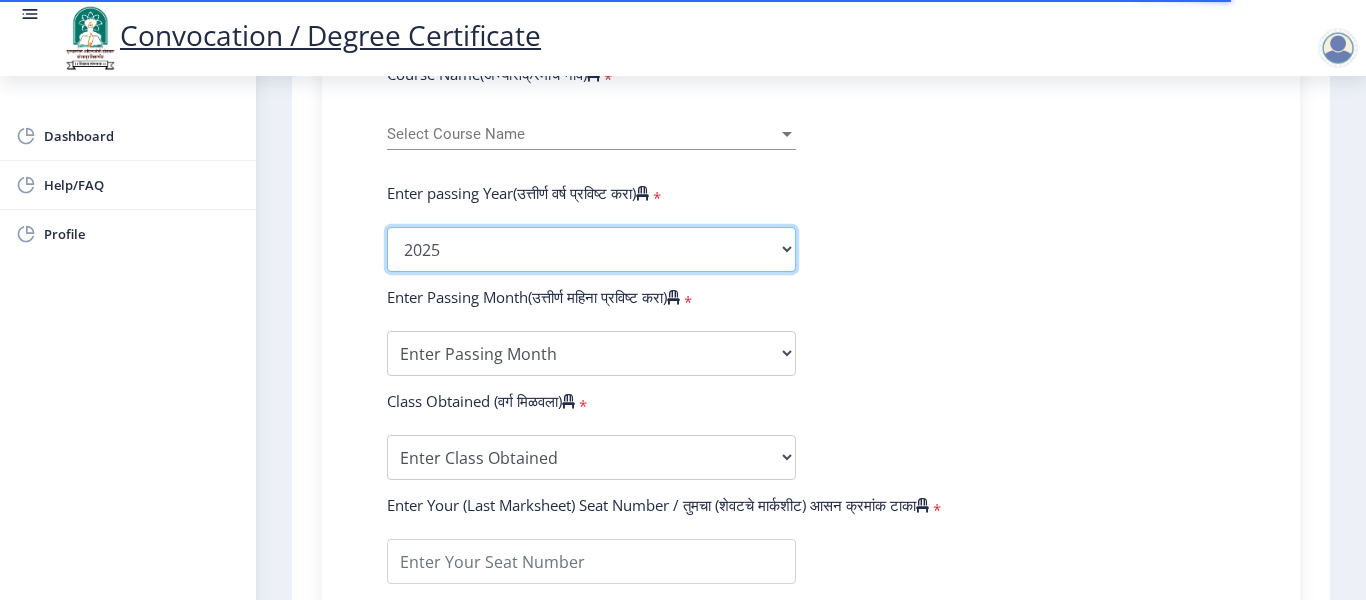 click on "2025   2024   2023   2022   2021   2020   2019   2018   2017   2016   2015   2014   2013   2012   2011   2010   2009   2008   2007   2006   2005   2004   2003   2002   2001   2000   1999   1998   1997   1996   1995   1994   1993   1992   1991   1990   1989   1988   1987   1986   1985   1984   1983   1982   1981   1980   1979   1978   1977   1976" 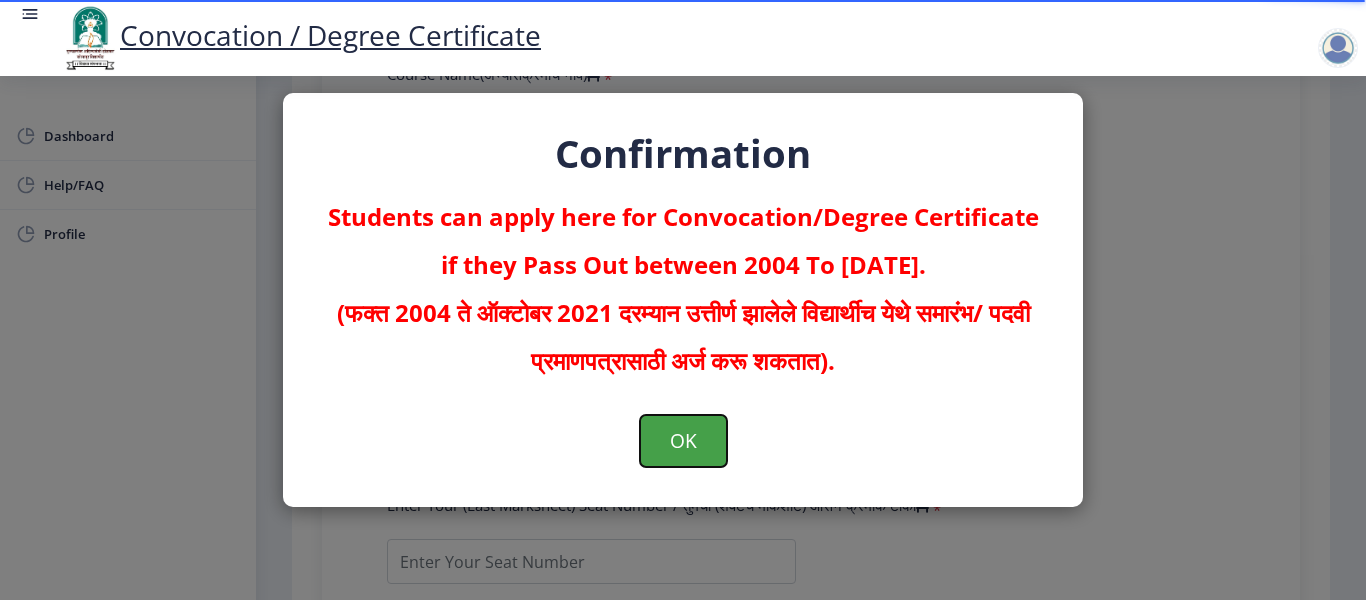 click on "OK" 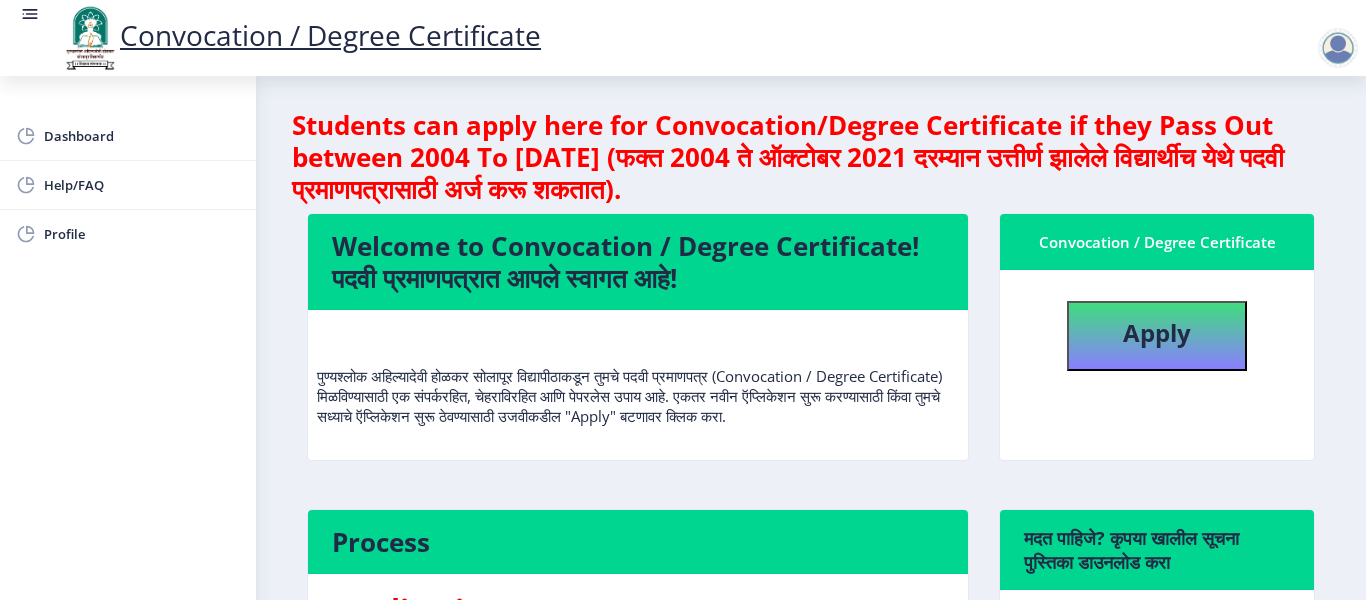 scroll, scrollTop: 0, scrollLeft: 0, axis: both 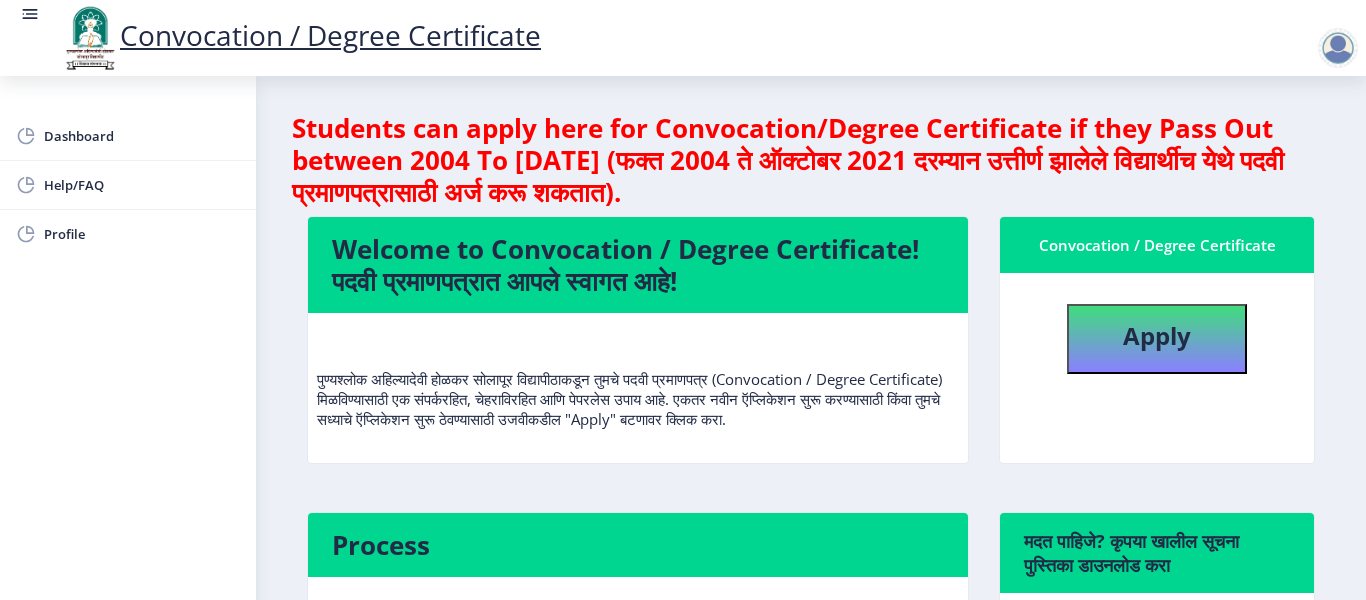 click on "Convocation / Degree Certificate" 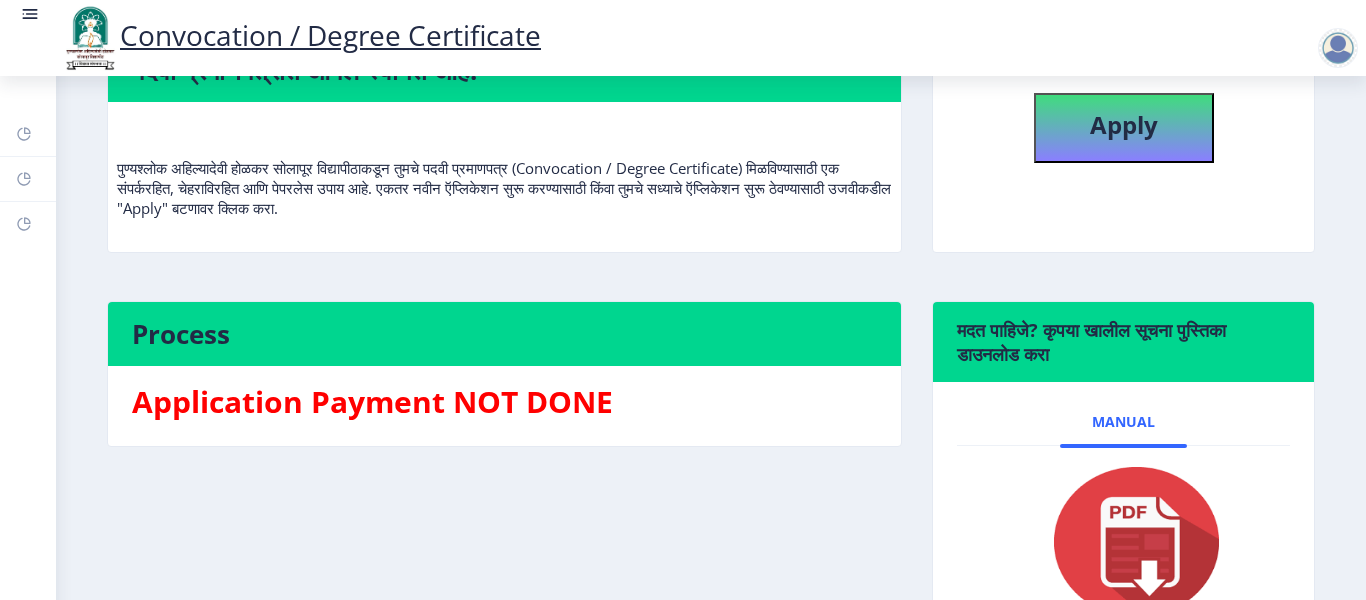 scroll, scrollTop: 0, scrollLeft: 0, axis: both 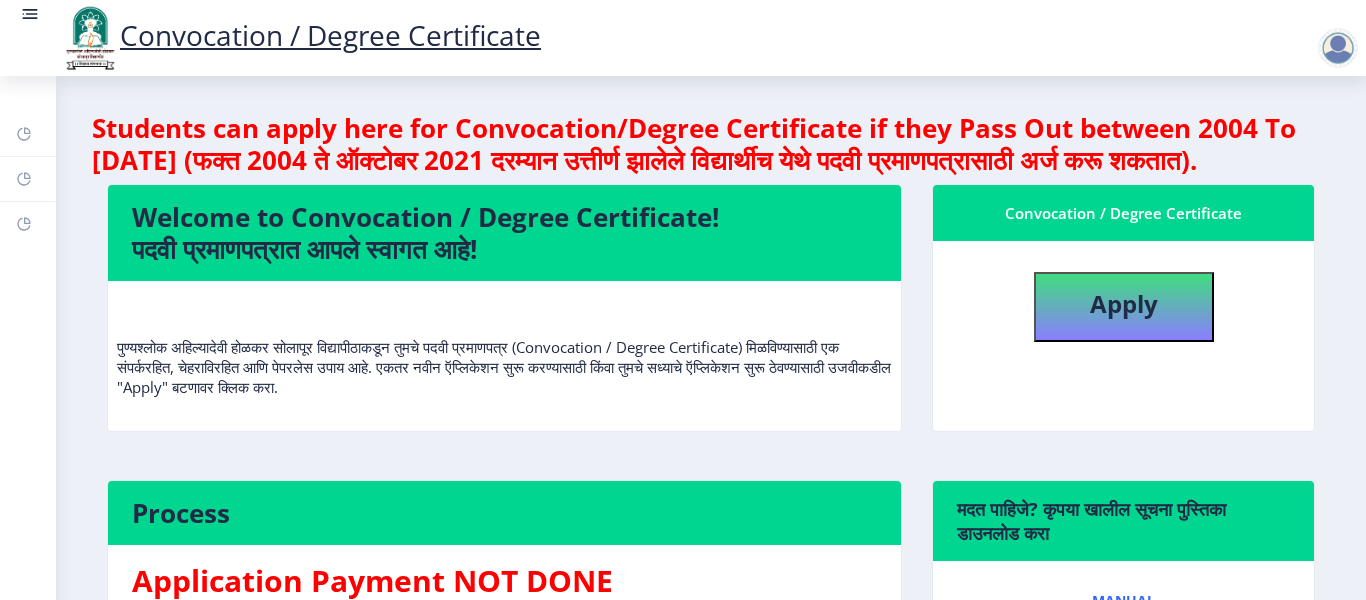 click on "Students can apply here for Convocation/Degree Certificate if they Pass Out between 2004 To [DATE] (फक्त 2004 ते ऑक्टोबर 2021 दरम्यान उत्तीर्ण झालेले विद्यार्थीच येथे पदवी प्रमाणपत्रासाठी अर्ज करू शकतात)." 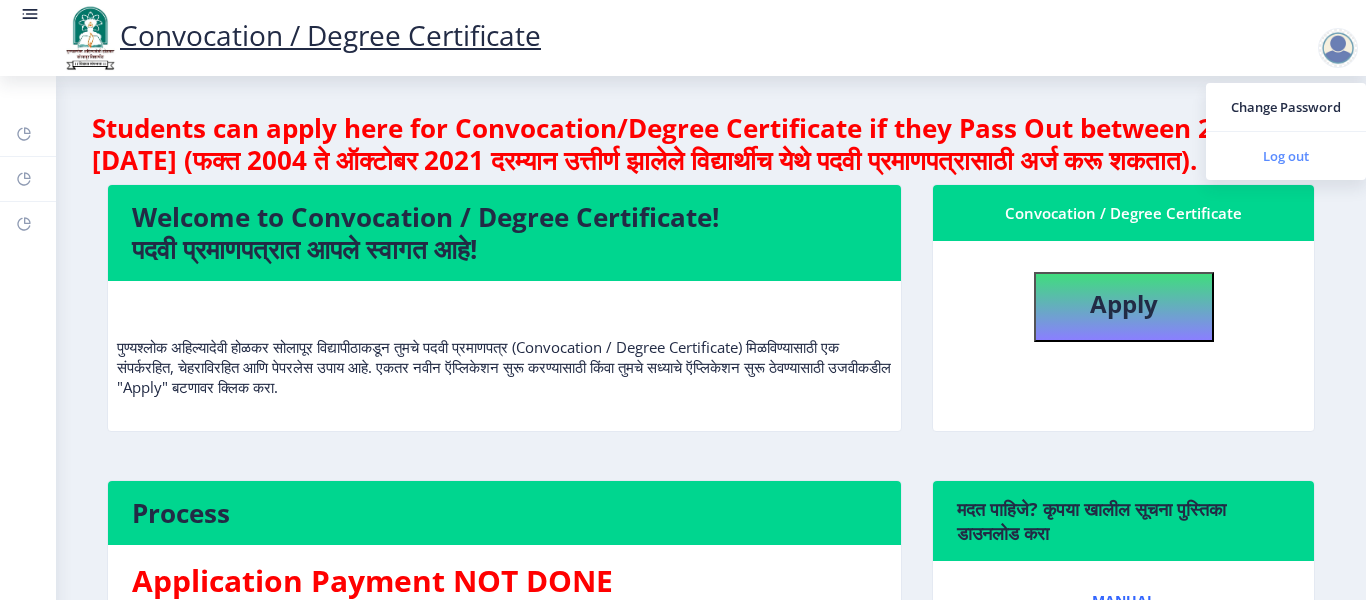 click on "Log out" at bounding box center (1286, 156) 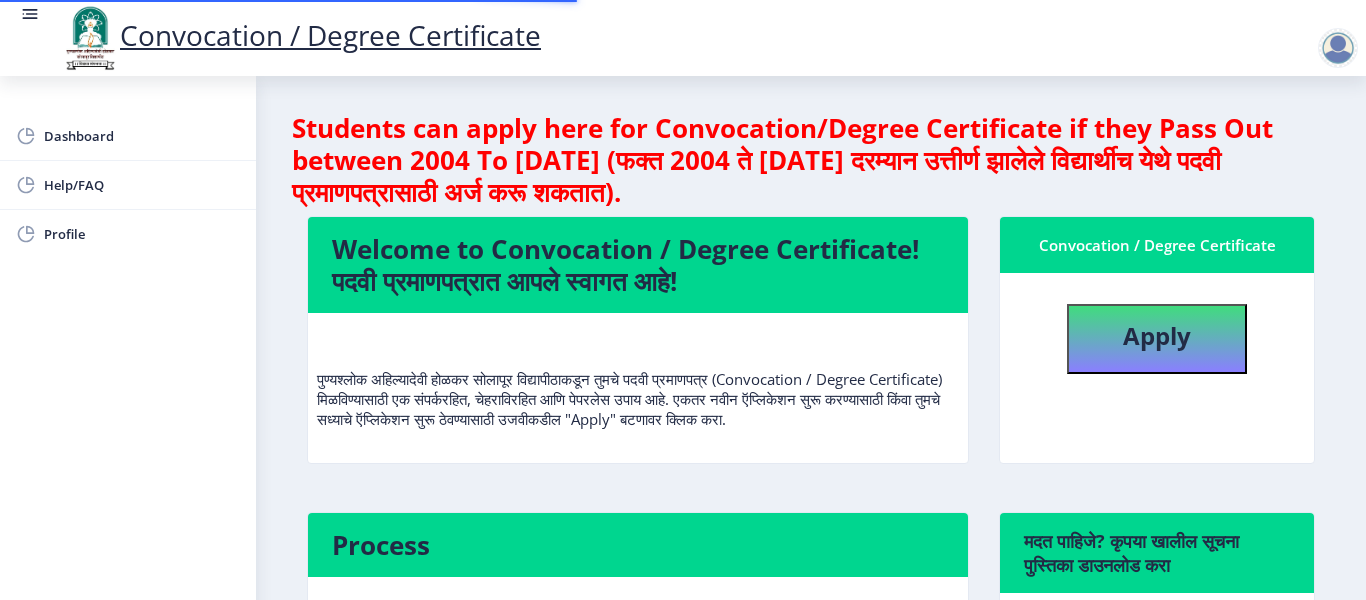 scroll, scrollTop: 0, scrollLeft: 0, axis: both 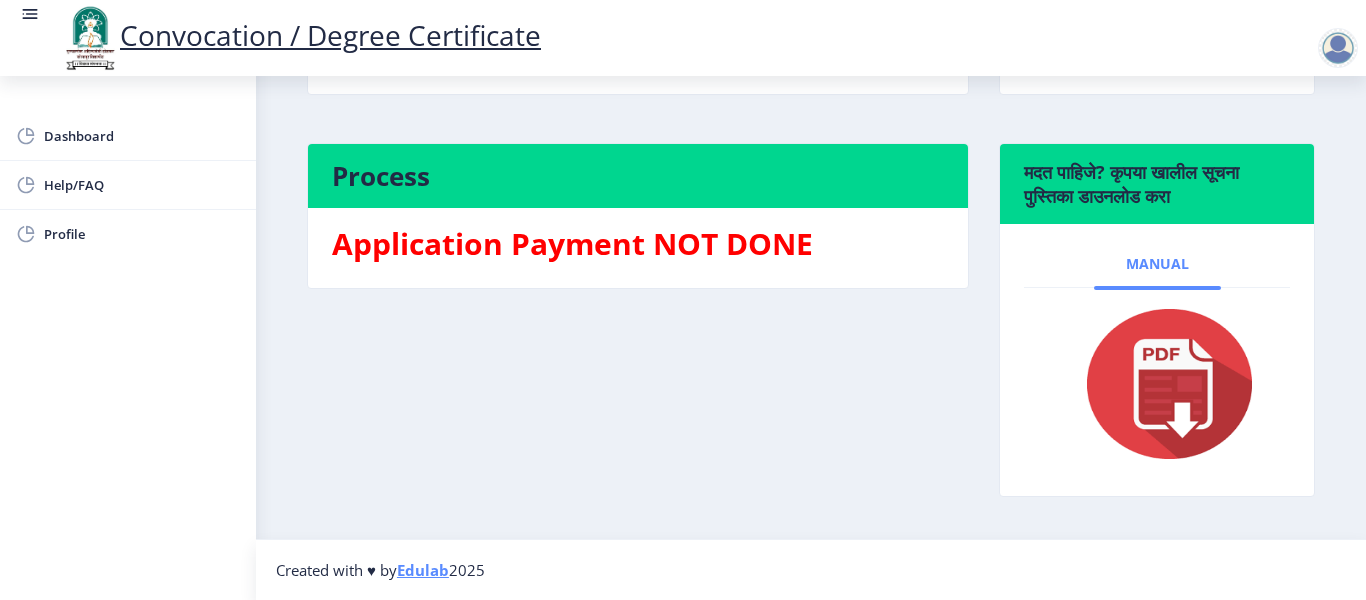 click on "Manual" 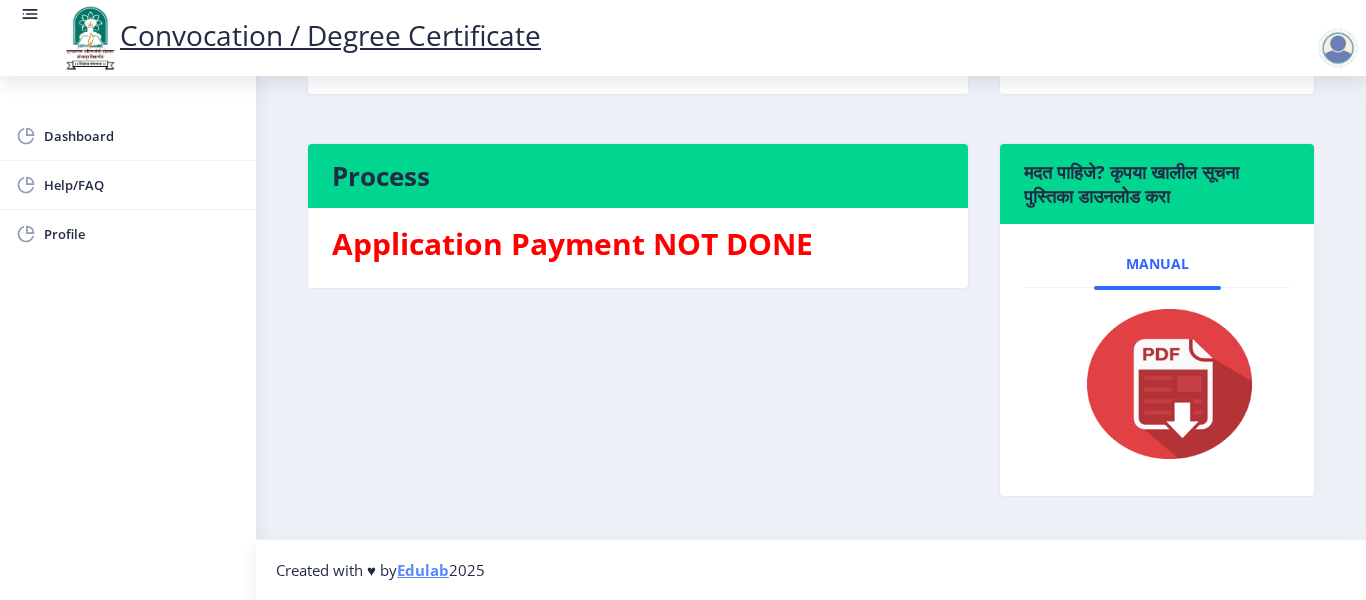 click 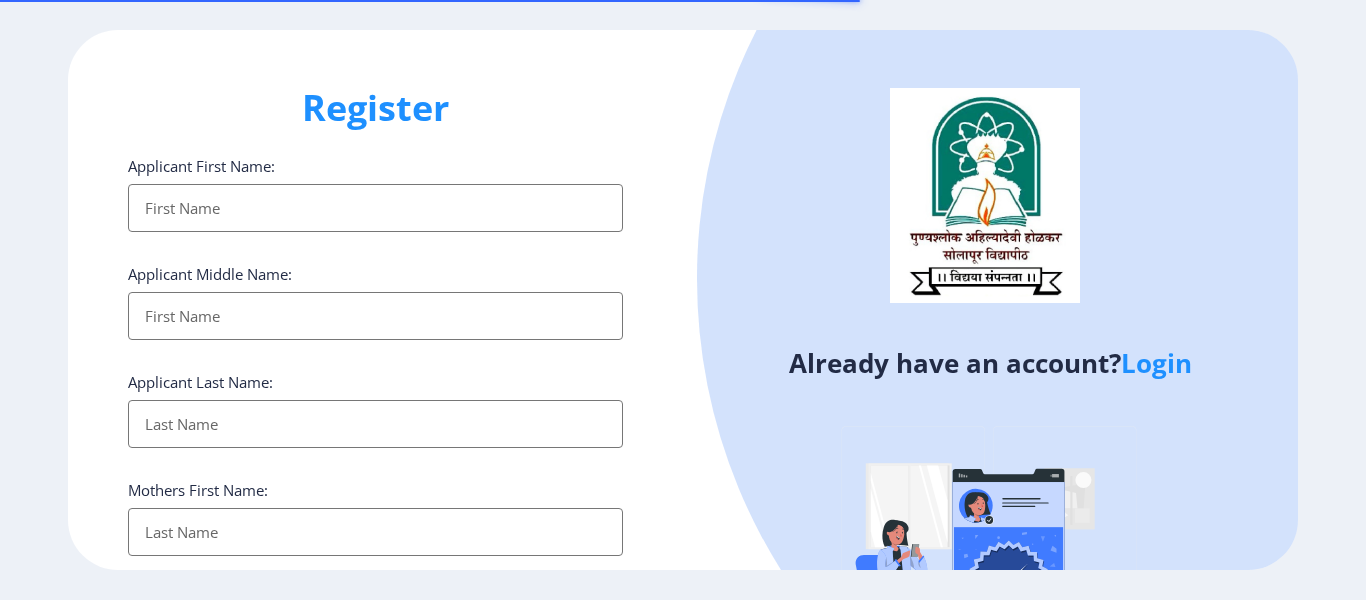 select 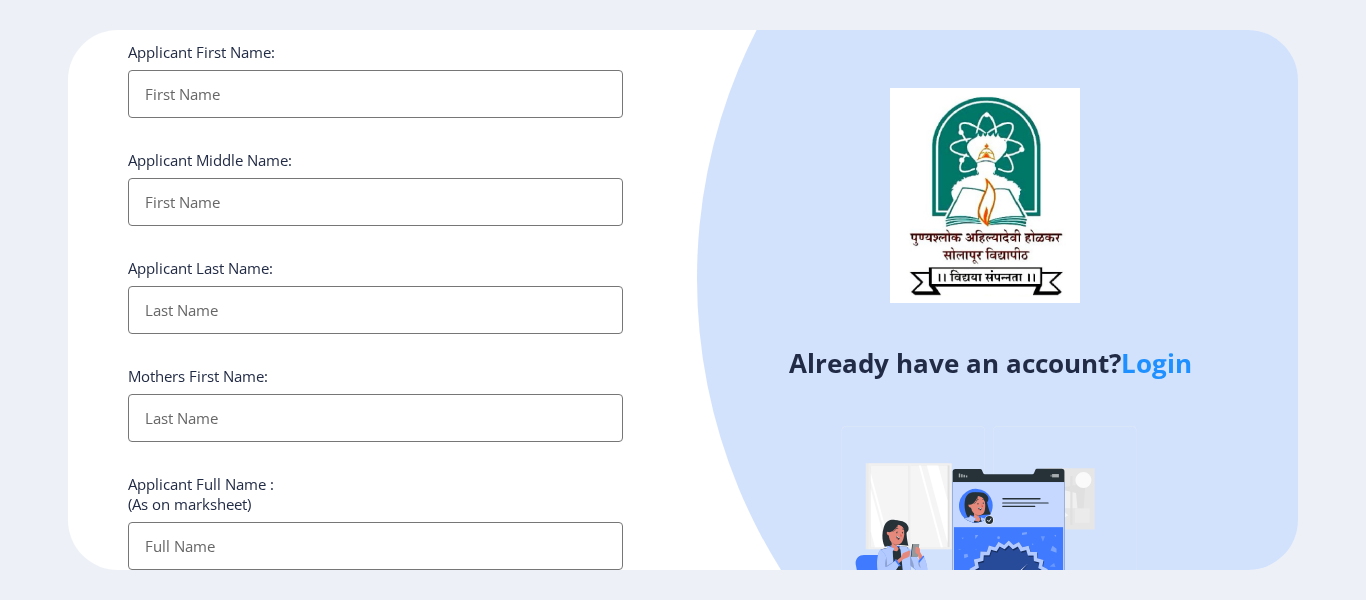 scroll, scrollTop: 300, scrollLeft: 0, axis: vertical 